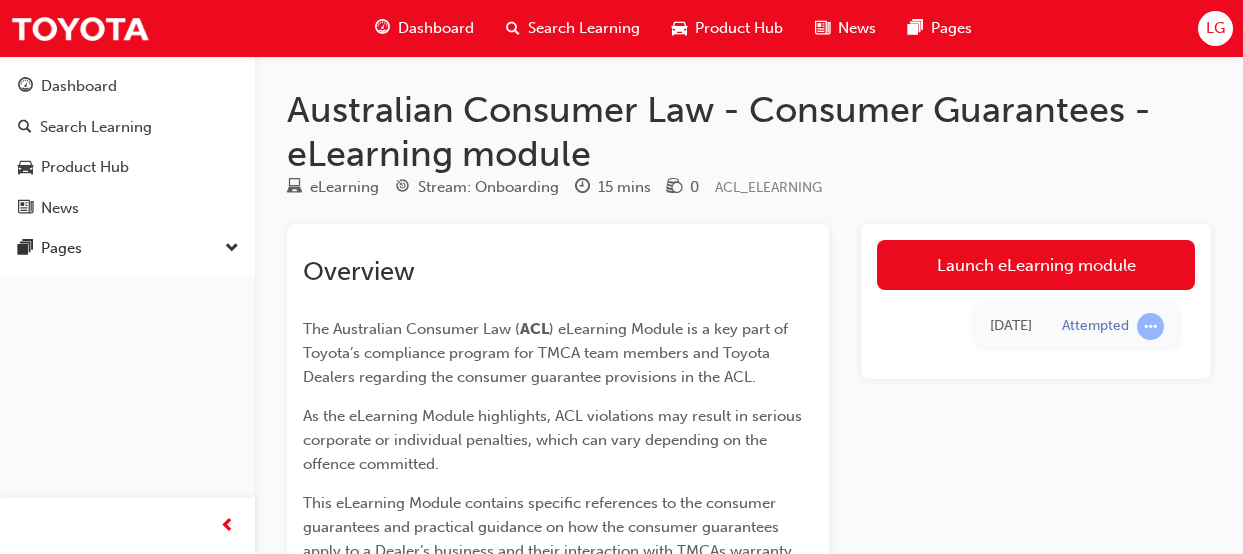 scroll, scrollTop: 0, scrollLeft: 0, axis: both 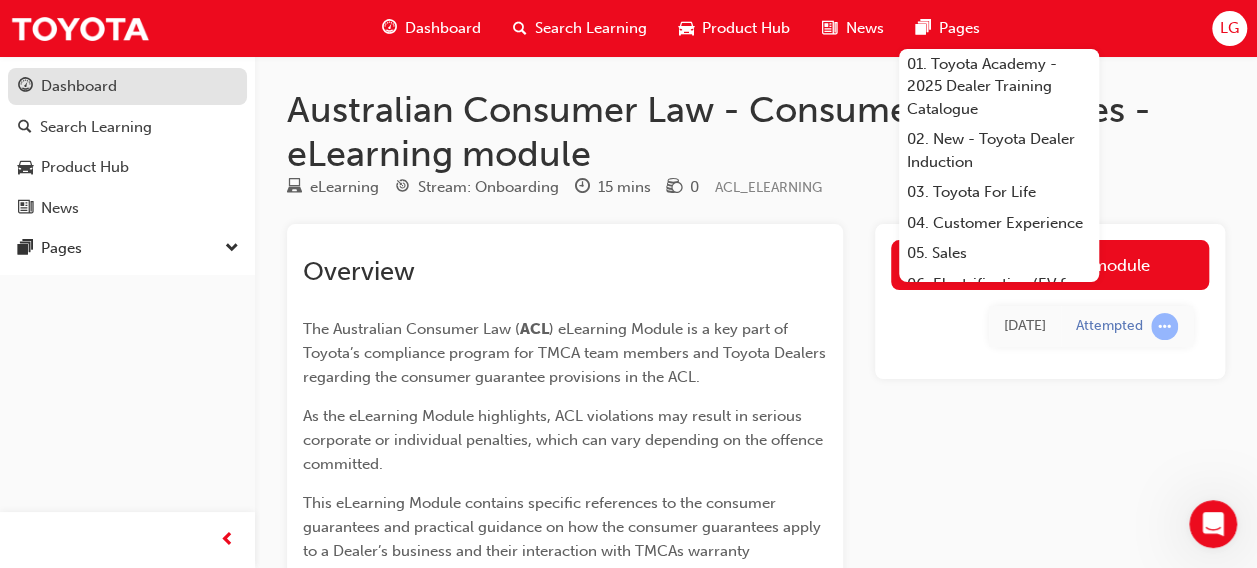 click on "Dashboard" at bounding box center (79, 86) 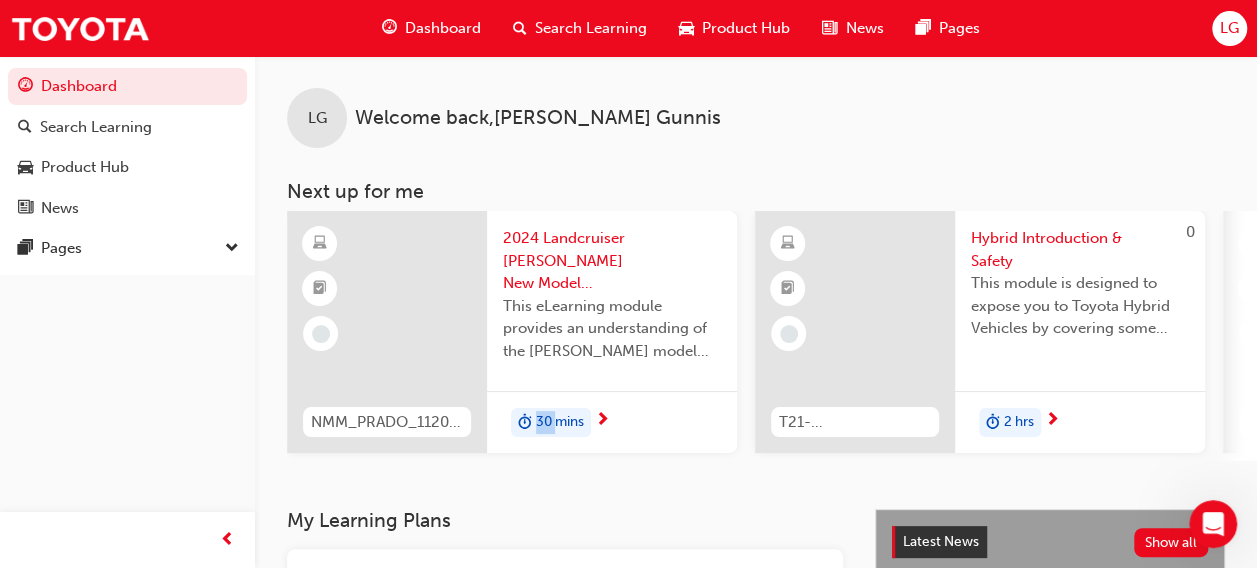drag, startPoint x: 557, startPoint y: 468, endPoint x: 527, endPoint y: 458, distance: 31.622776 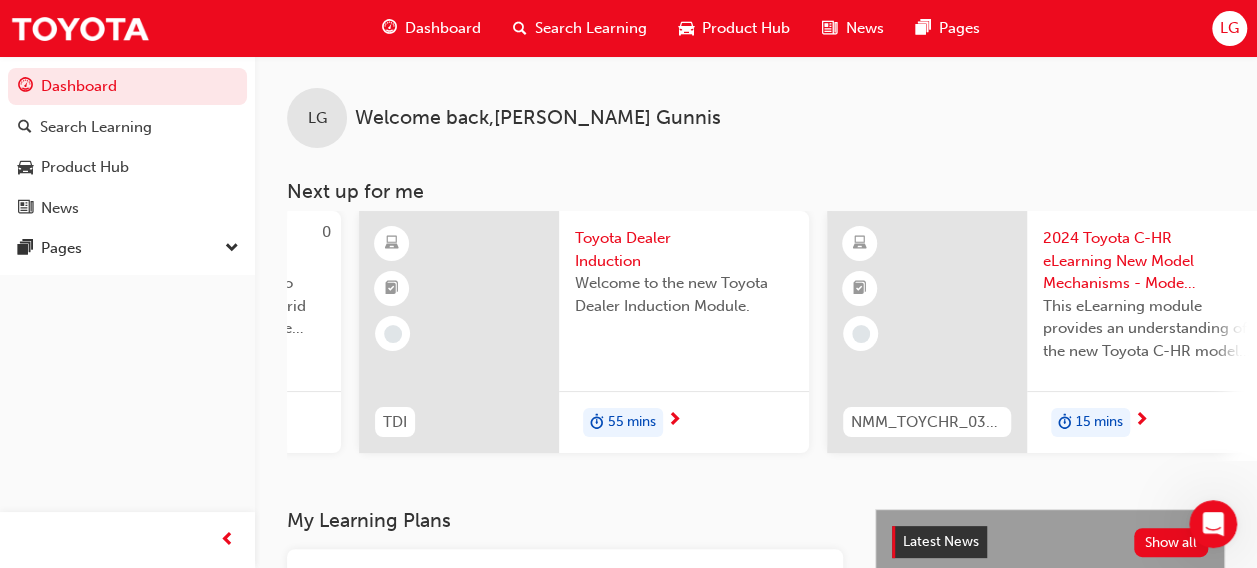scroll, scrollTop: 0, scrollLeft: 886, axis: horizontal 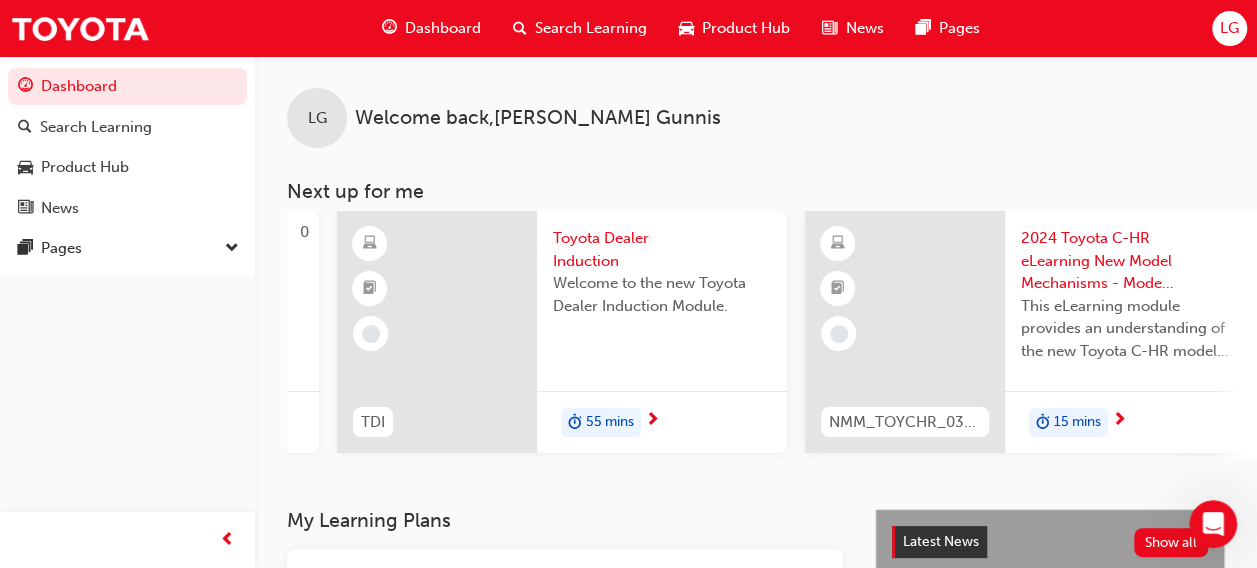click on "Toyota Dealer Induction" at bounding box center [662, 249] 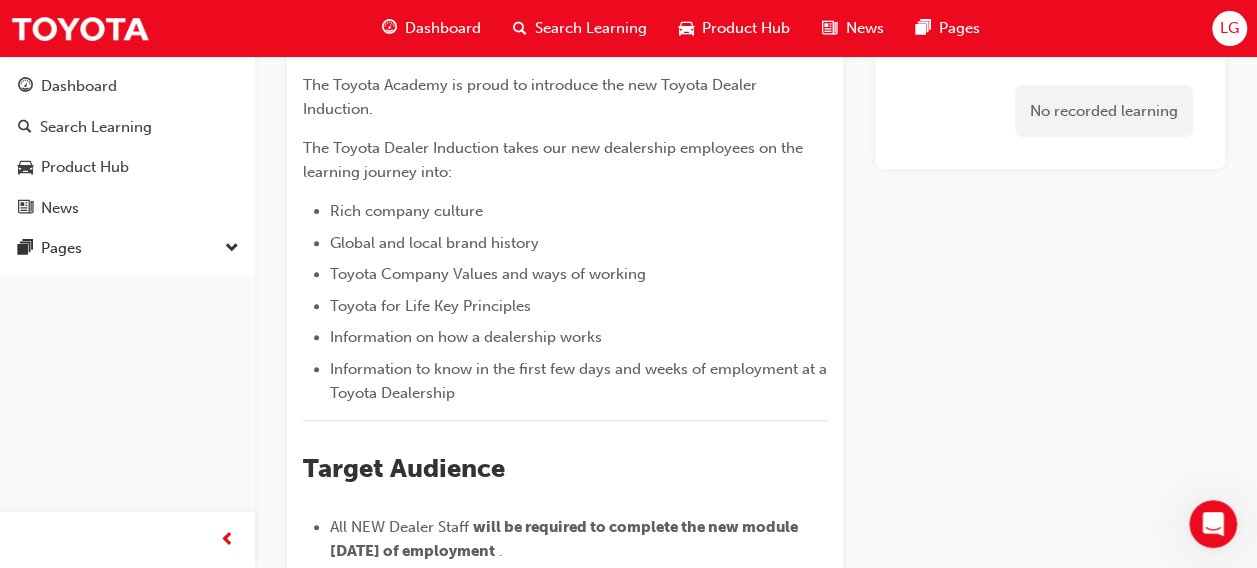 scroll, scrollTop: 0, scrollLeft: 0, axis: both 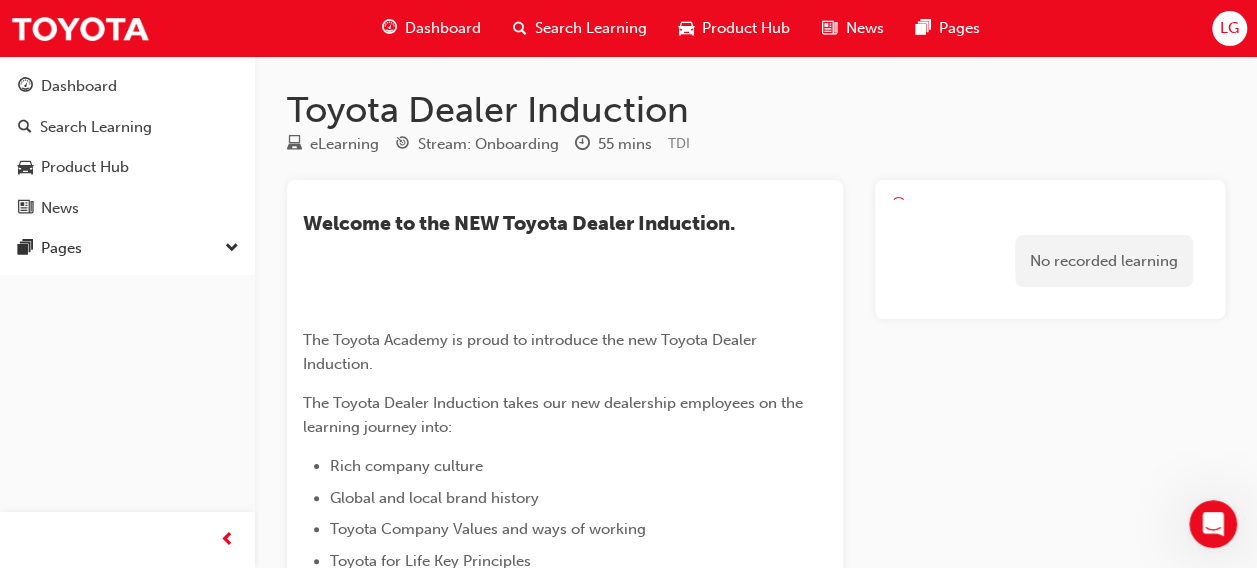 click on "Dashboard" at bounding box center [443, 28] 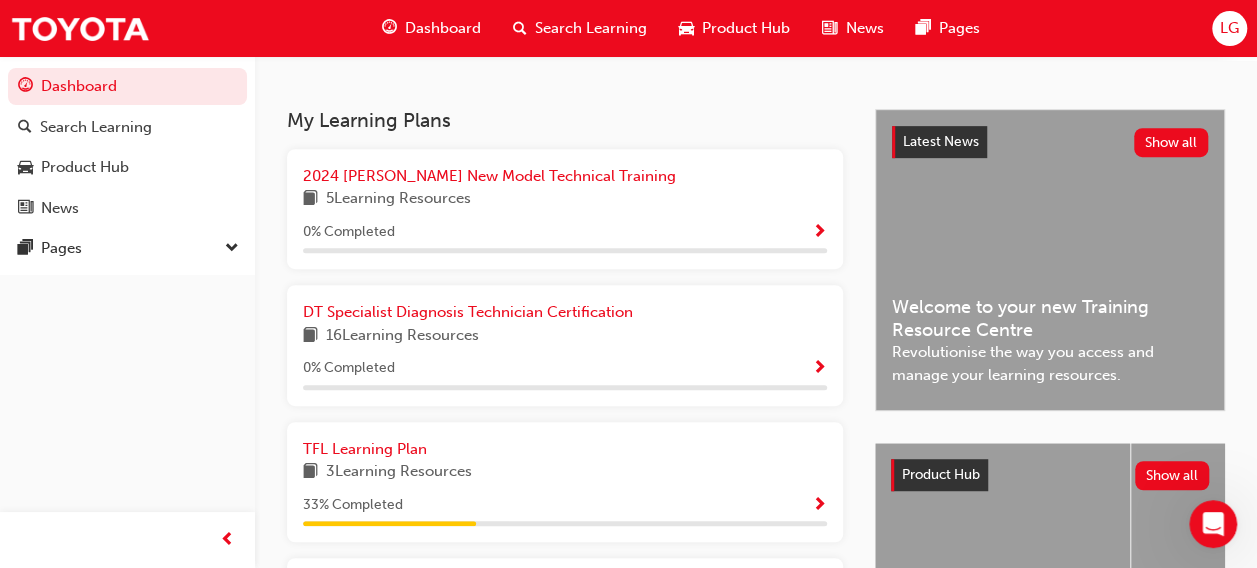 scroll, scrollTop: 600, scrollLeft: 0, axis: vertical 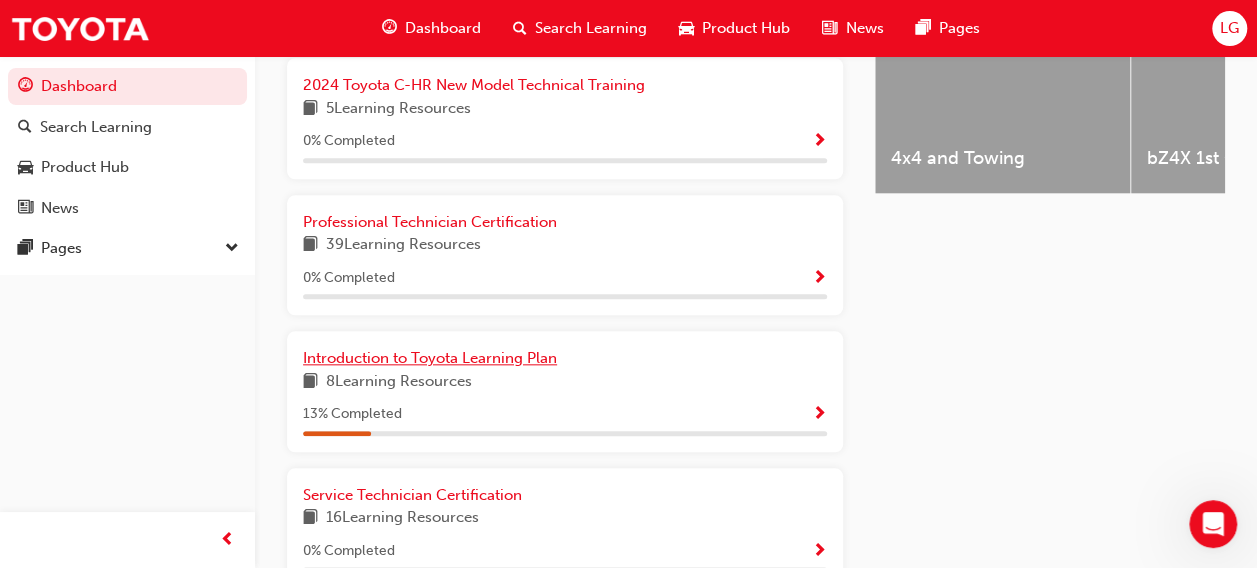 click on "Introduction to Toyota Learning Plan" at bounding box center [430, 358] 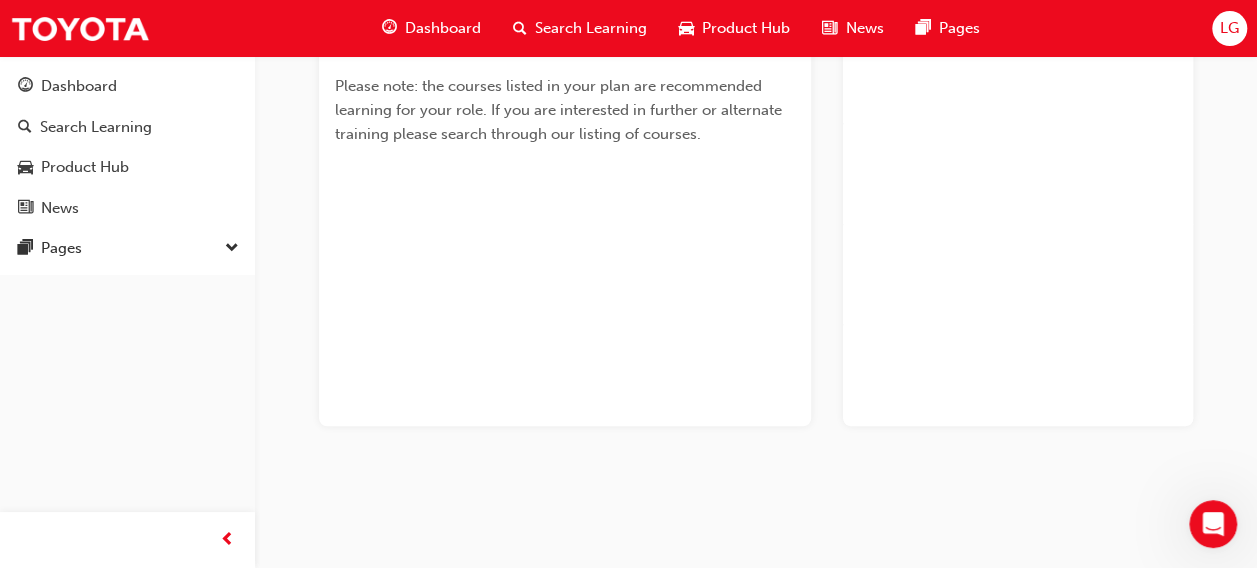 scroll, scrollTop: 556, scrollLeft: 0, axis: vertical 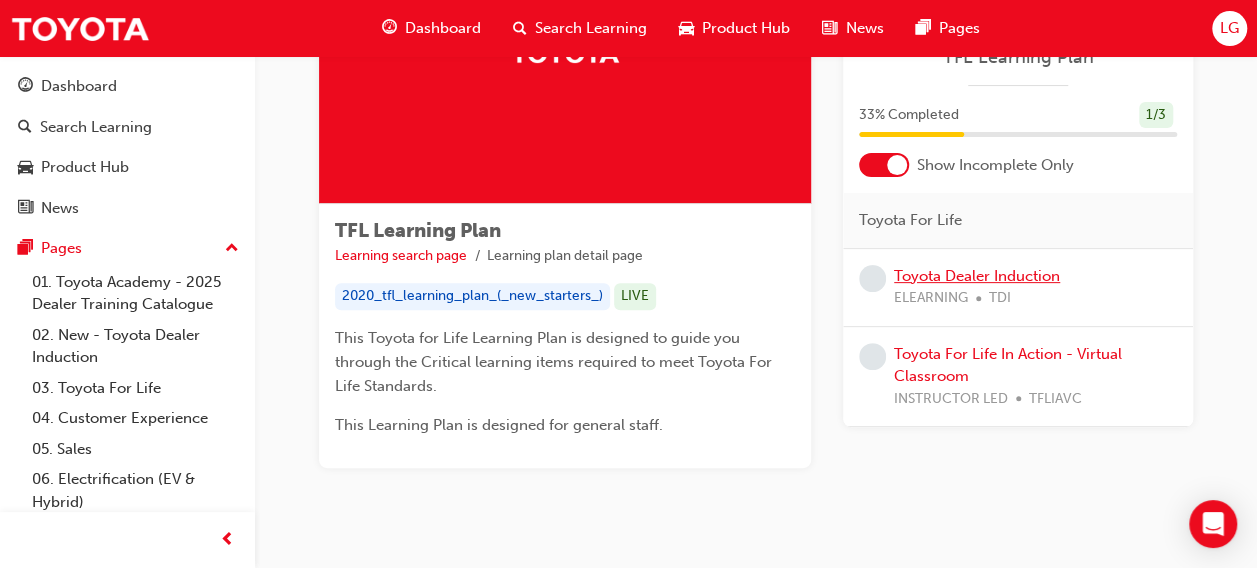 drag, startPoint x: 950, startPoint y: 280, endPoint x: 741, endPoint y: 176, distance: 233.44592 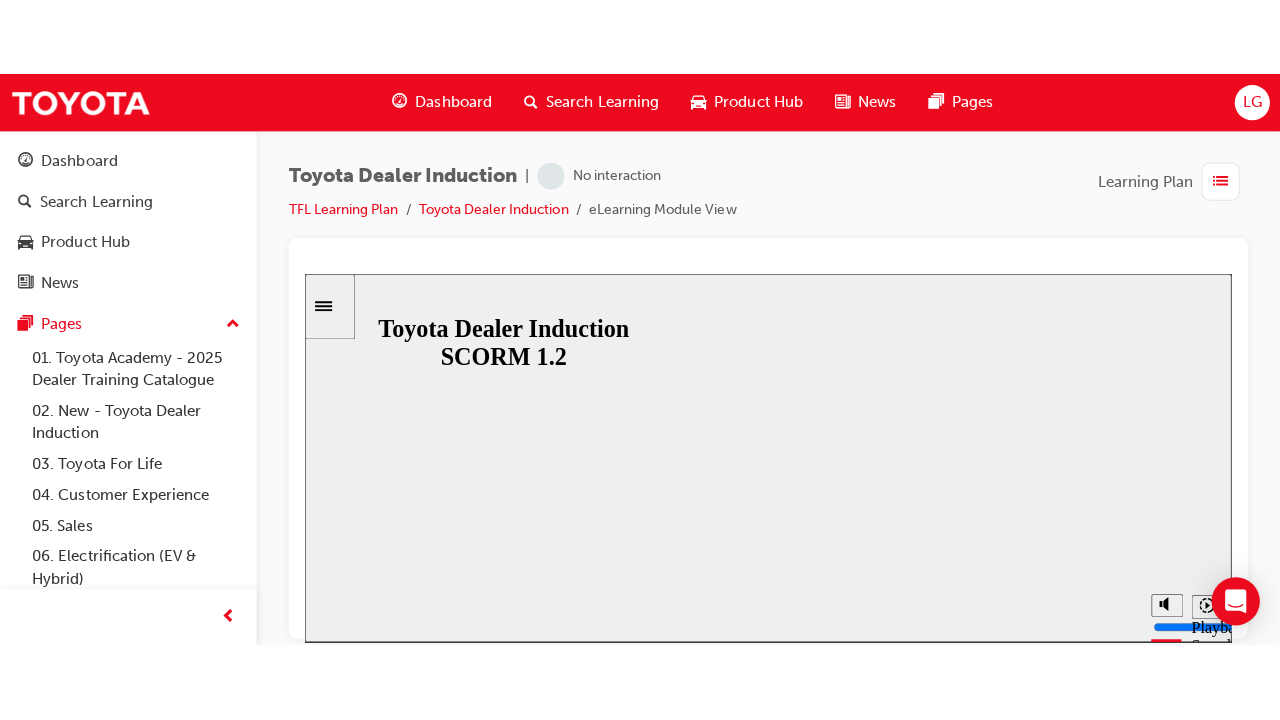 scroll, scrollTop: 0, scrollLeft: 0, axis: both 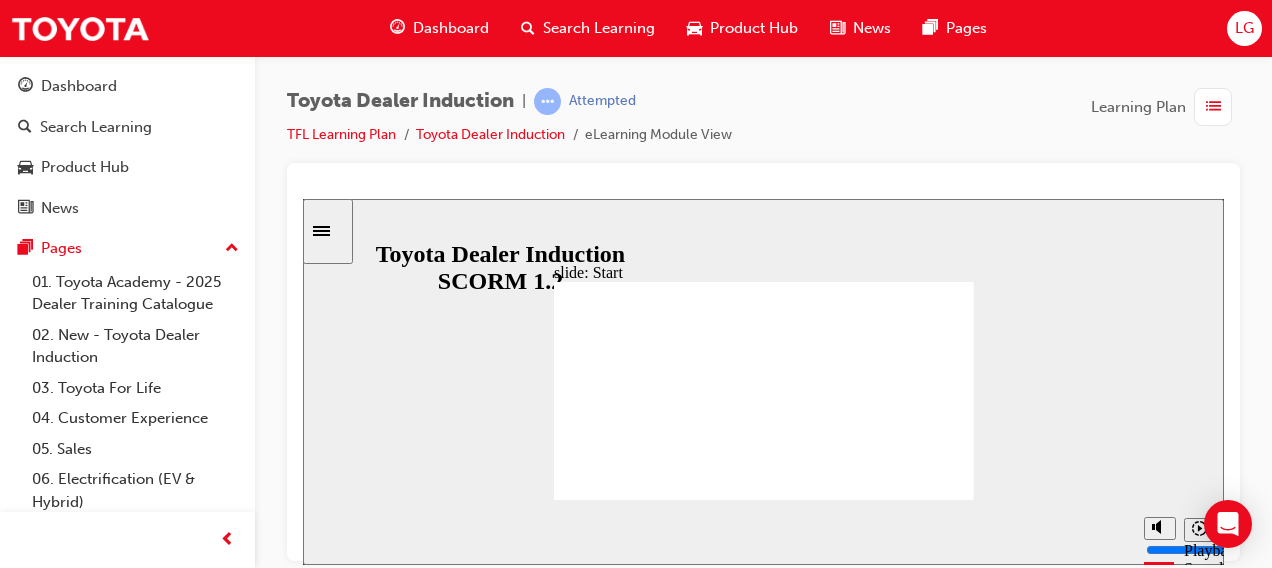 click 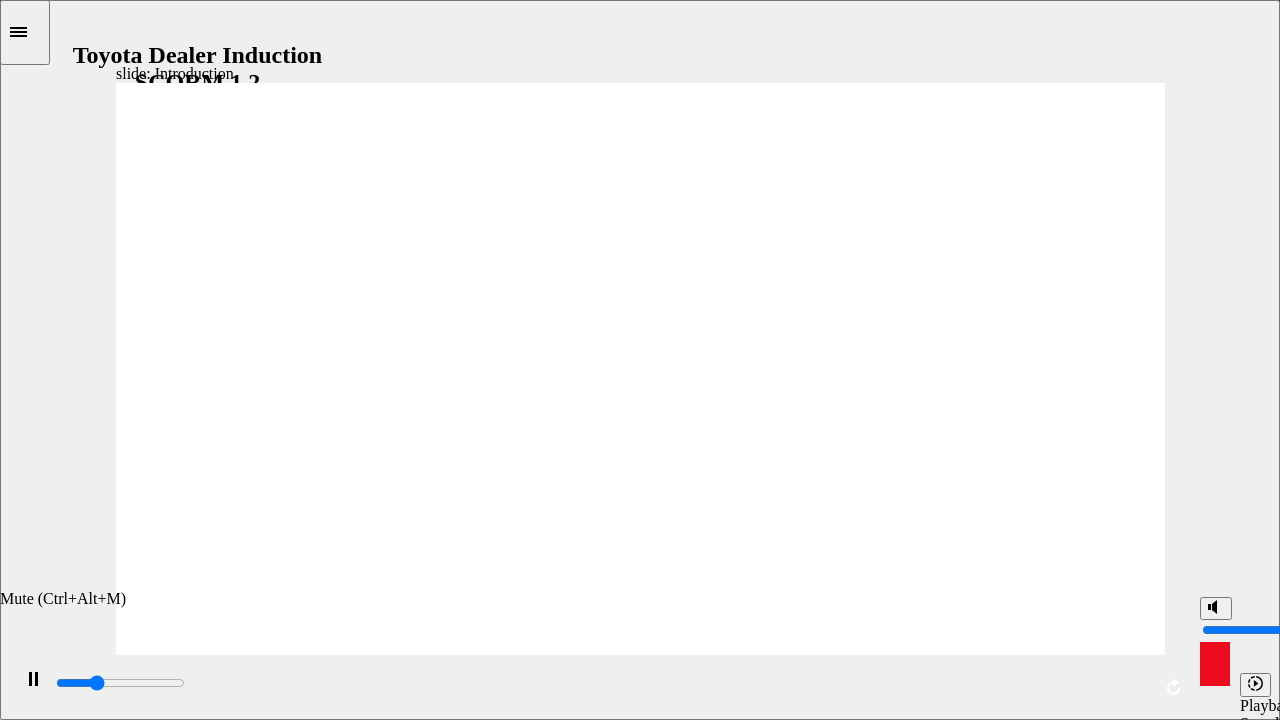 type on "17200" 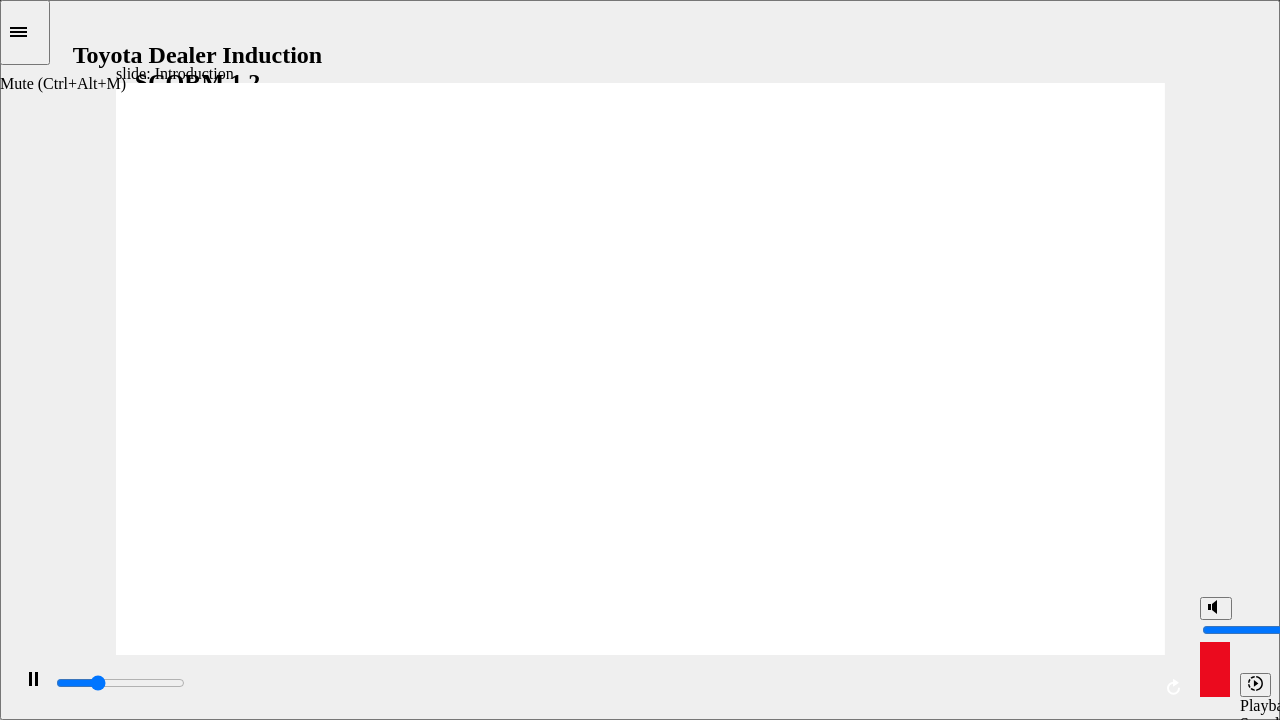 type on "17700" 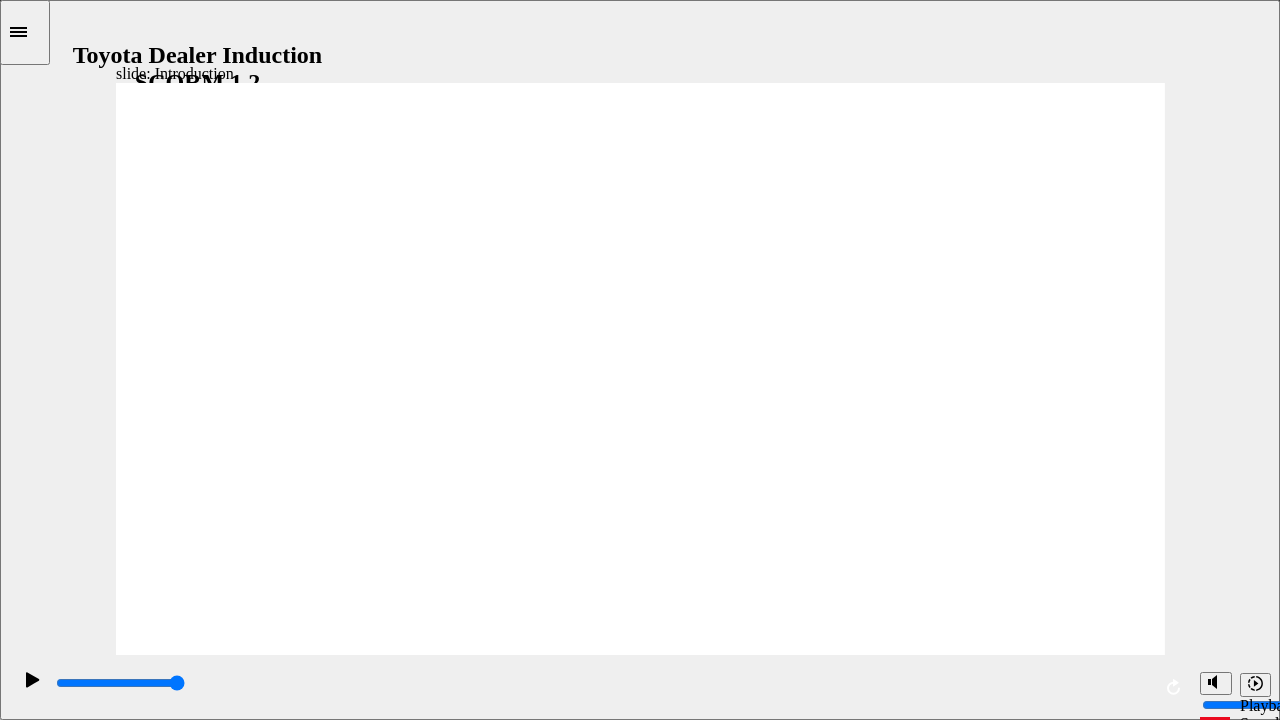 click 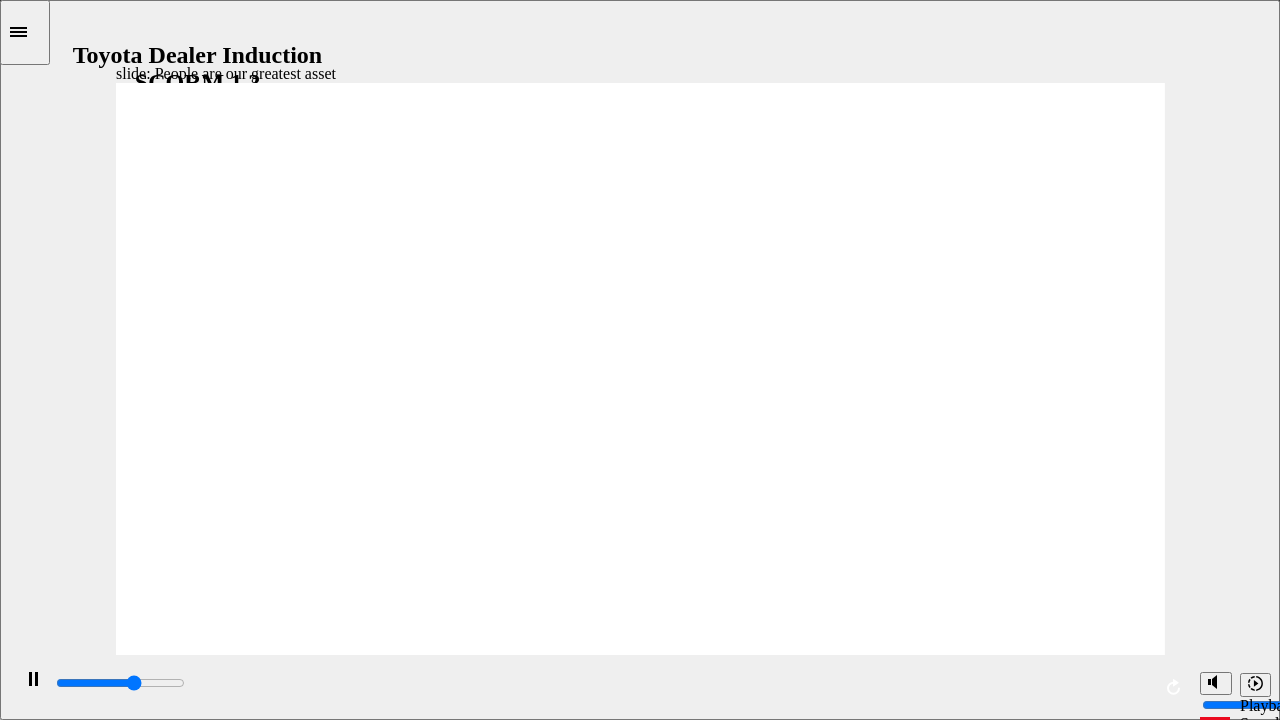 click 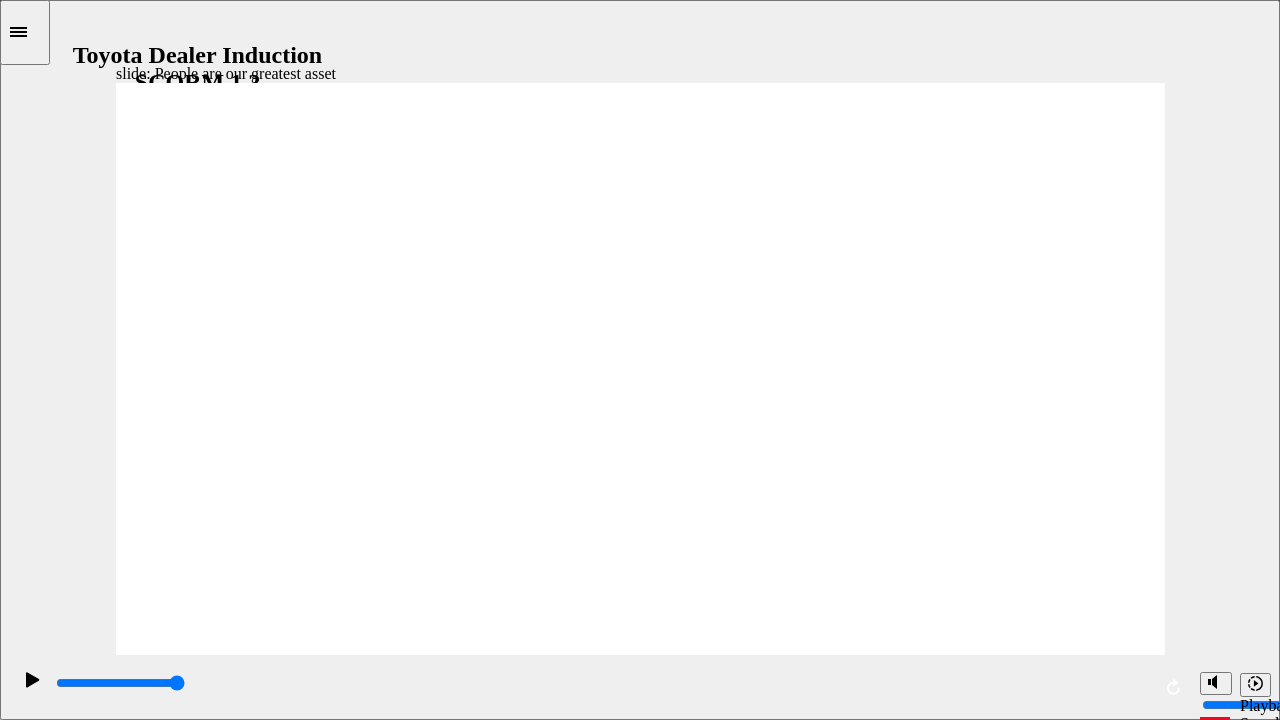 click 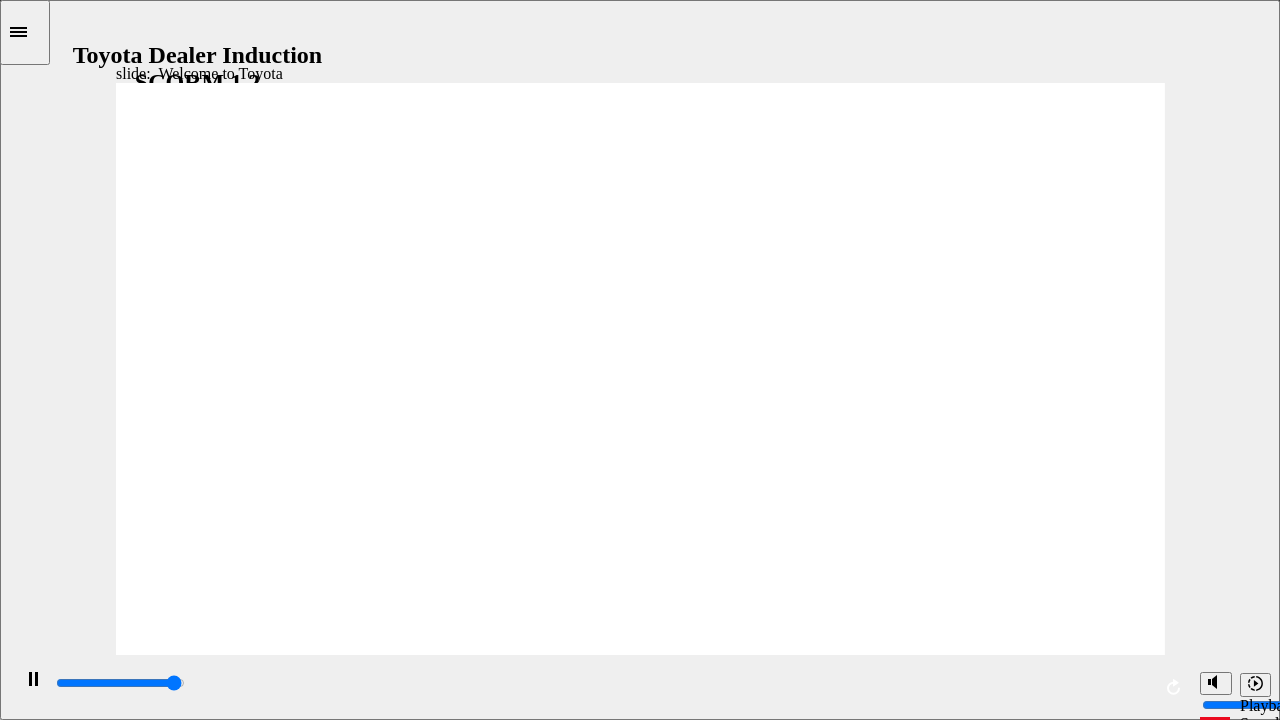 click 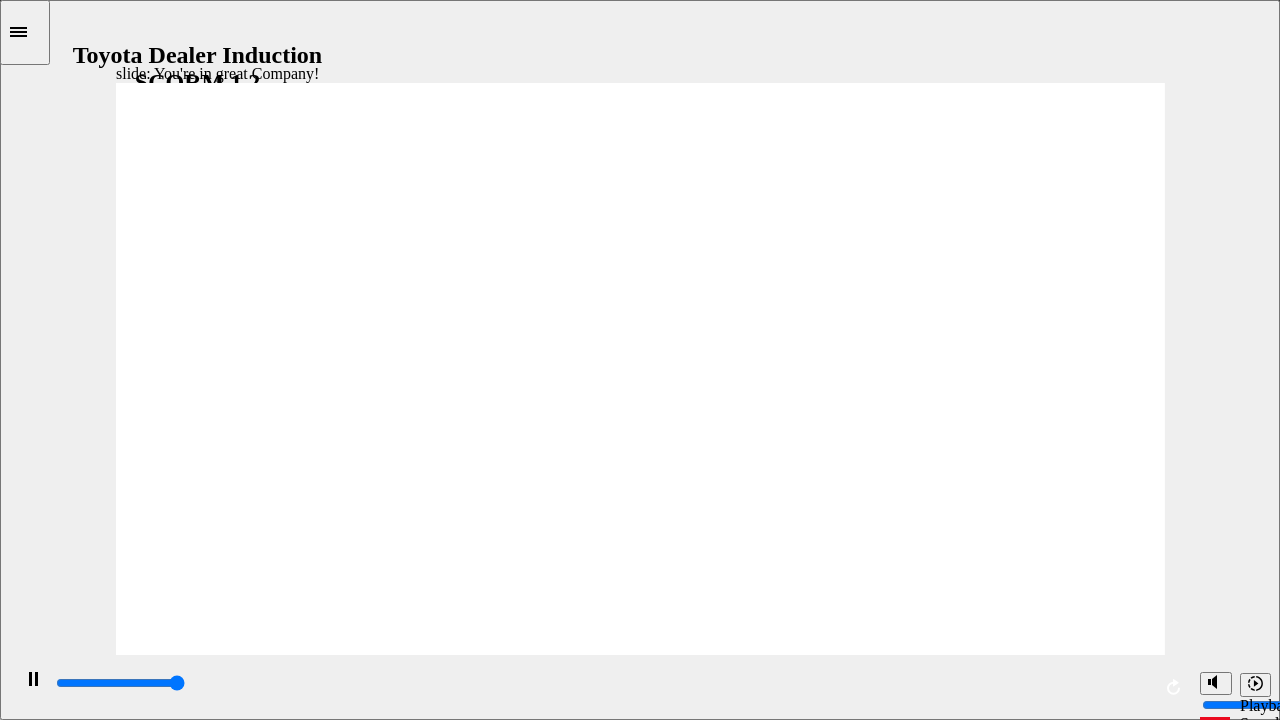 type on "7500" 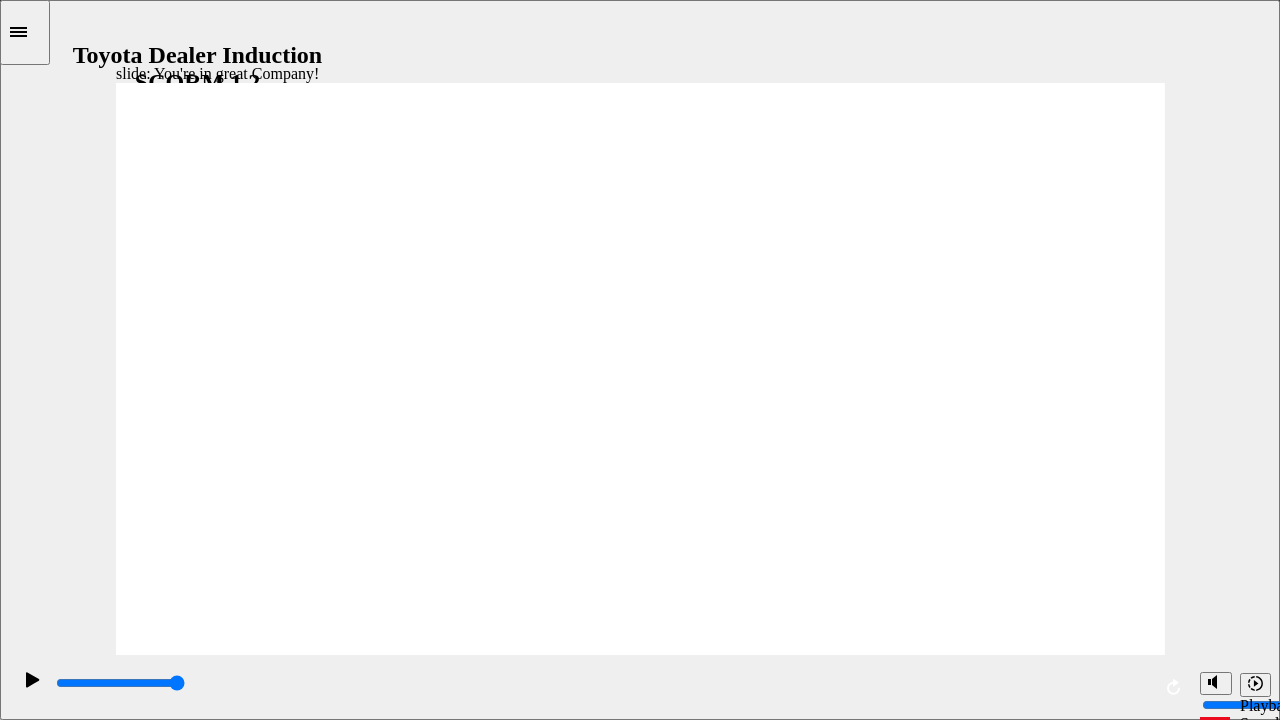 click 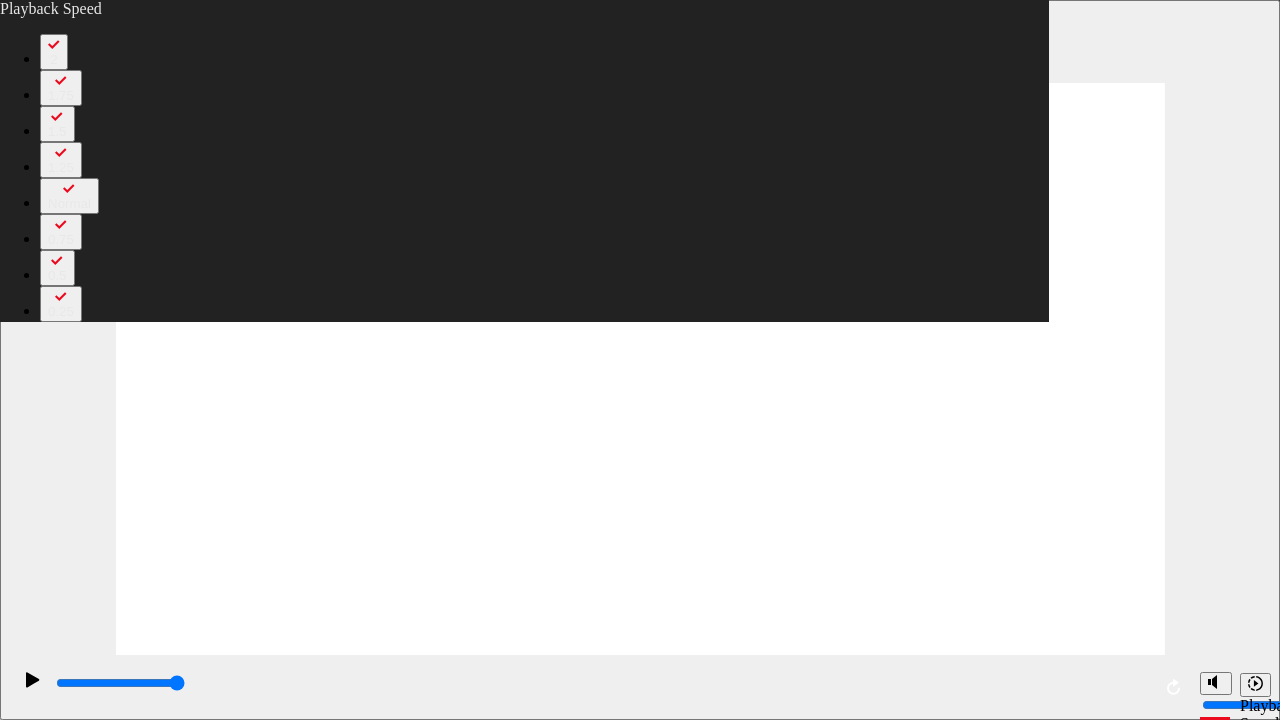 click at bounding box center (641, 4044) 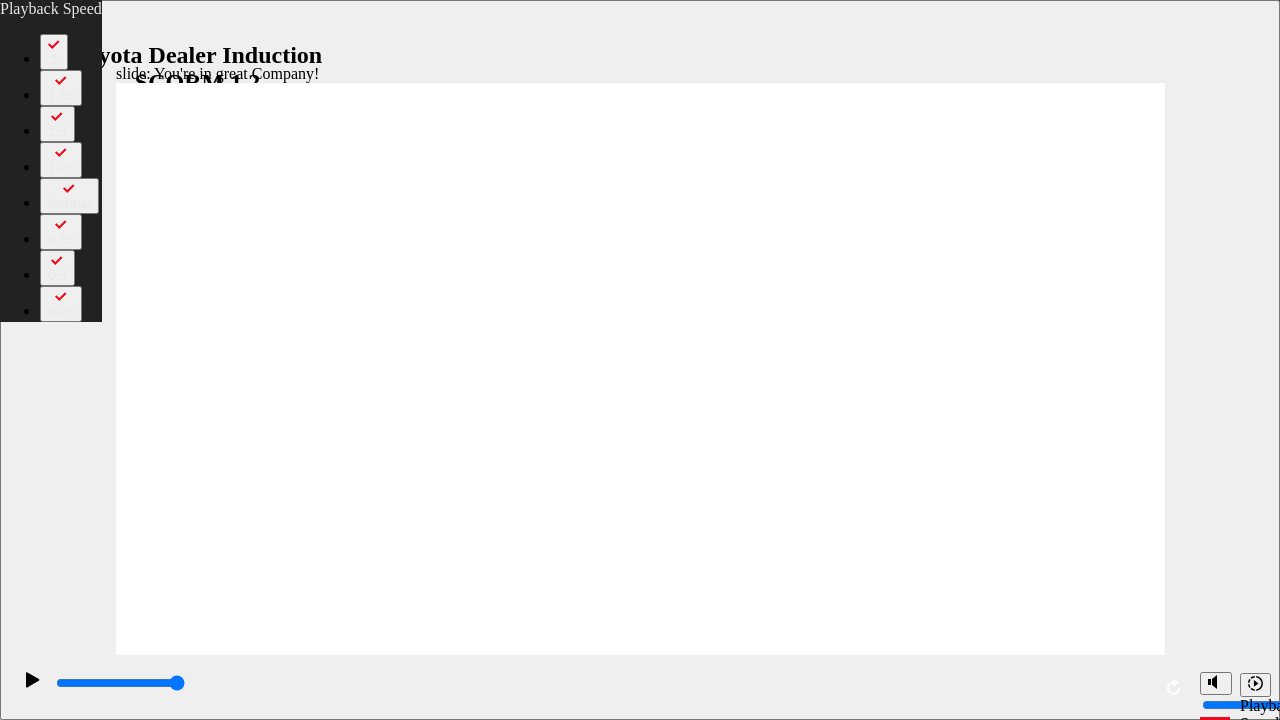 click 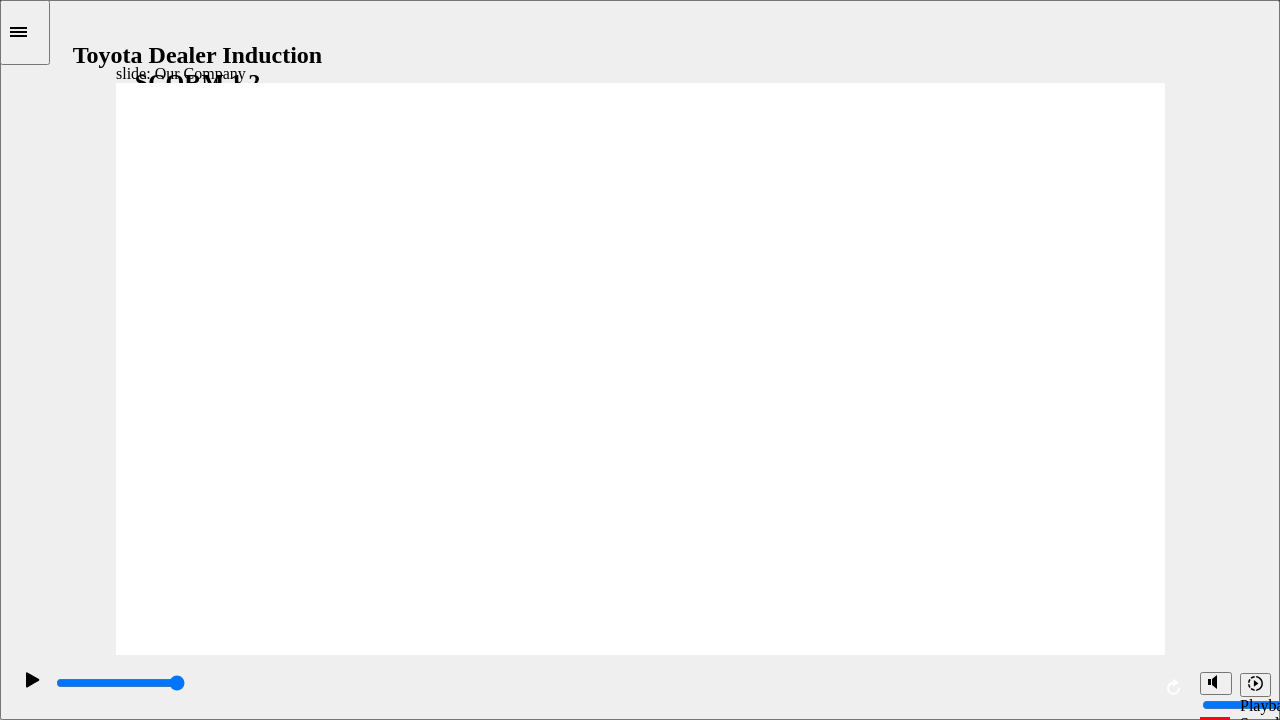 click 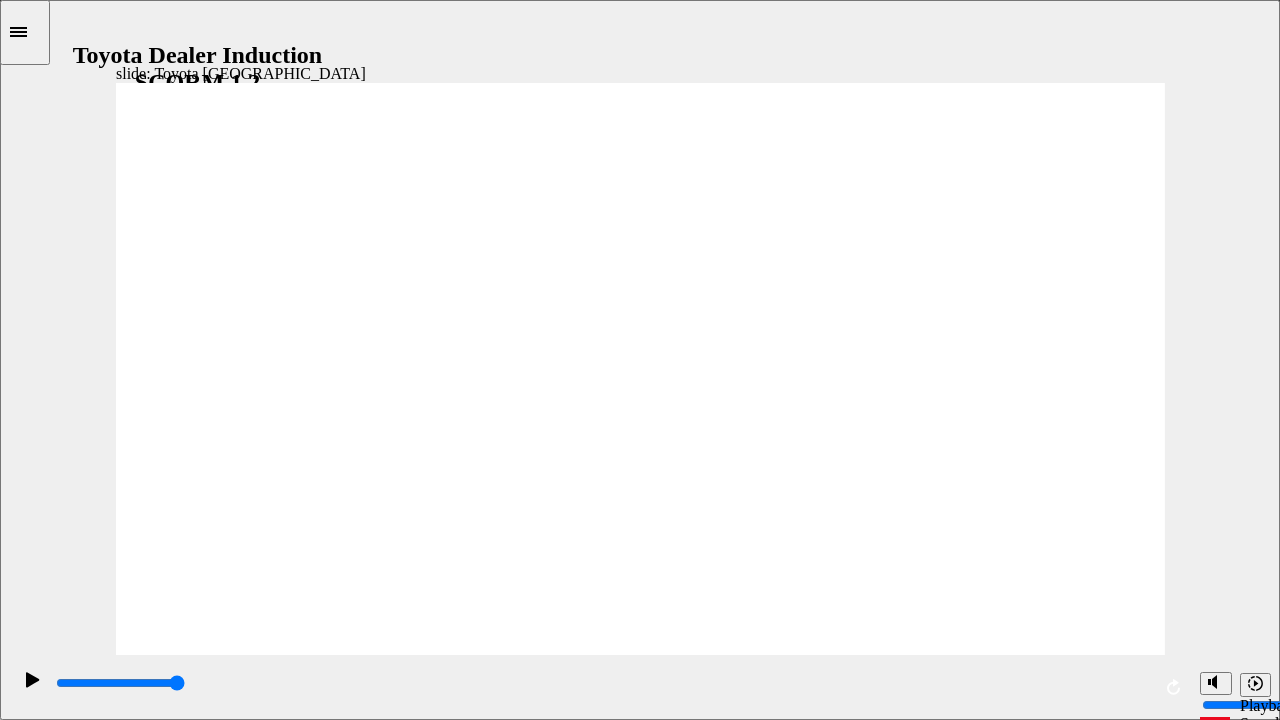 click 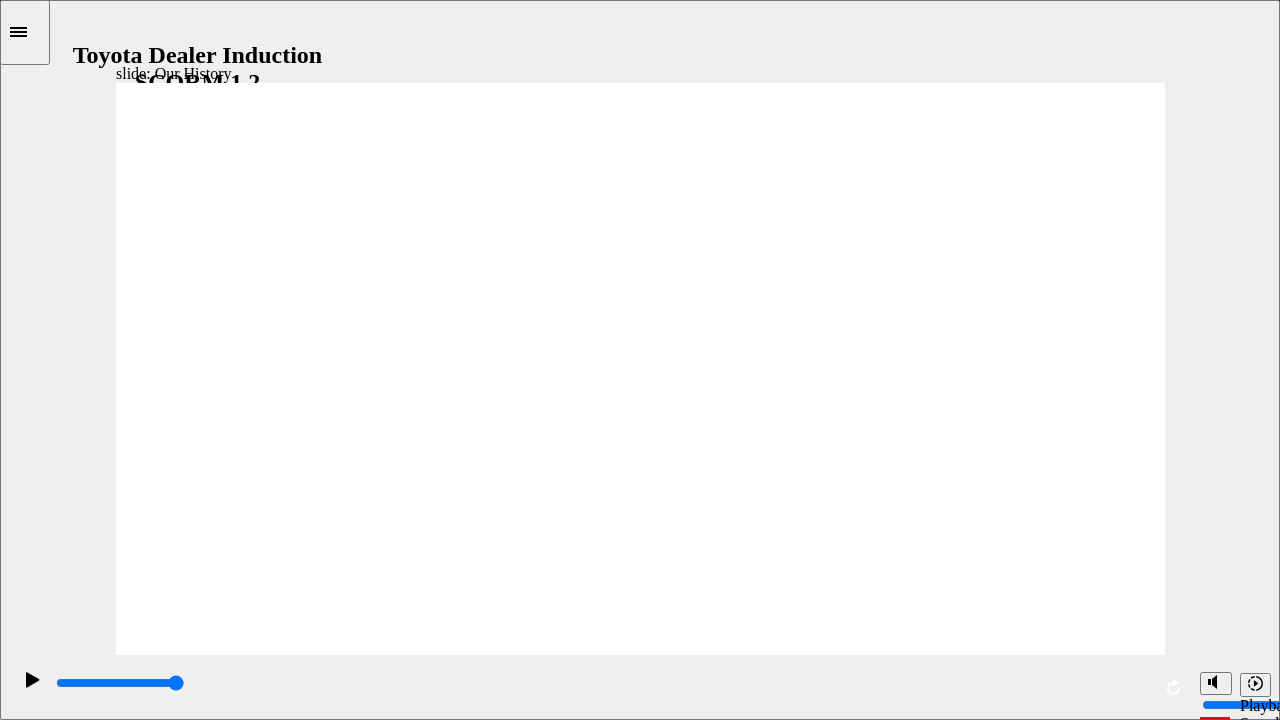 drag, startPoint x: 341, startPoint y: 535, endPoint x: 378, endPoint y: 545, distance: 38.327538 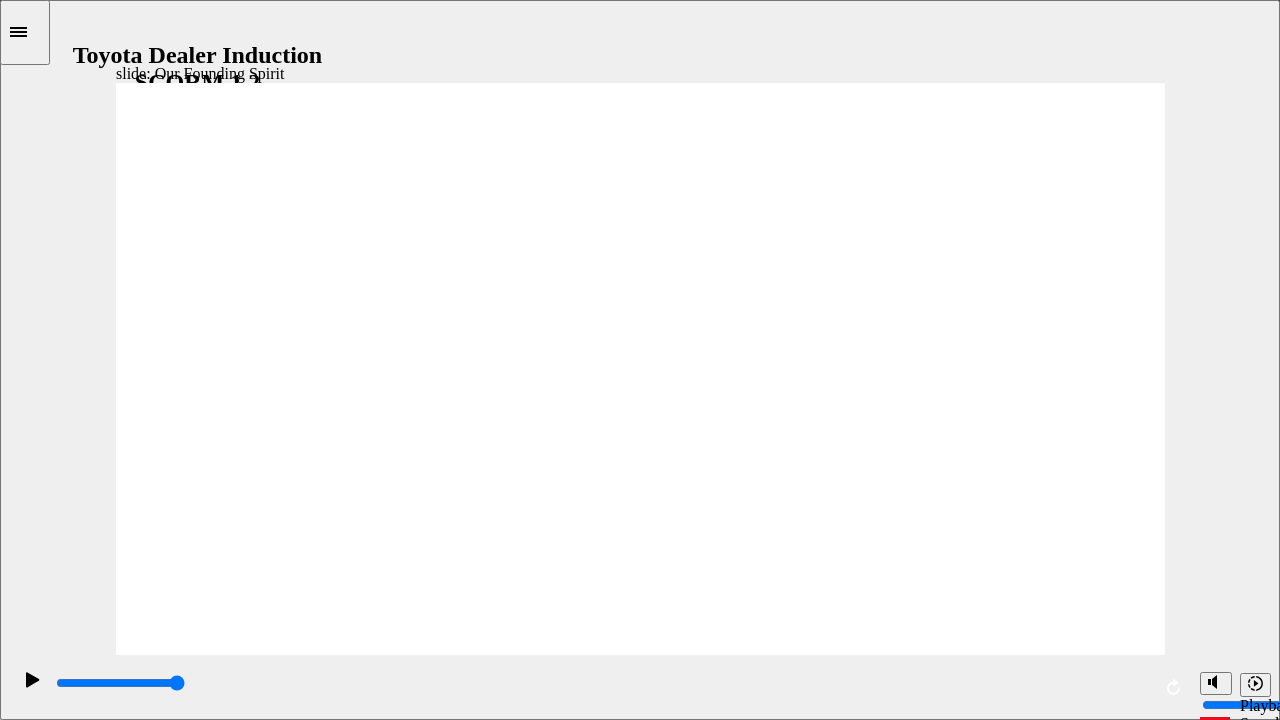 drag, startPoint x: 1038, startPoint y: 120, endPoint x: 1041, endPoint y: 107, distance: 13.341664 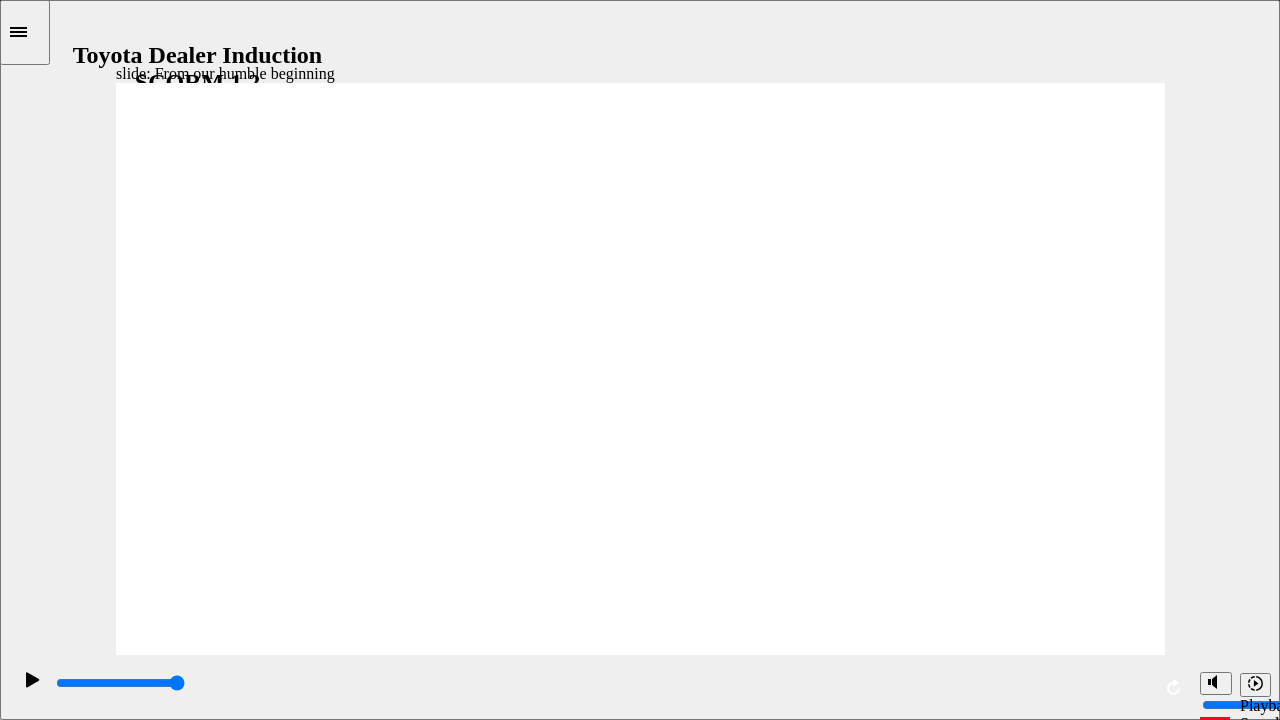 click 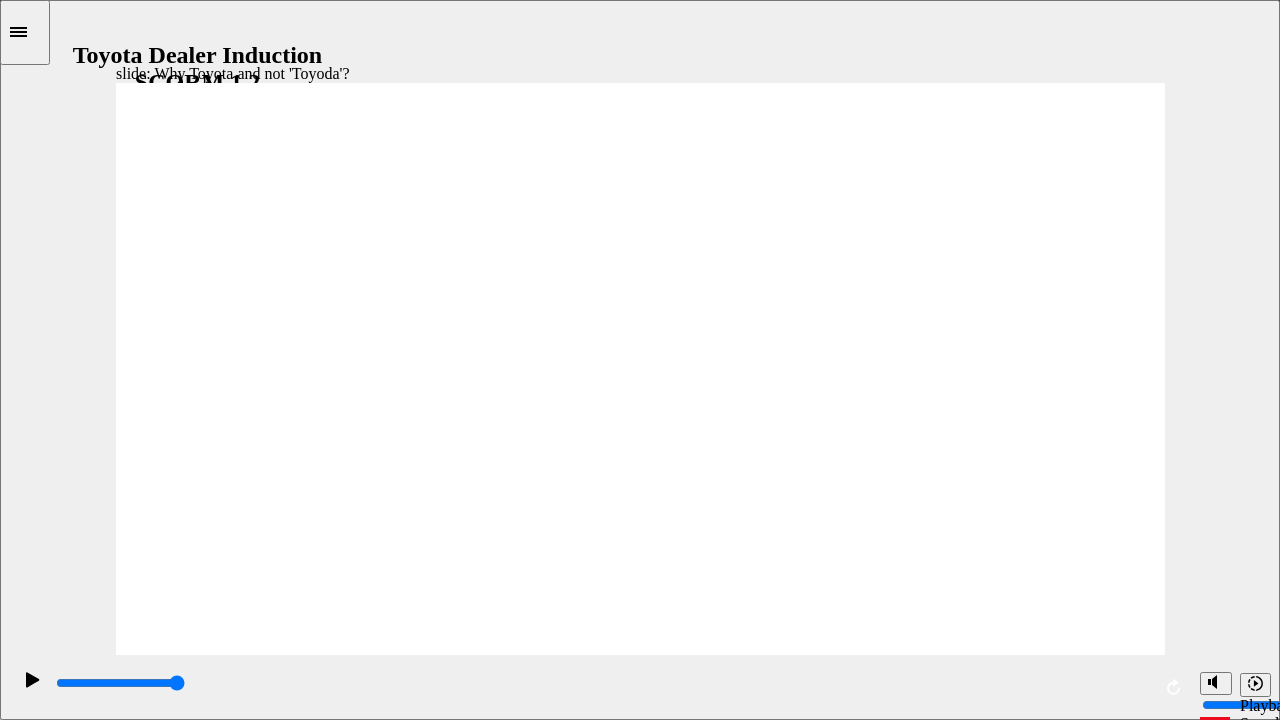 click 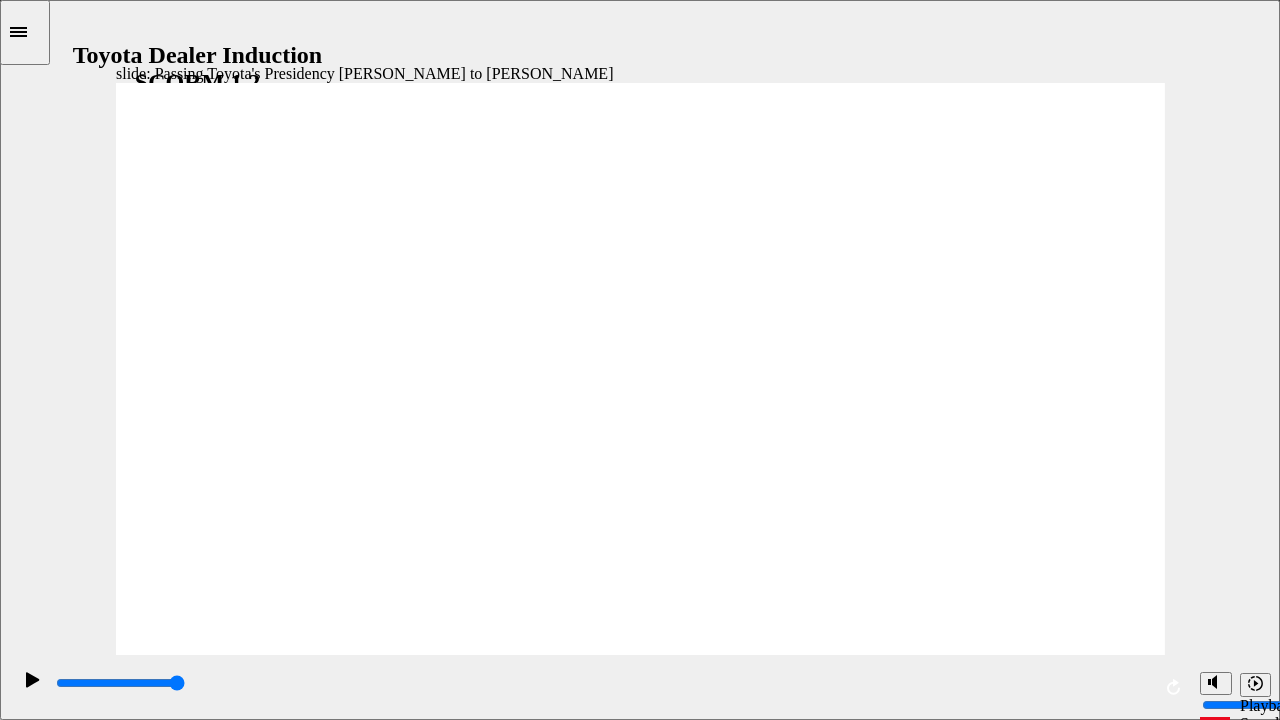 click 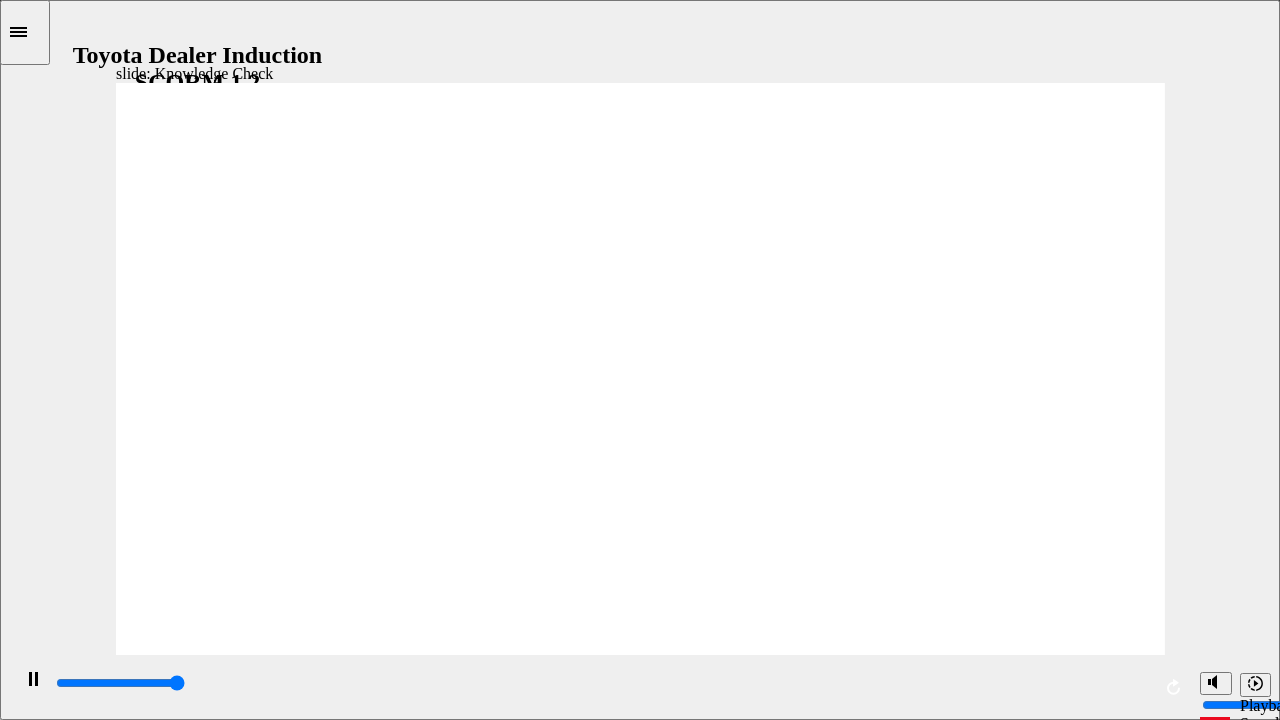 type on "5000" 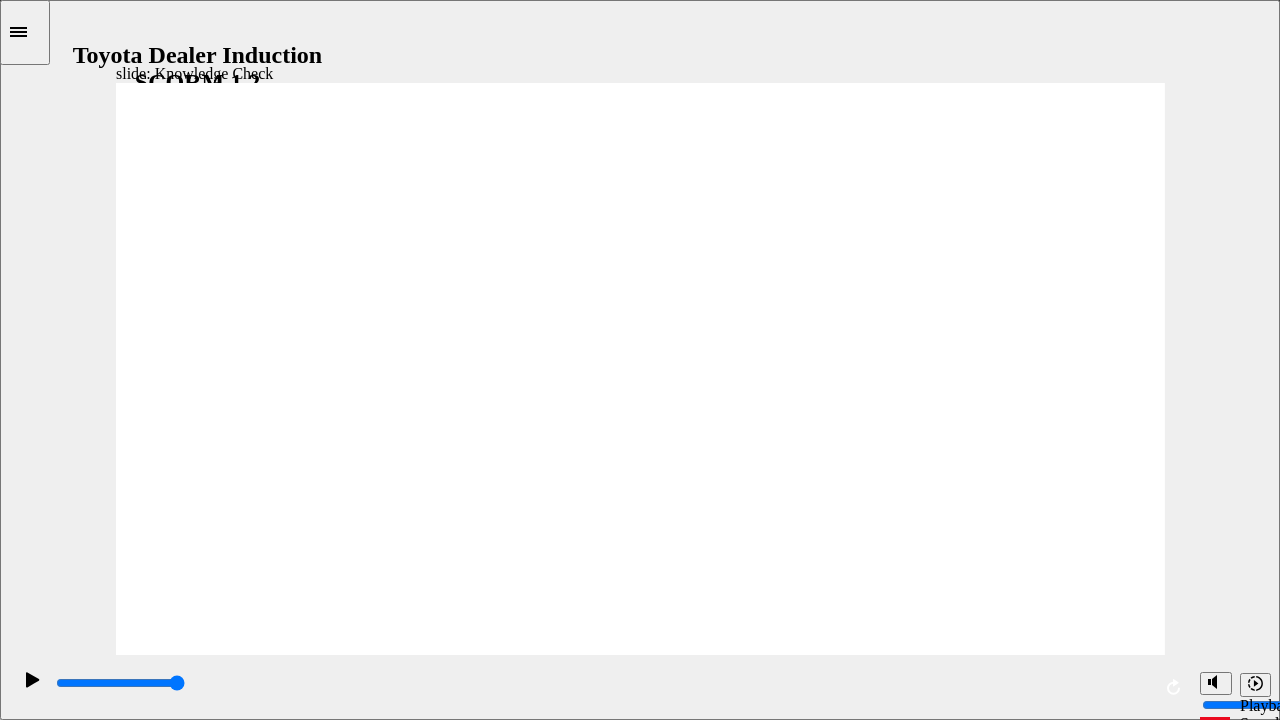 radio on "true" 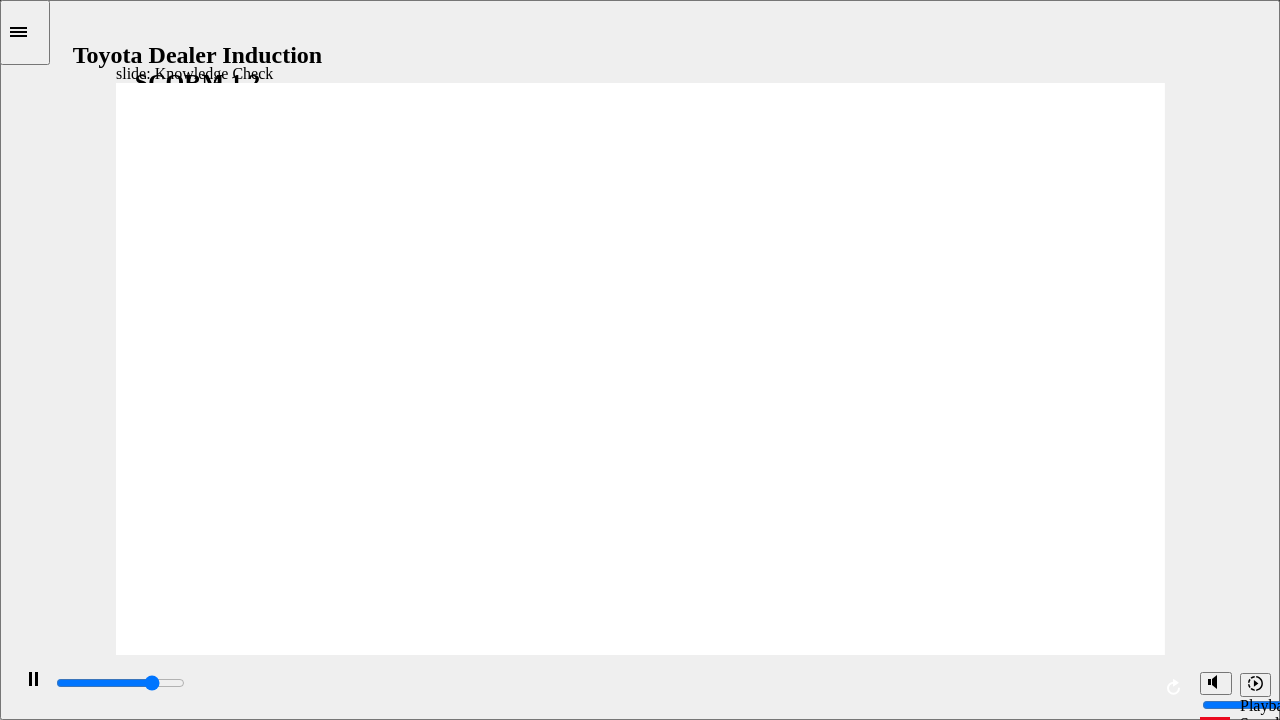 type on "3900" 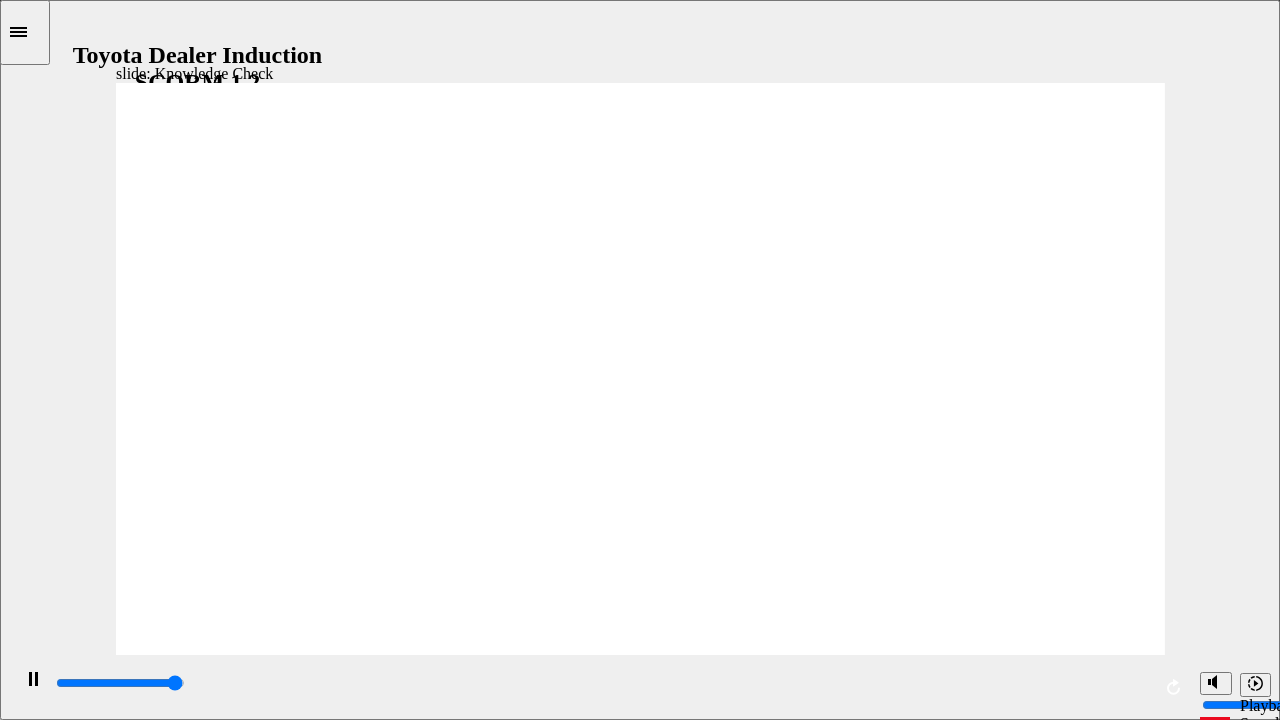 click 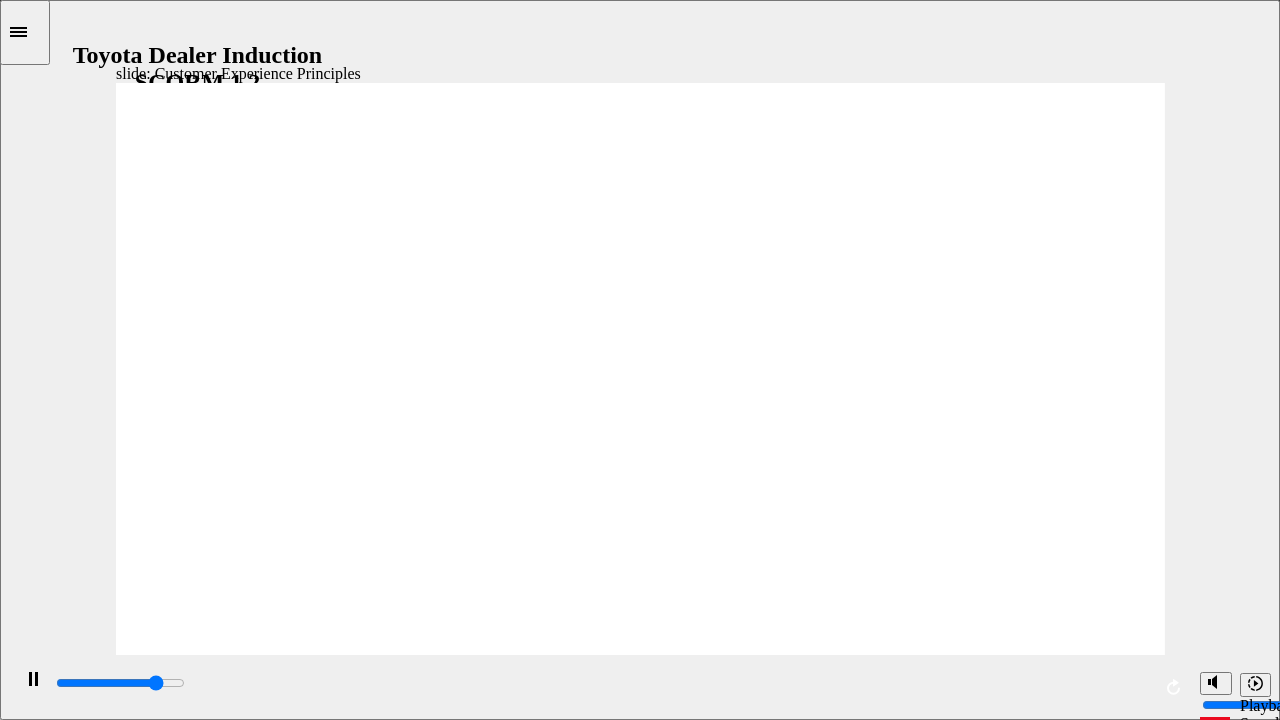 click 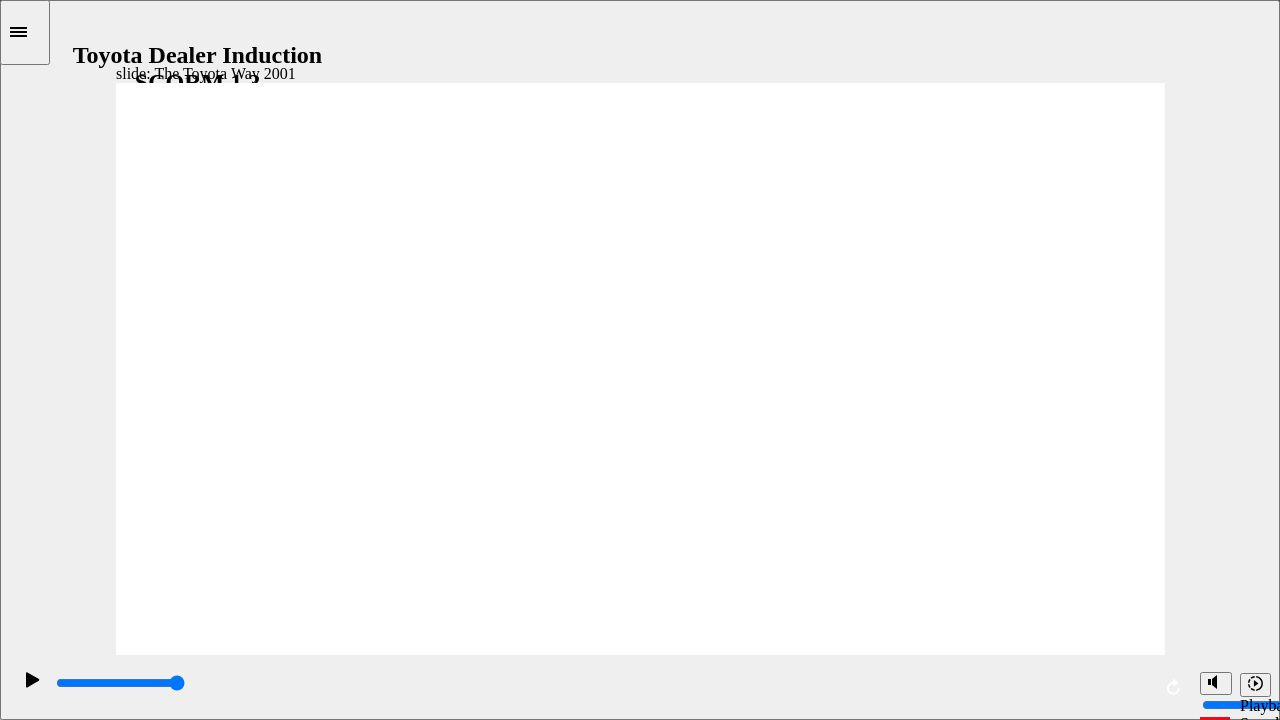 click 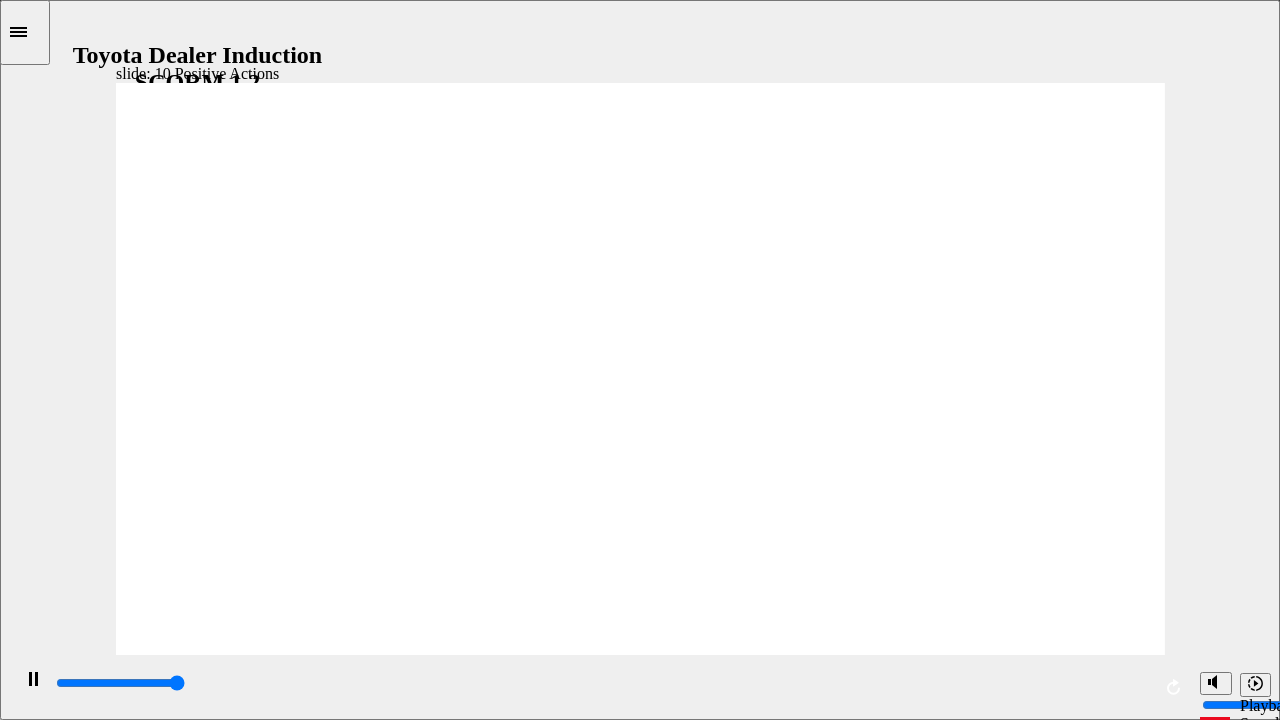 type on "19900" 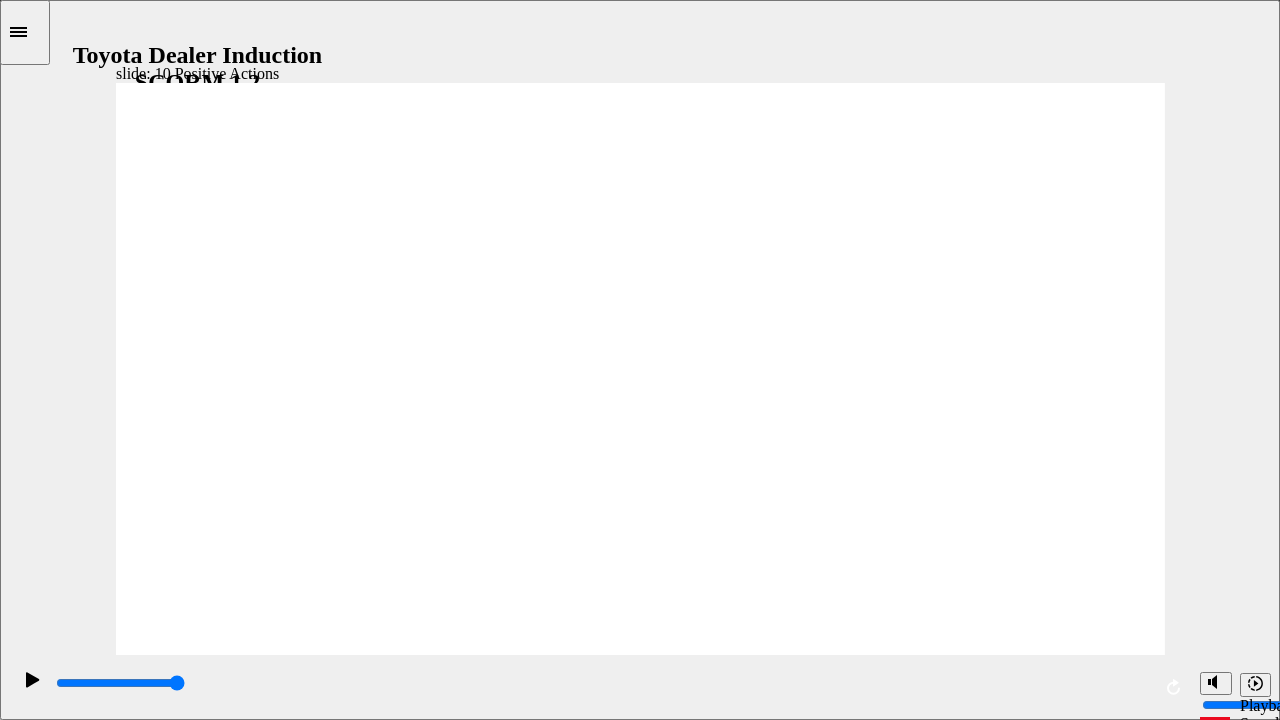 click 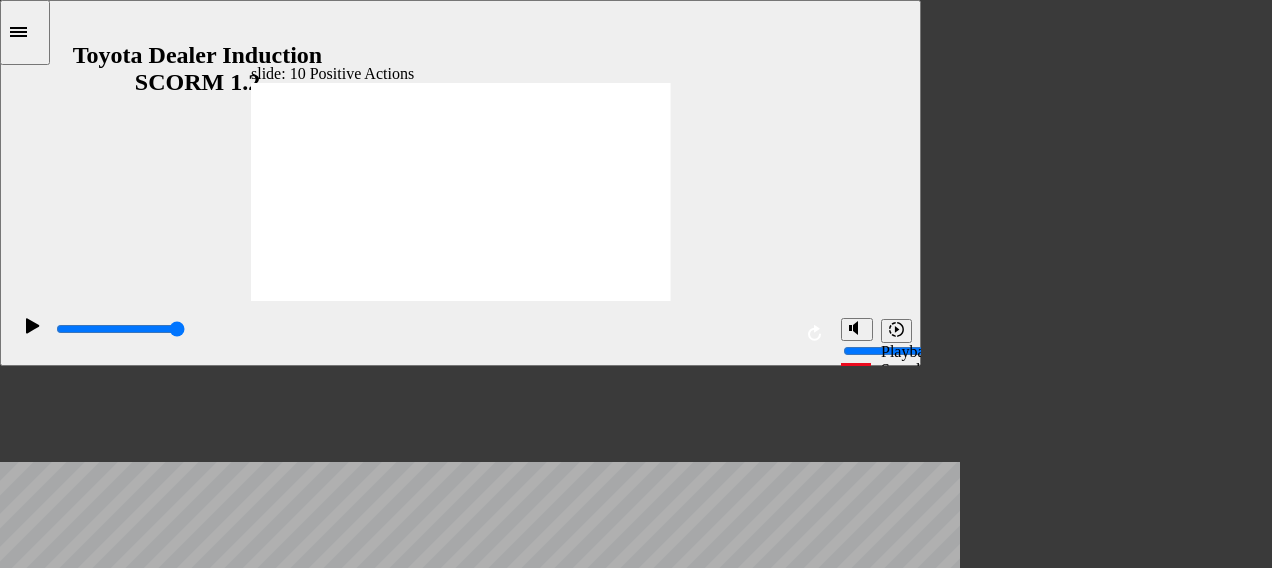 type 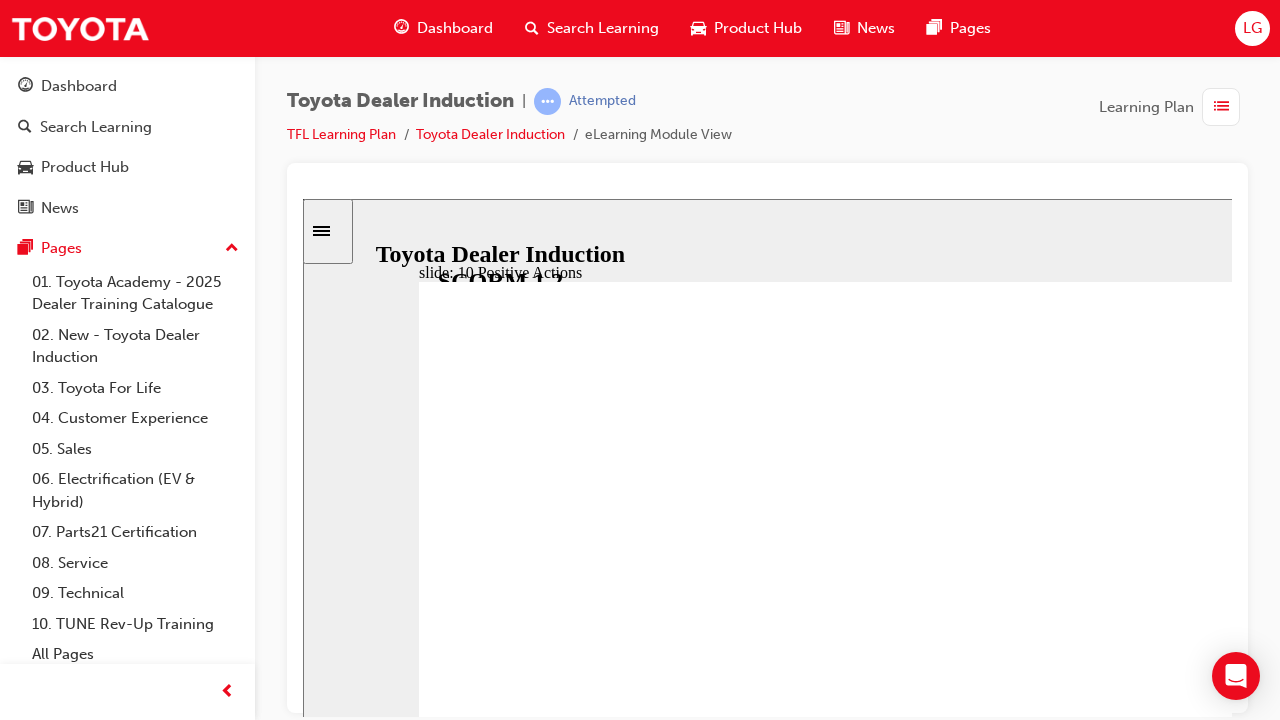 click 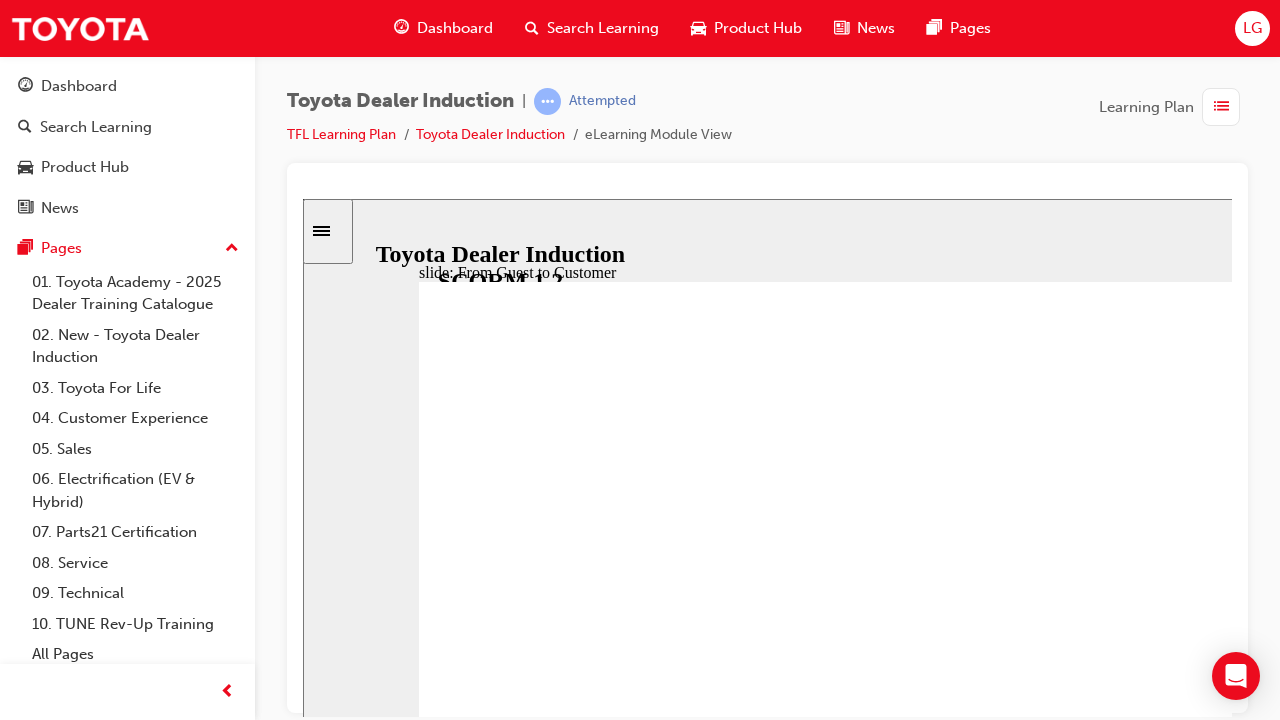 click 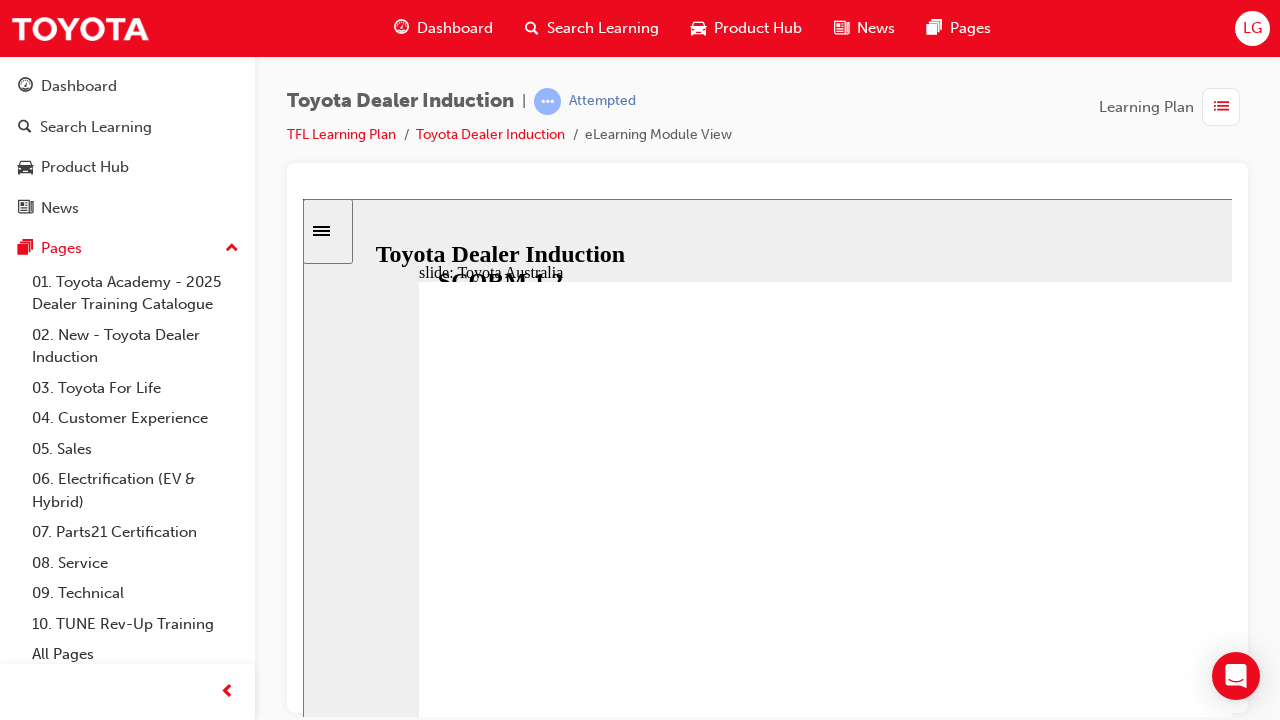 click 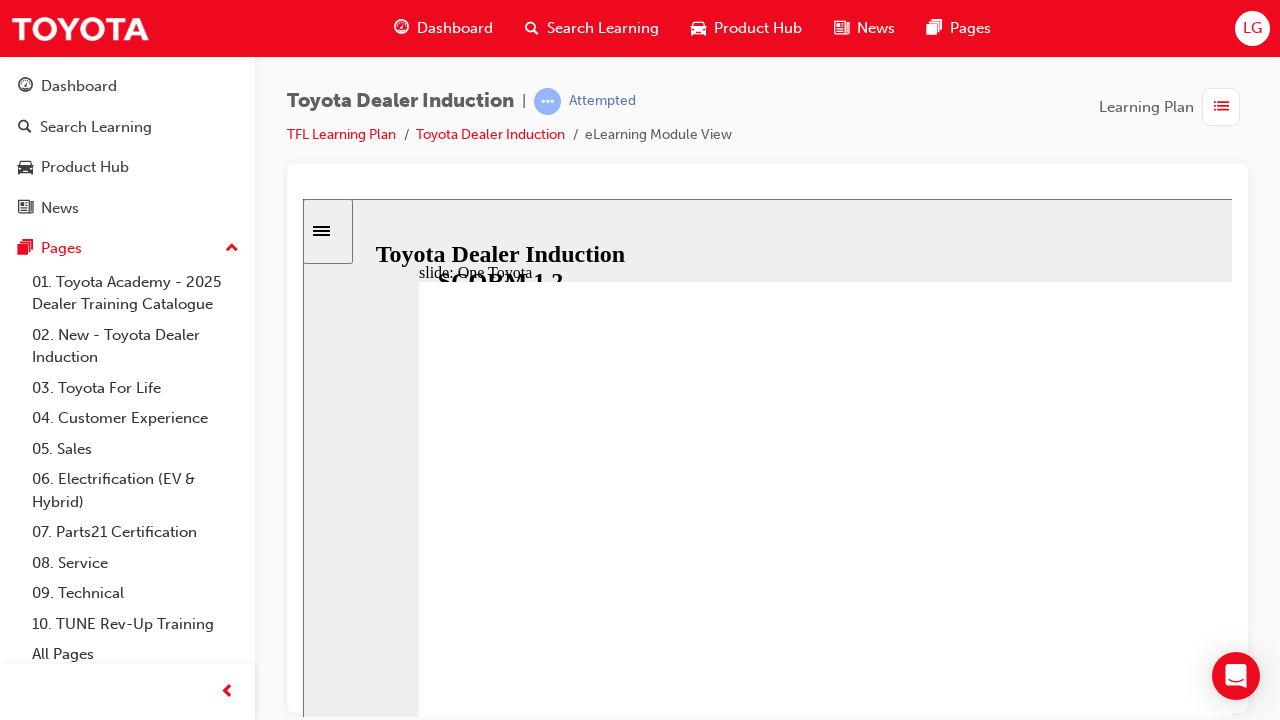click 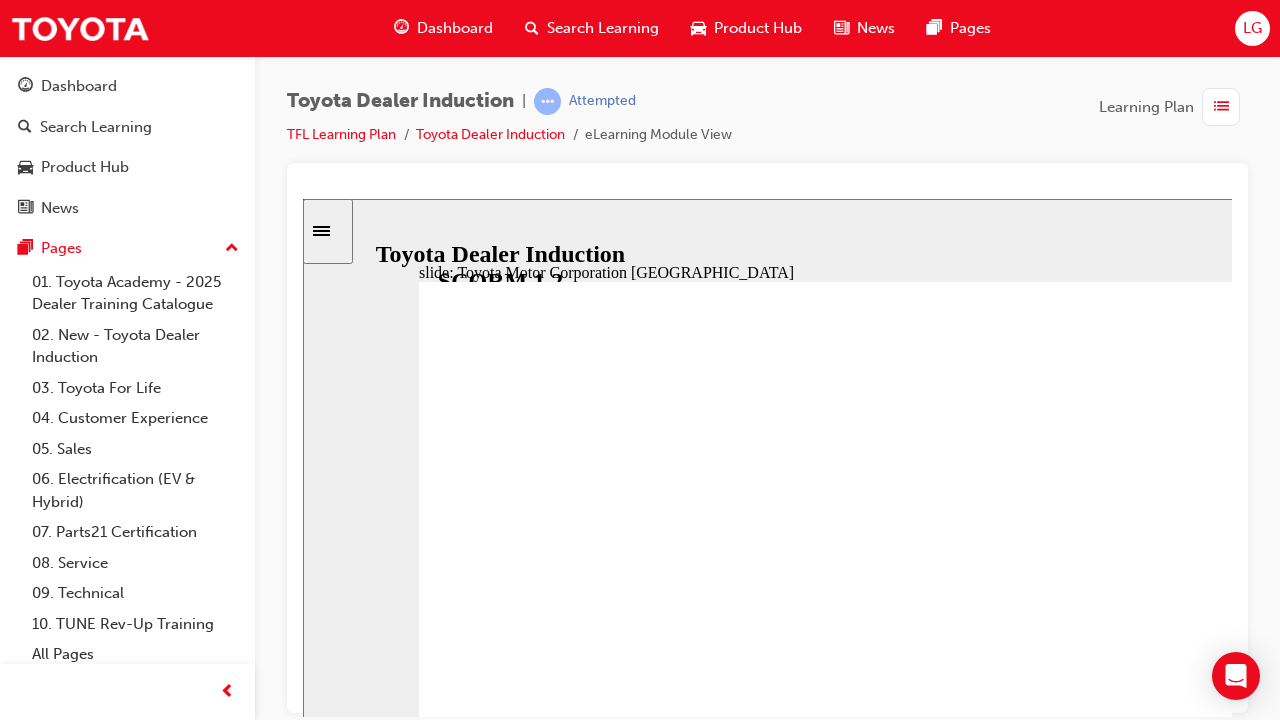 click 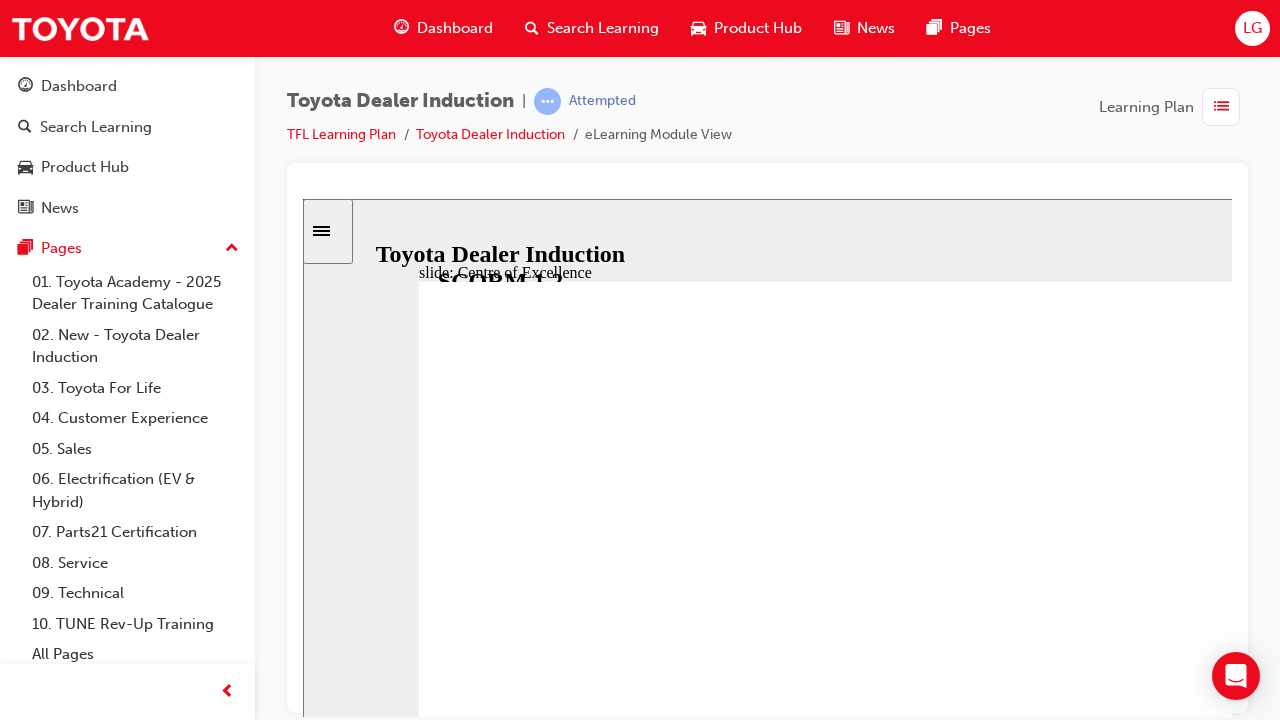 type on "15300" 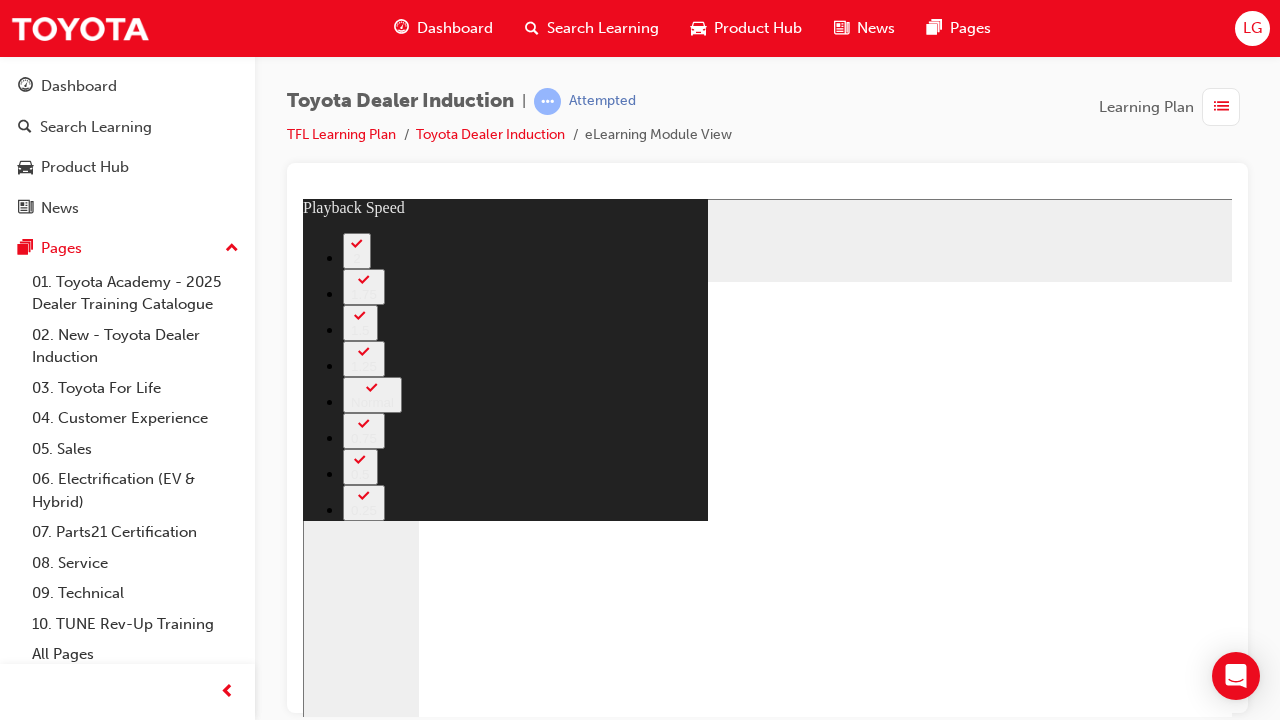 click 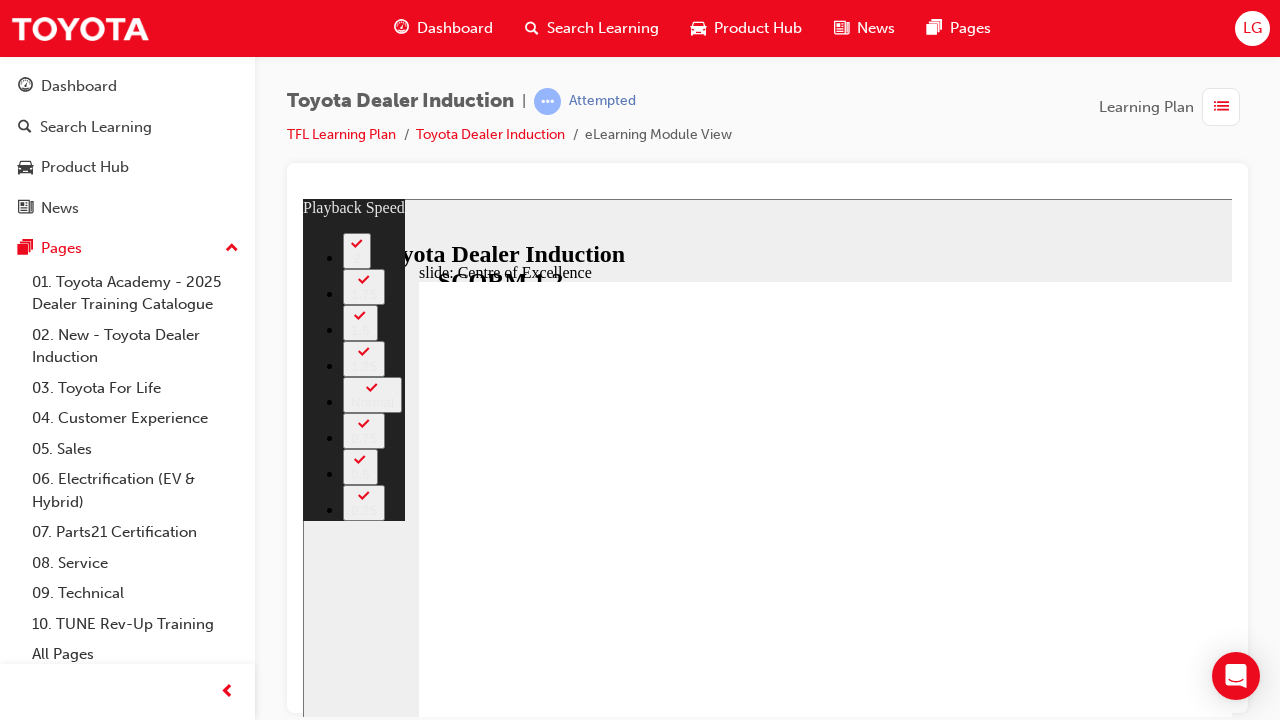 type on "248" 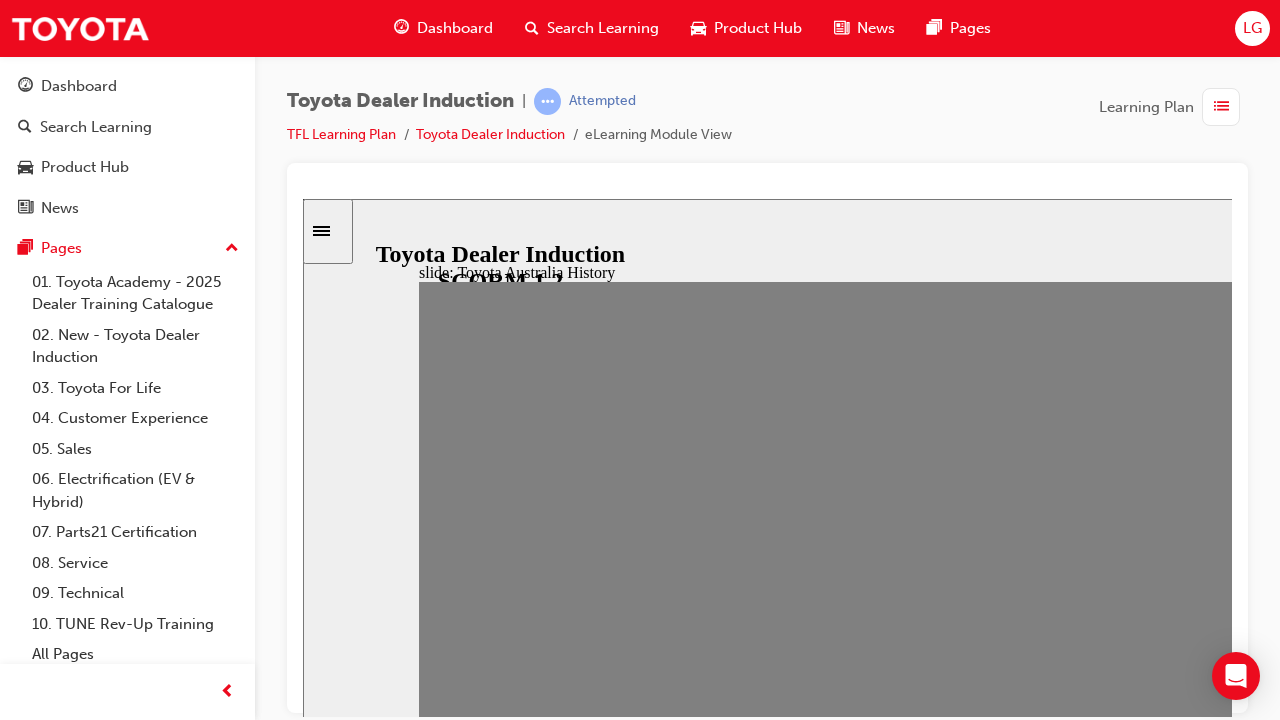 drag, startPoint x: 451, startPoint y: 582, endPoint x: 501, endPoint y: 583, distance: 50.01 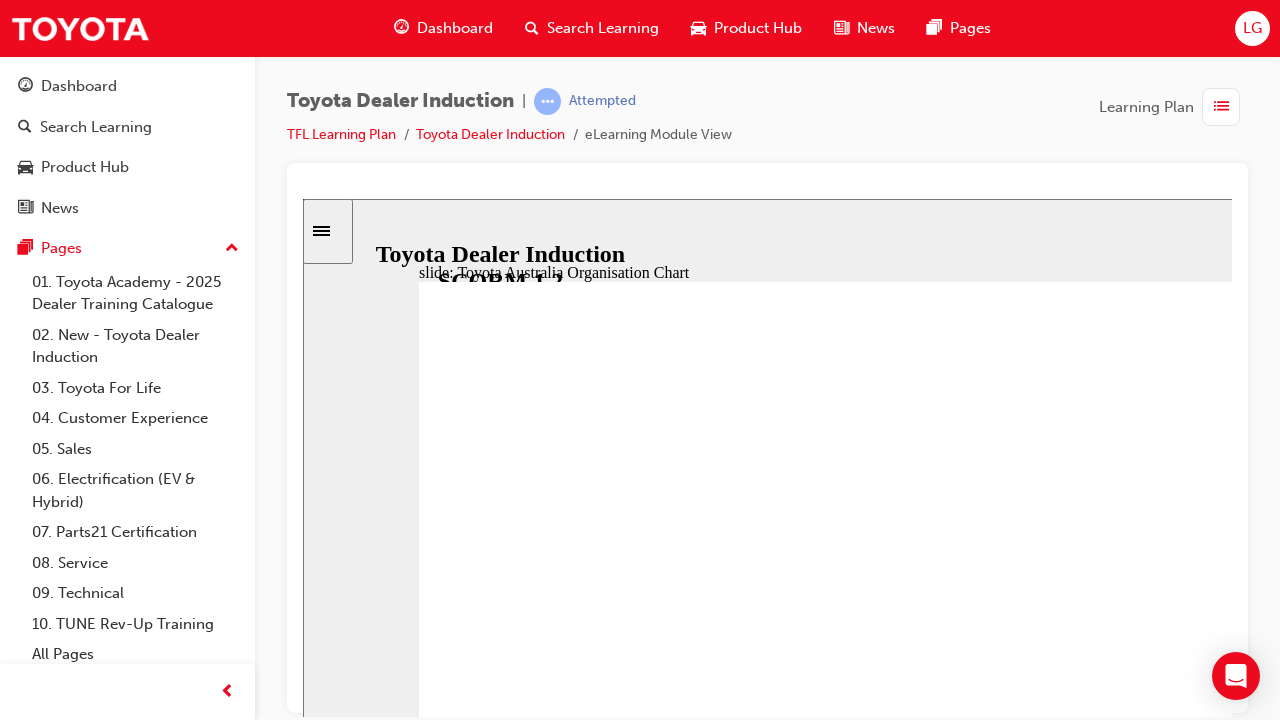 click 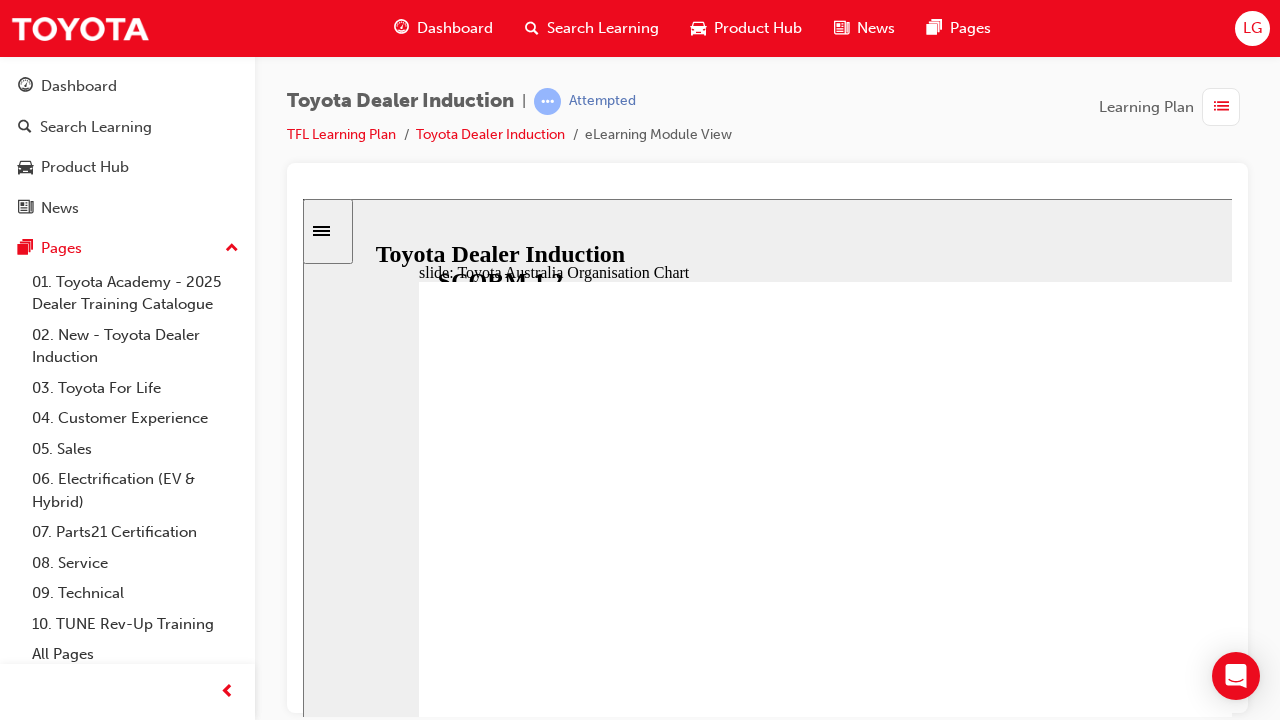 click 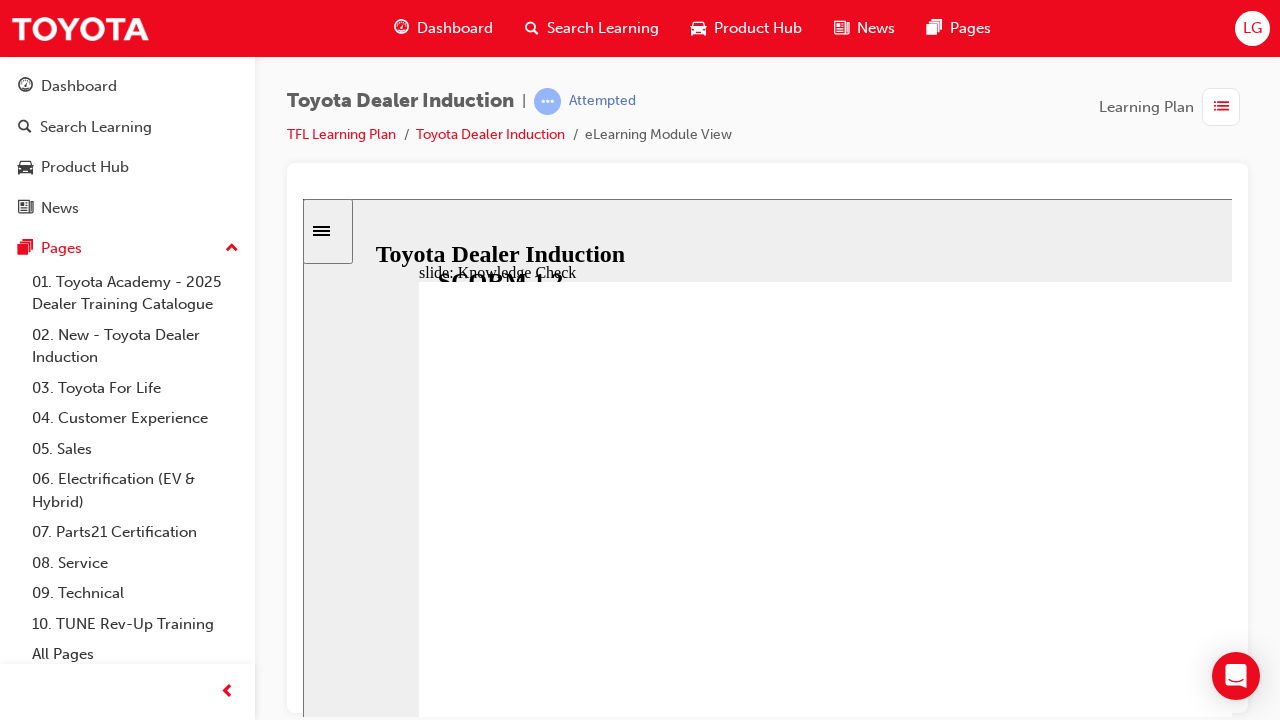 type on "5000" 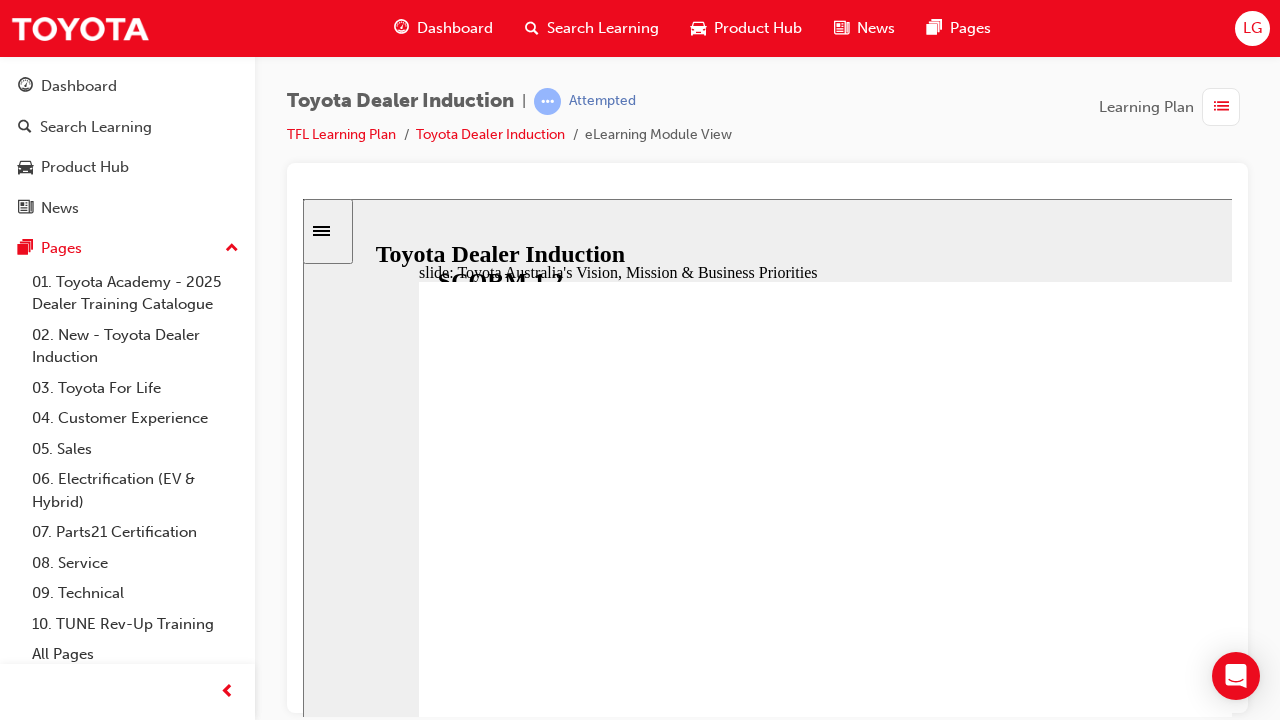 click 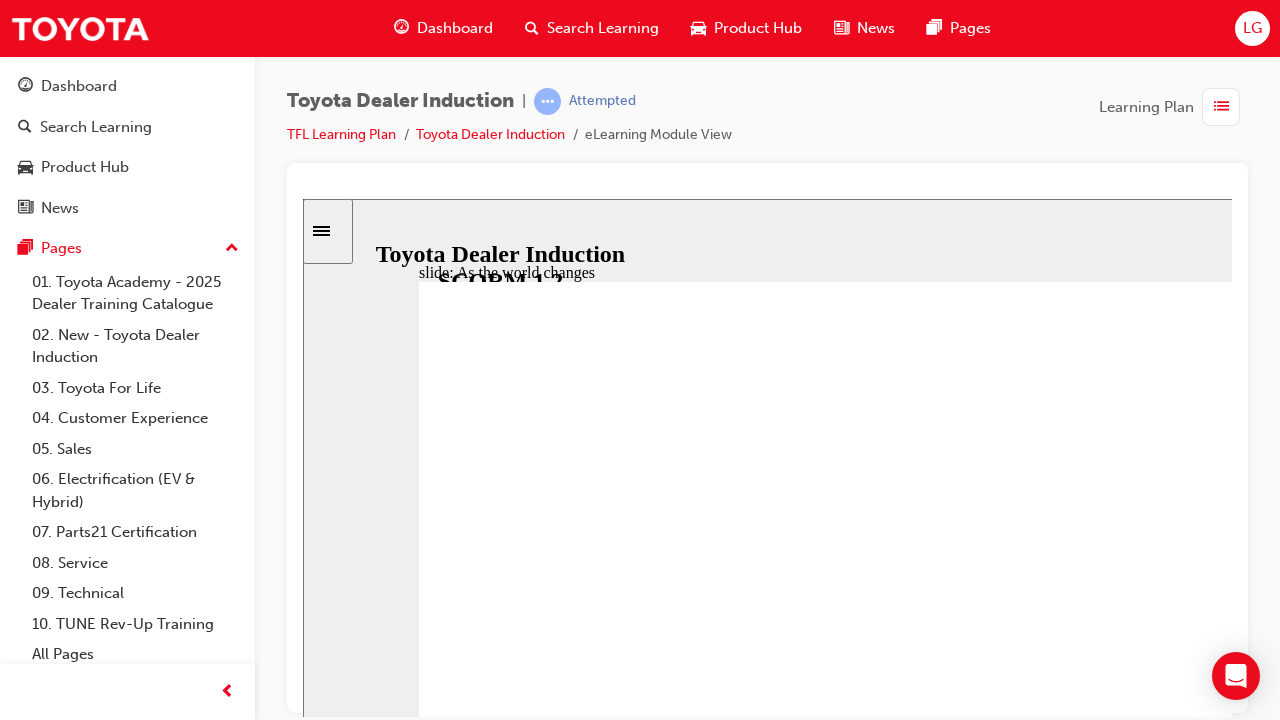 click 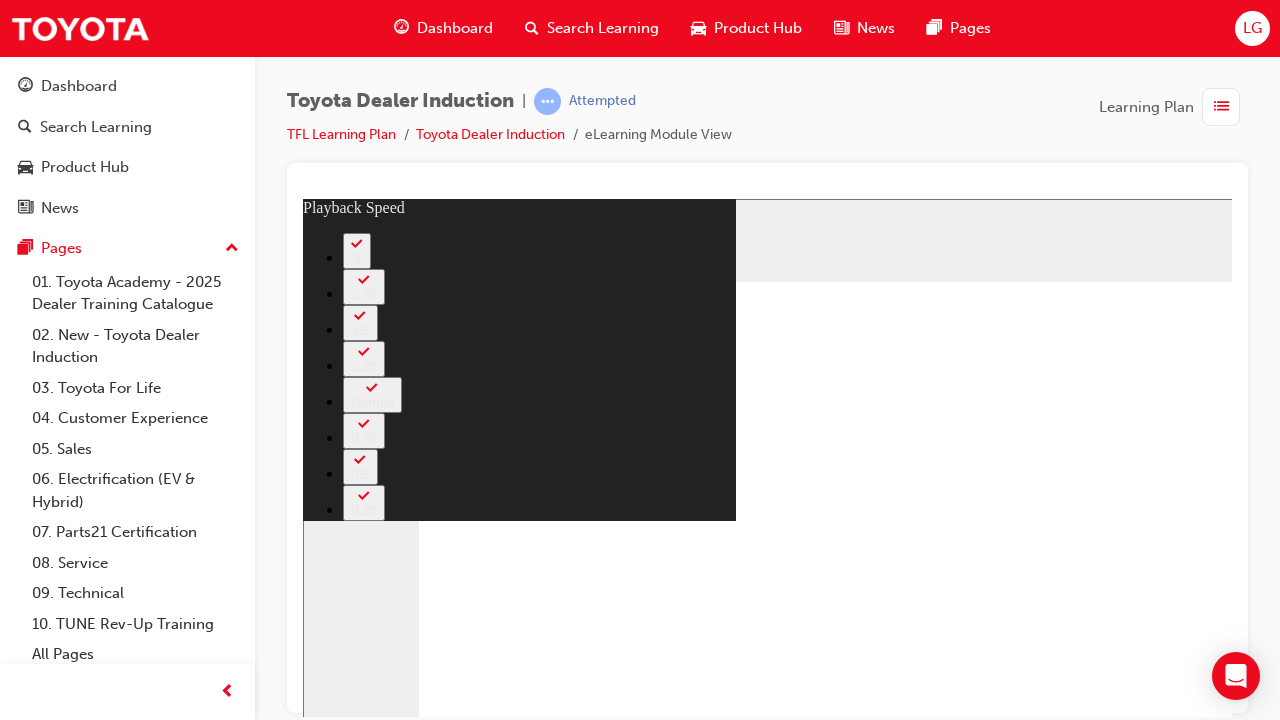type on "9200" 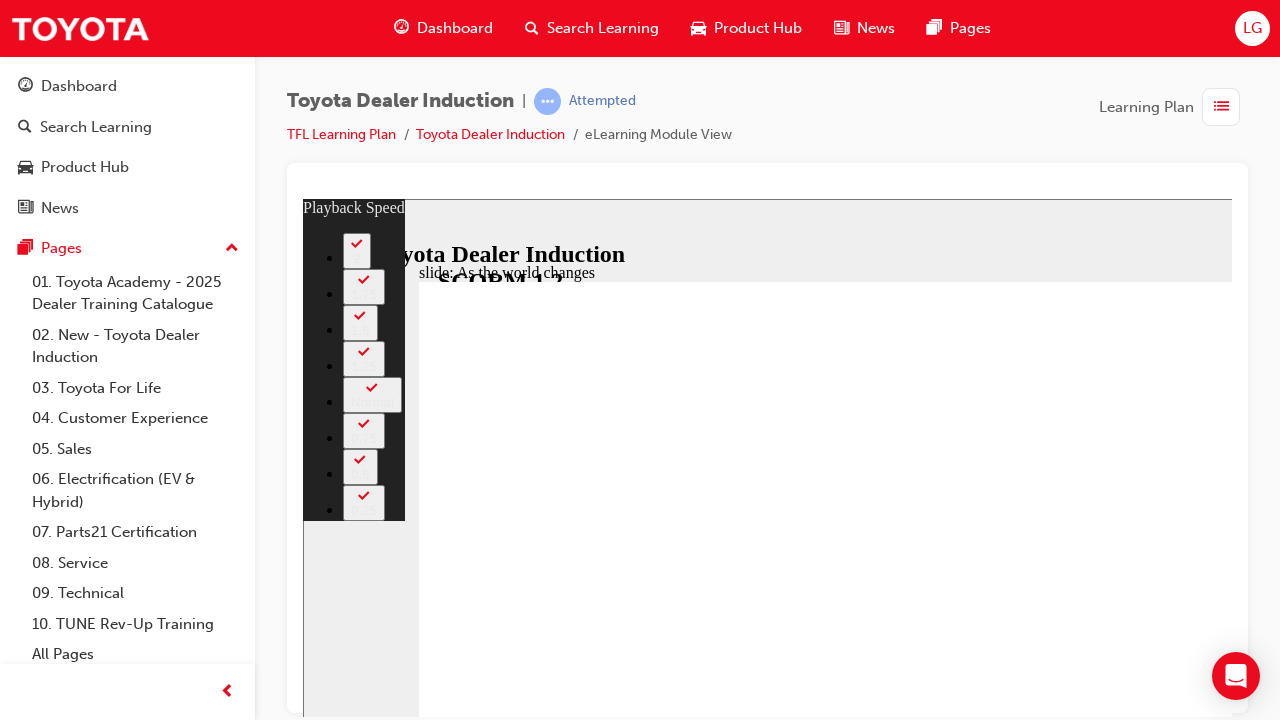 click 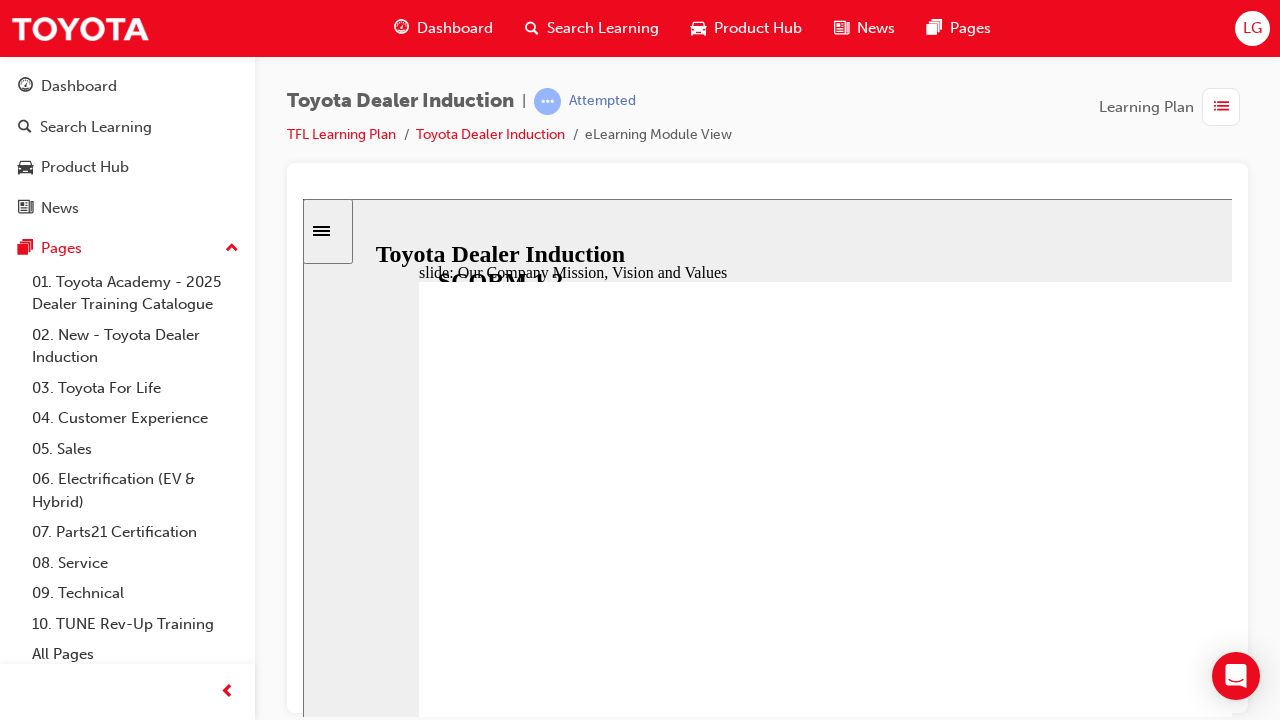 click 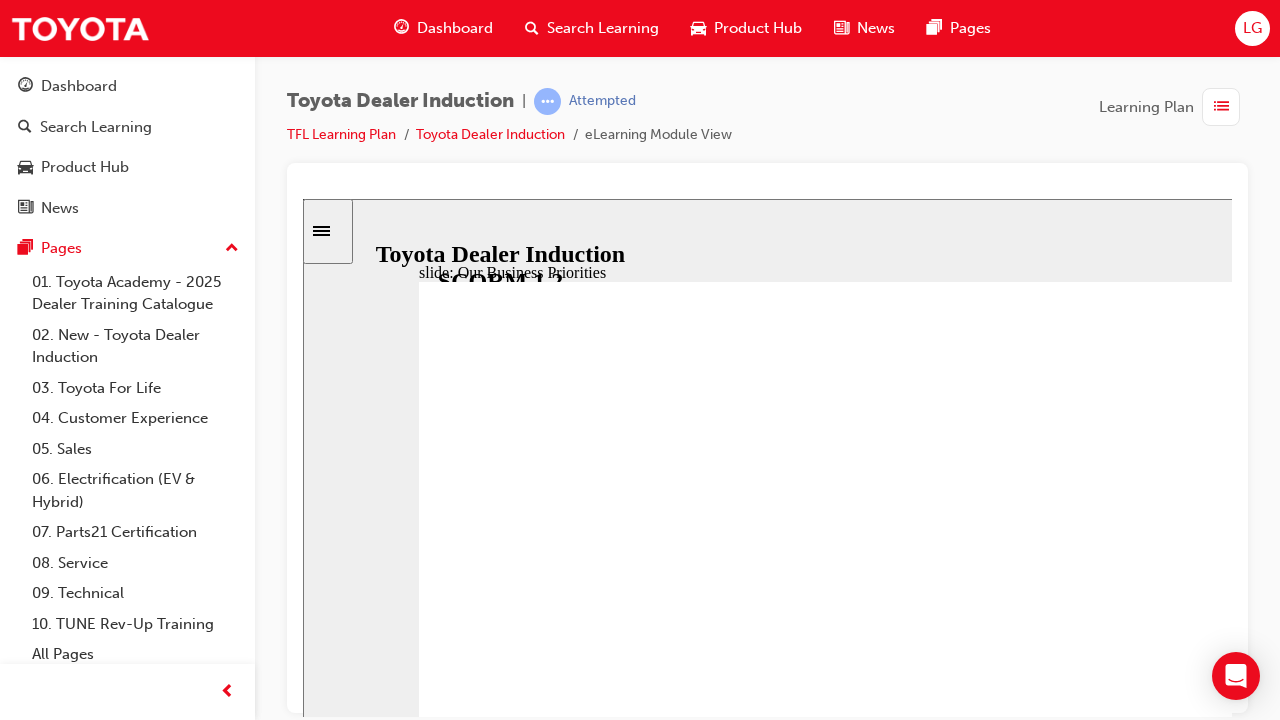 click 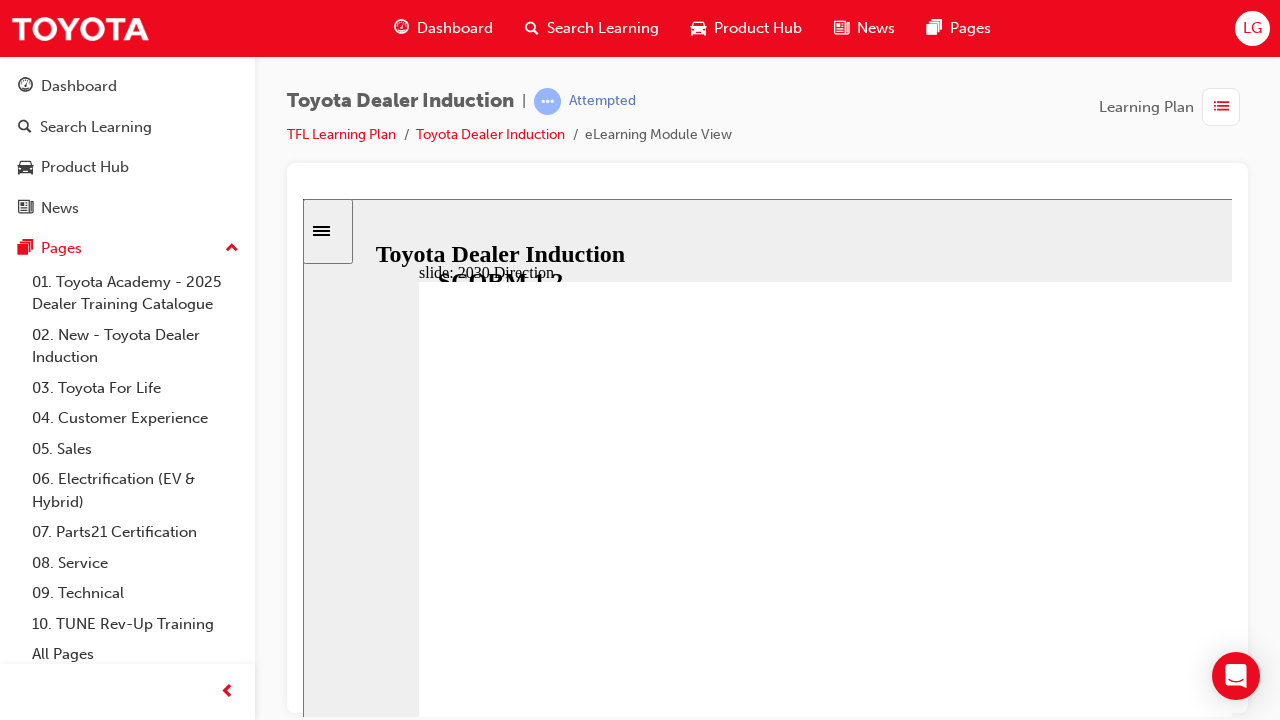 click 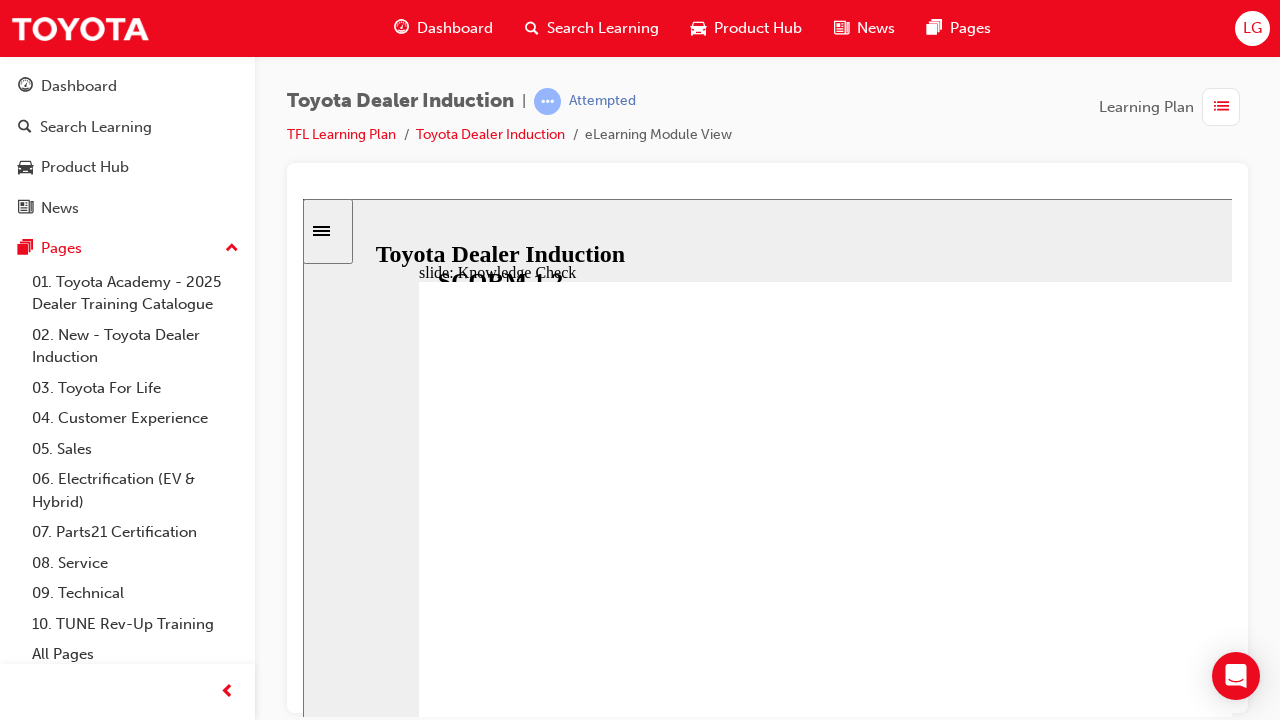 click at bounding box center (687, 2121) 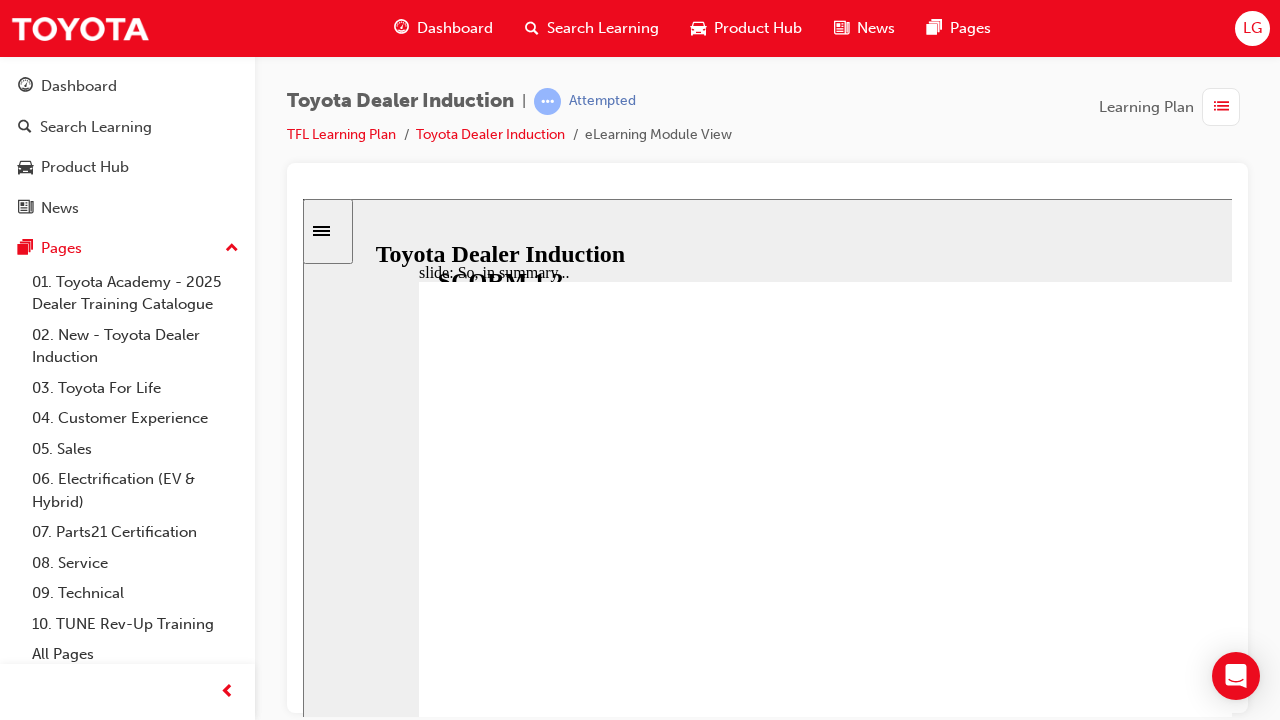 click 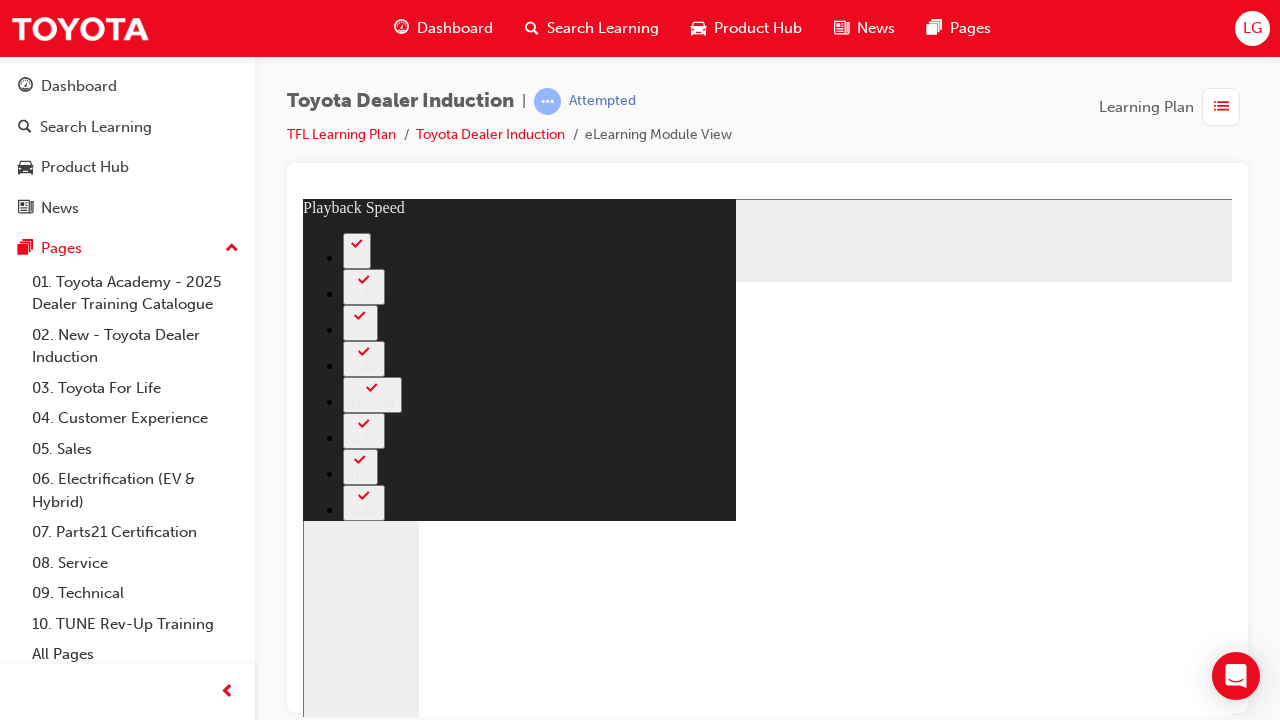 type on "3200" 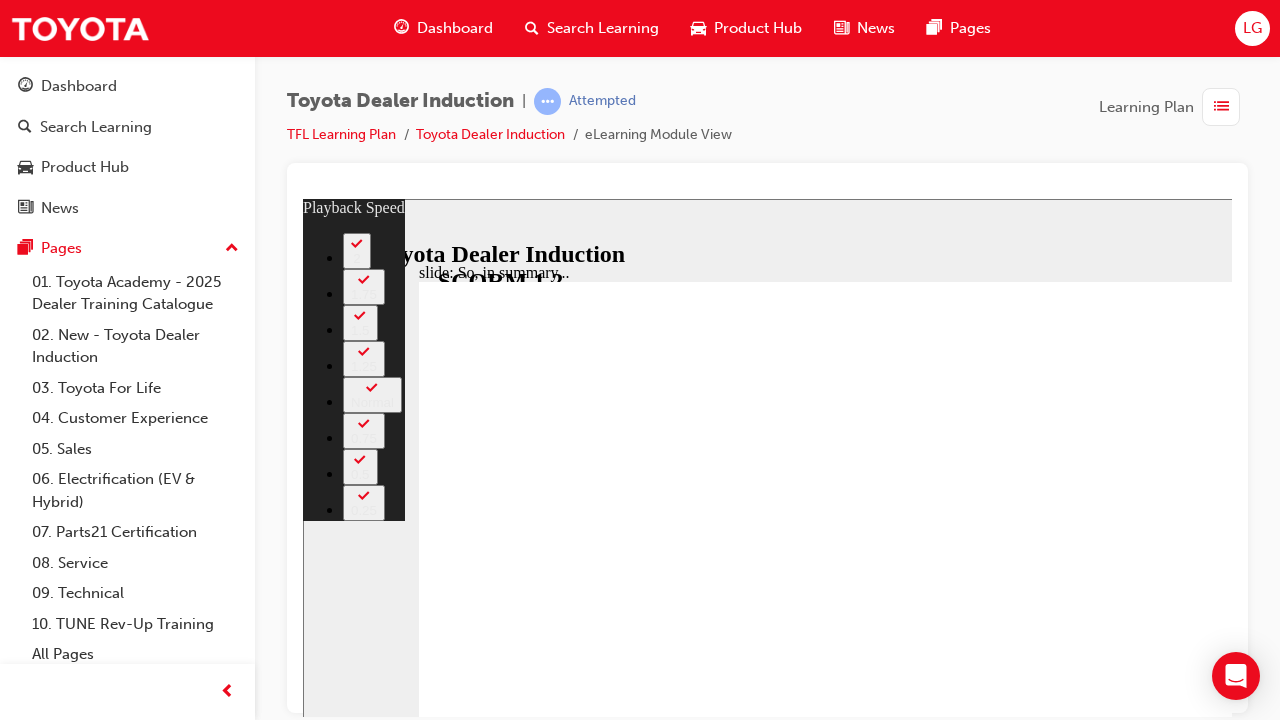 type on "20" 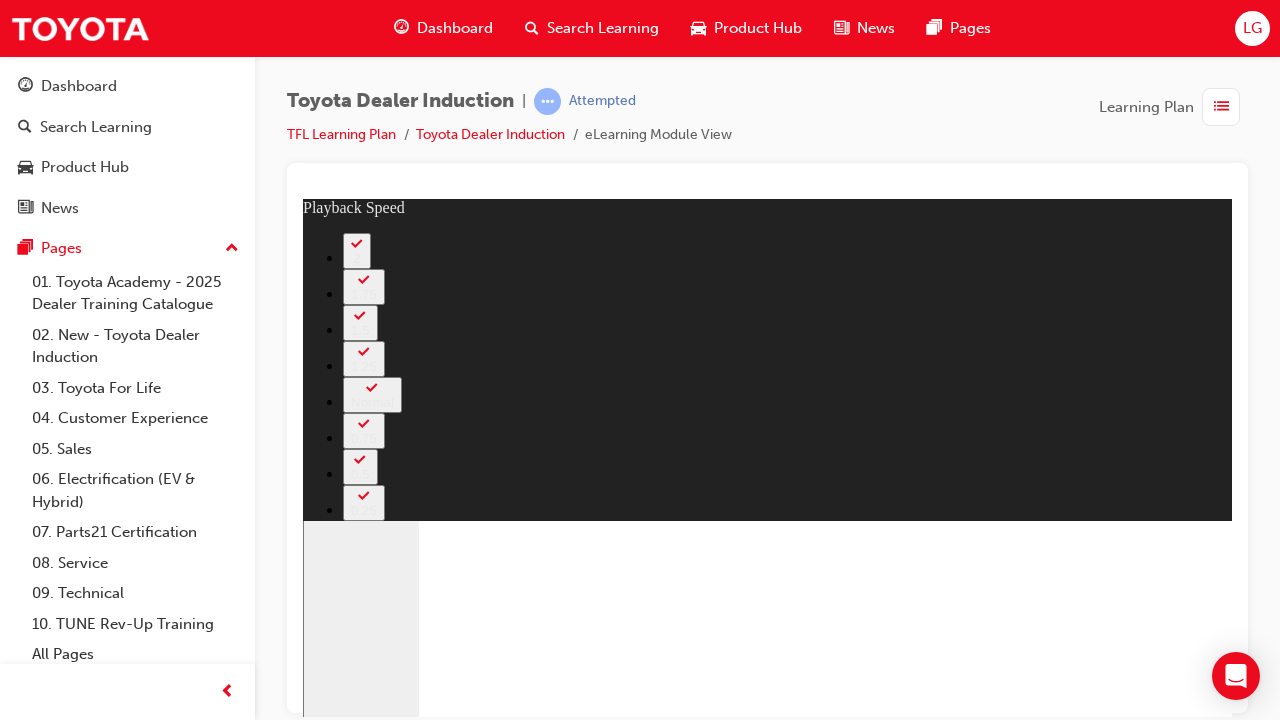 click at bounding box center [943, 4259] 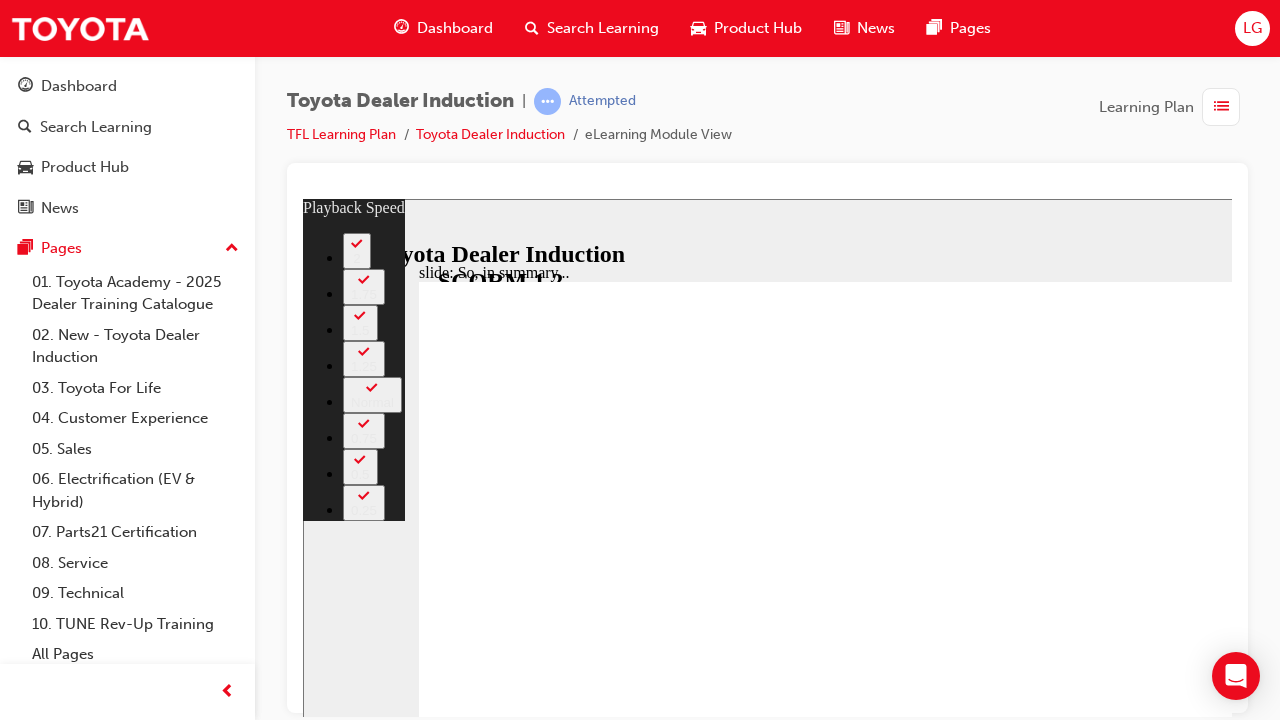 click 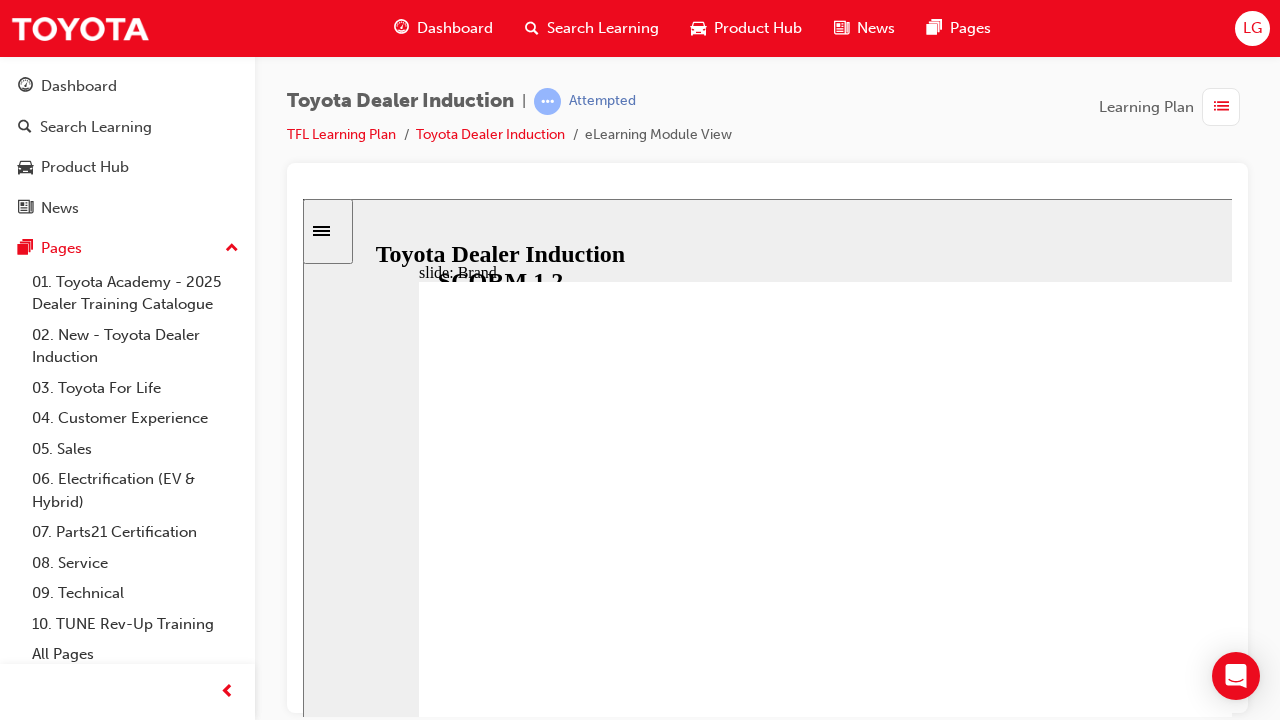 click 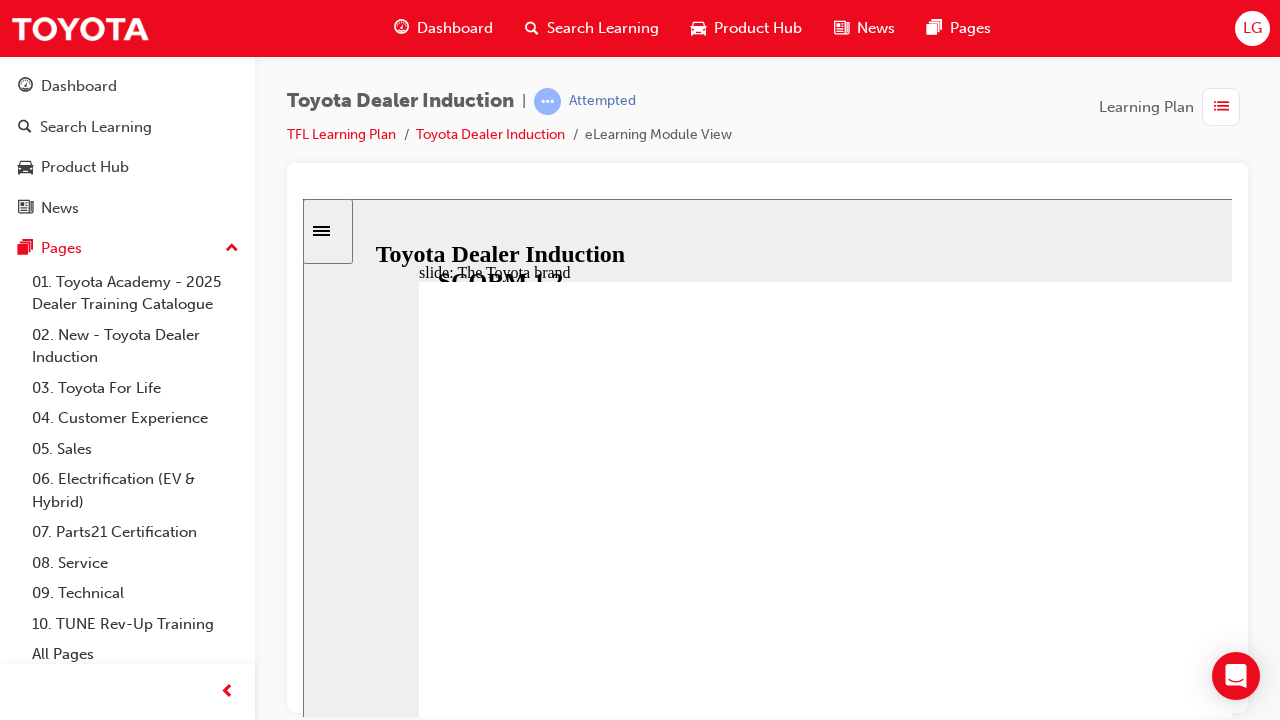 type on "4400" 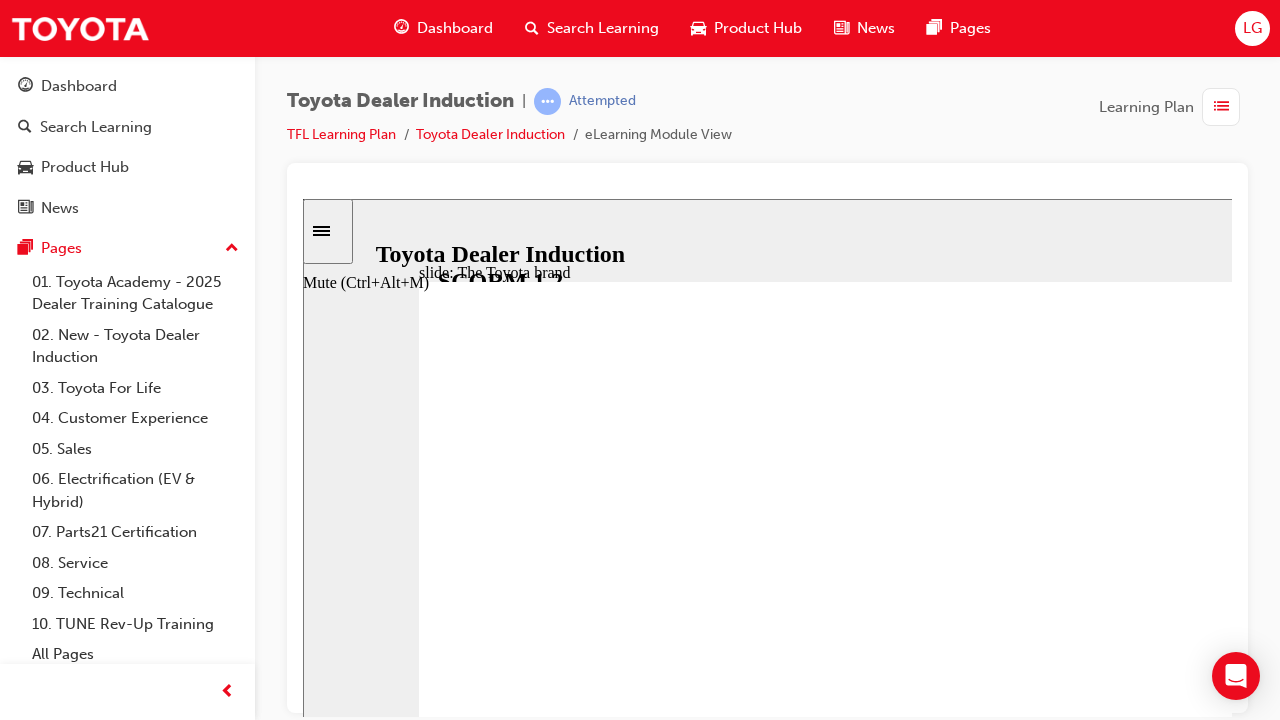 type on "4400" 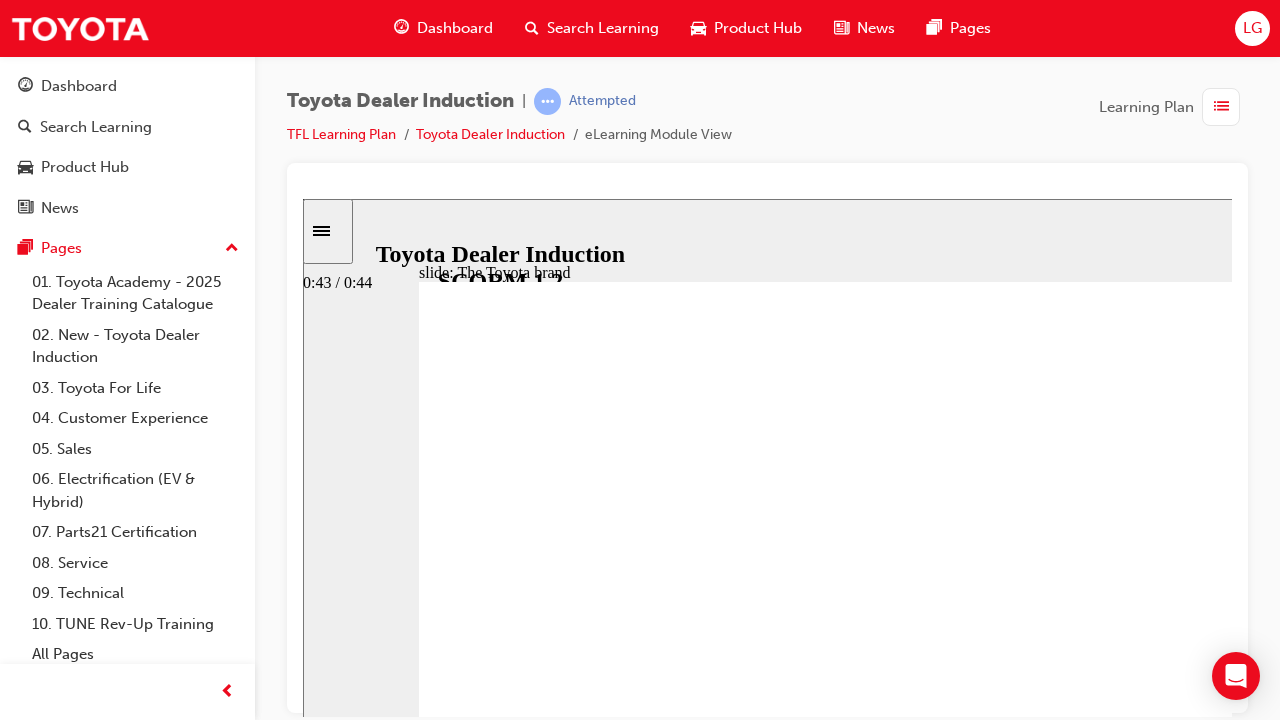 click at bounding box center (905, 882) 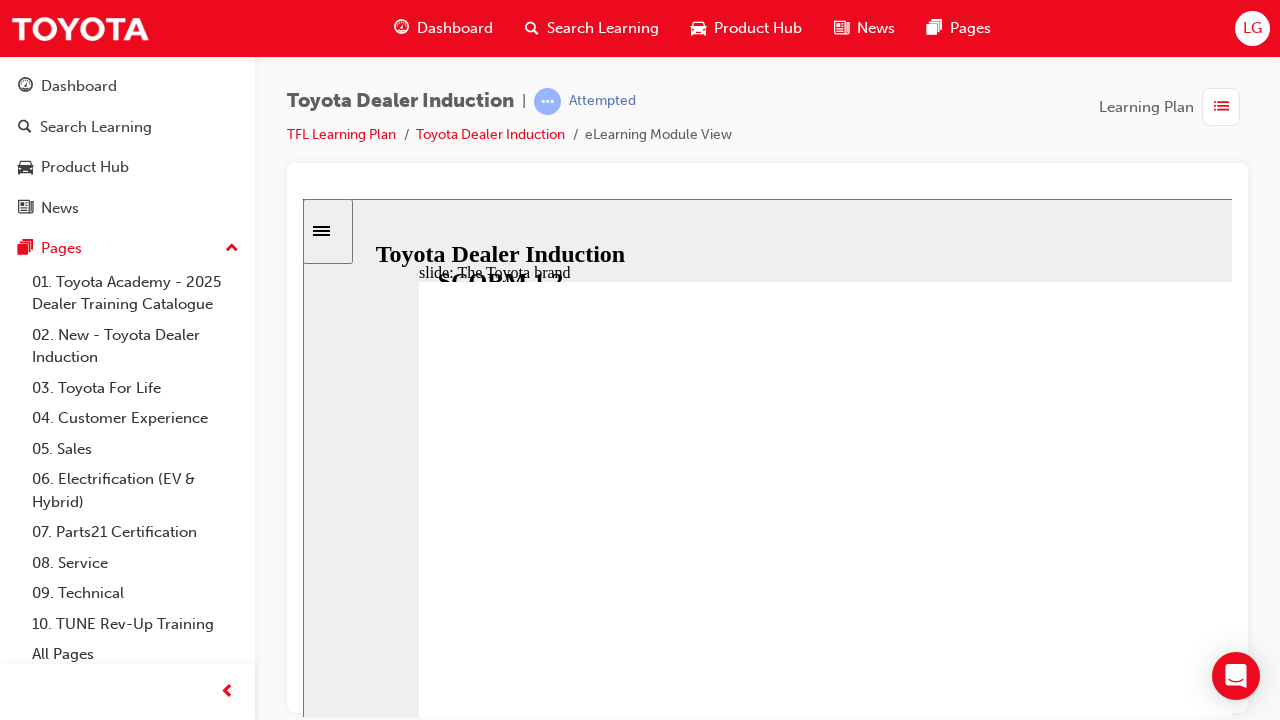 click 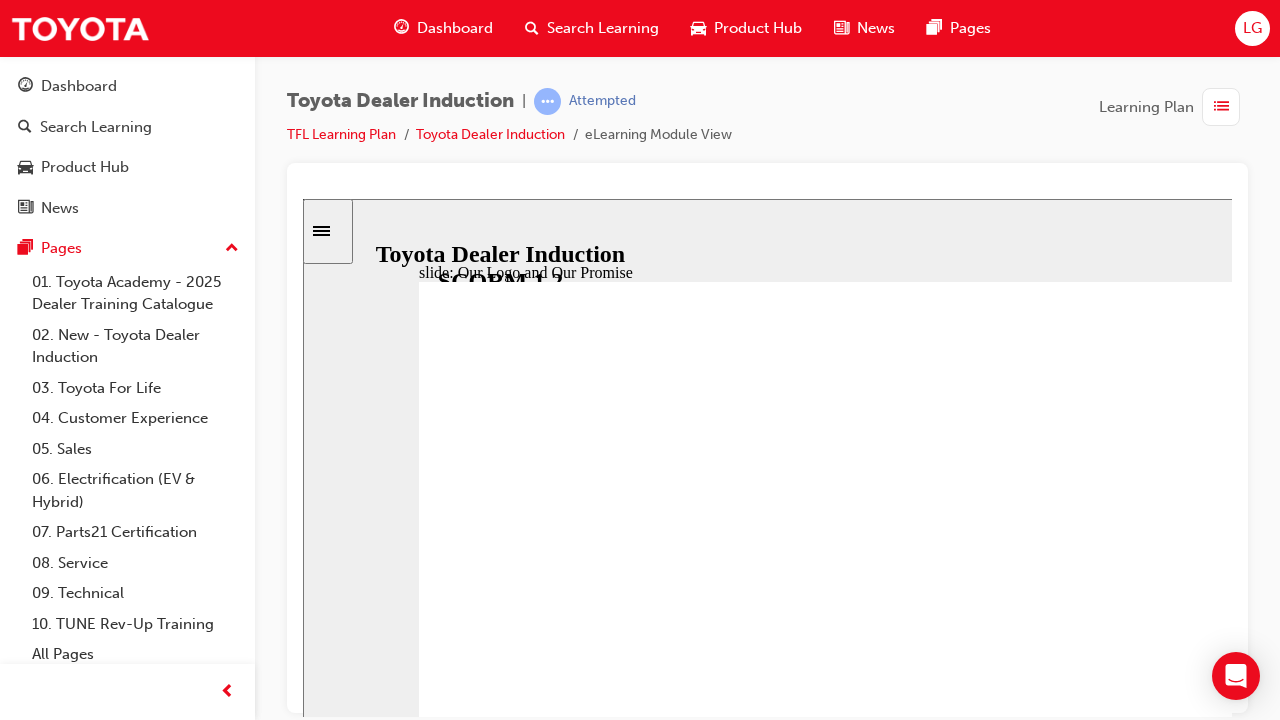 type on "4100" 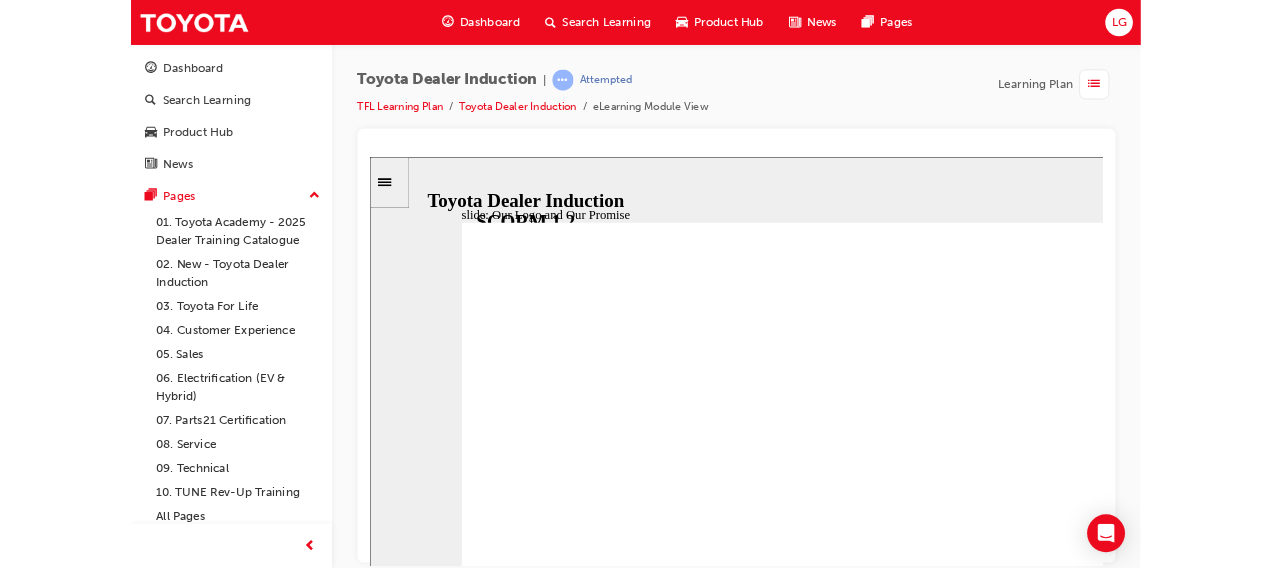 scroll, scrollTop: 0, scrollLeft: 0, axis: both 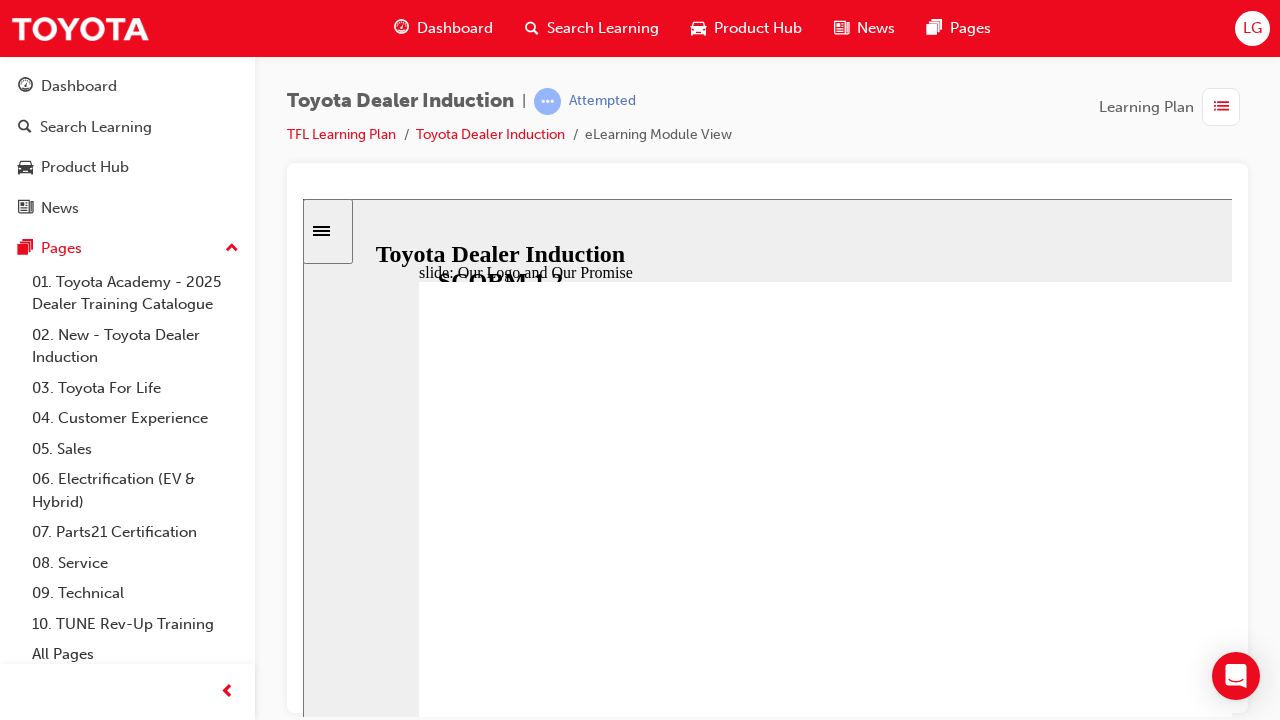 click 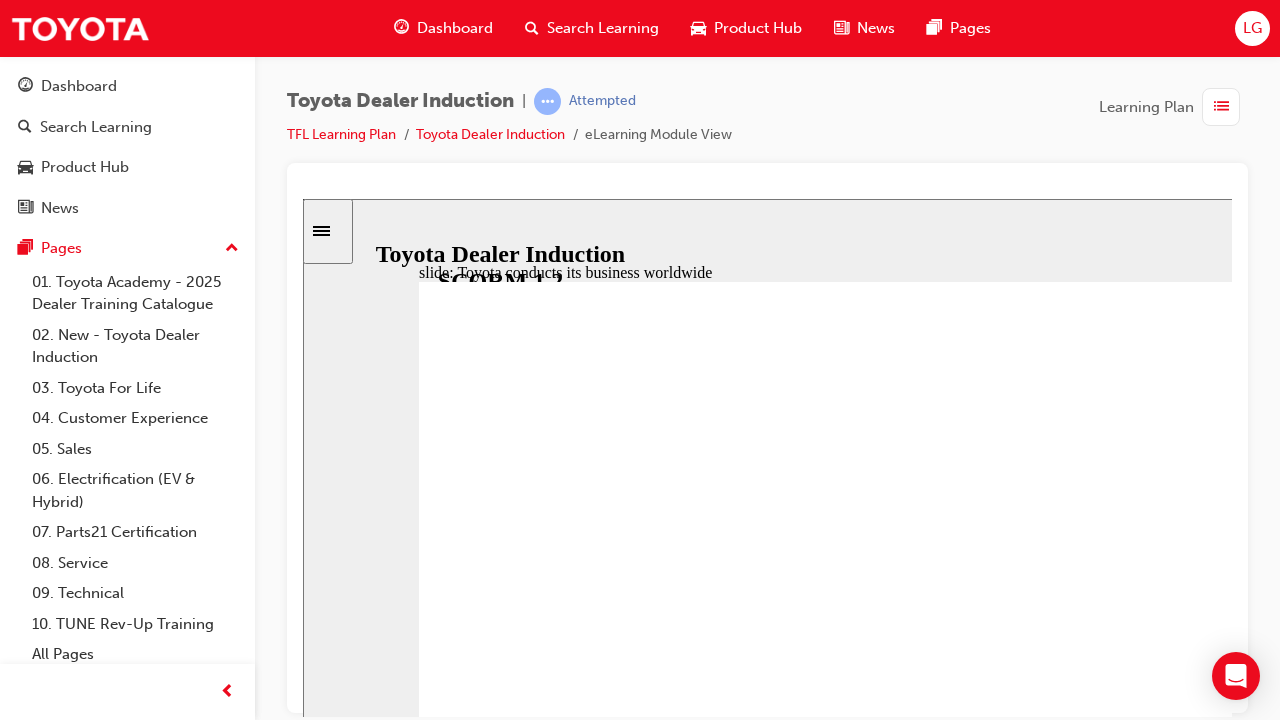 click 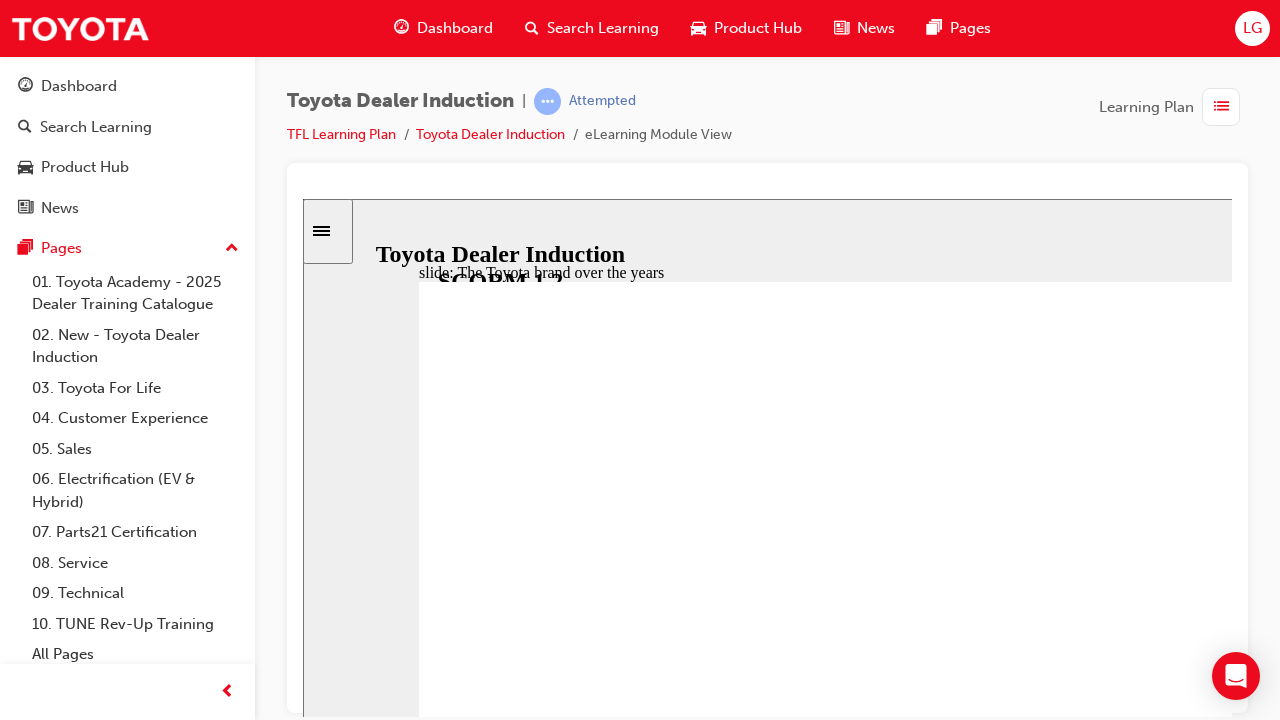 type on "8400" 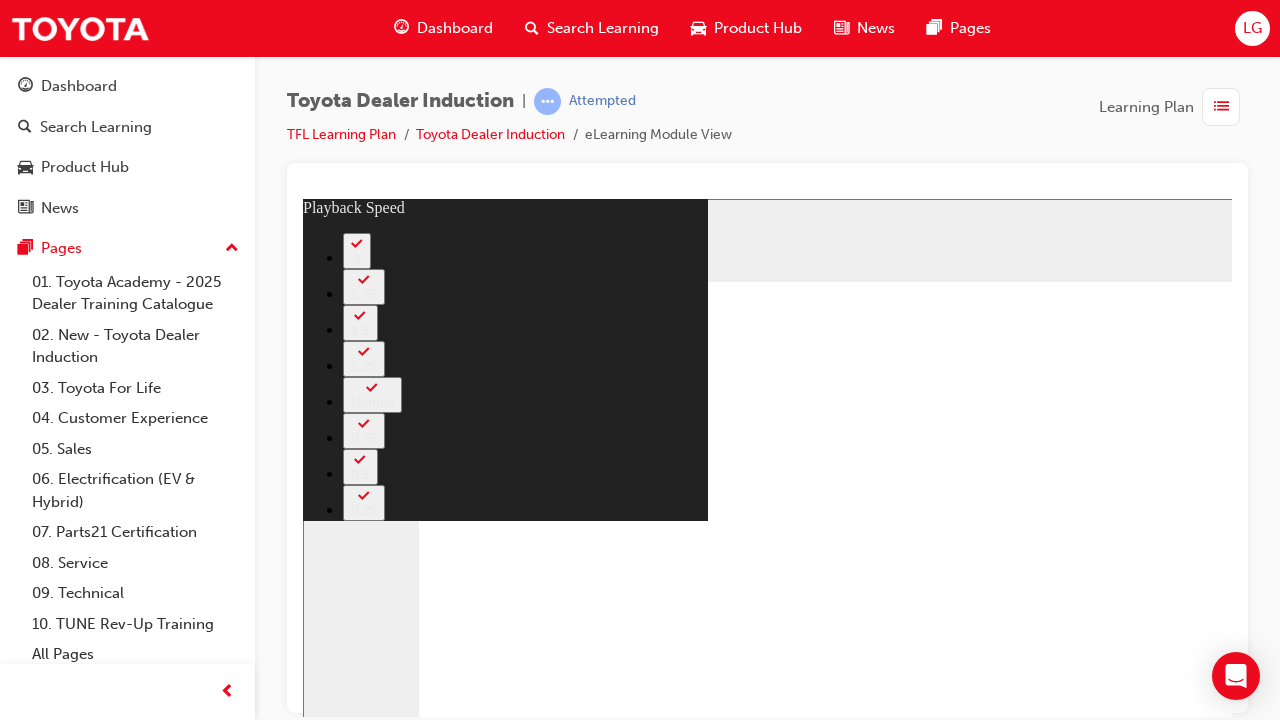 click 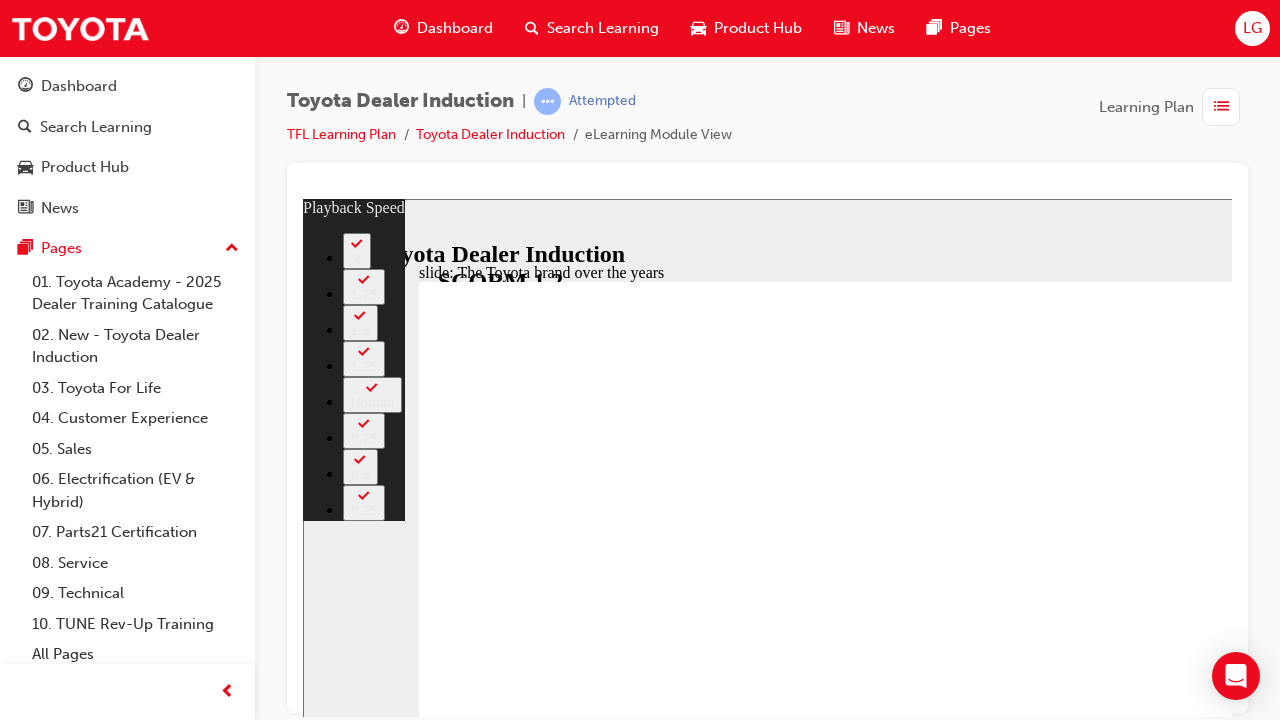 type on "165" 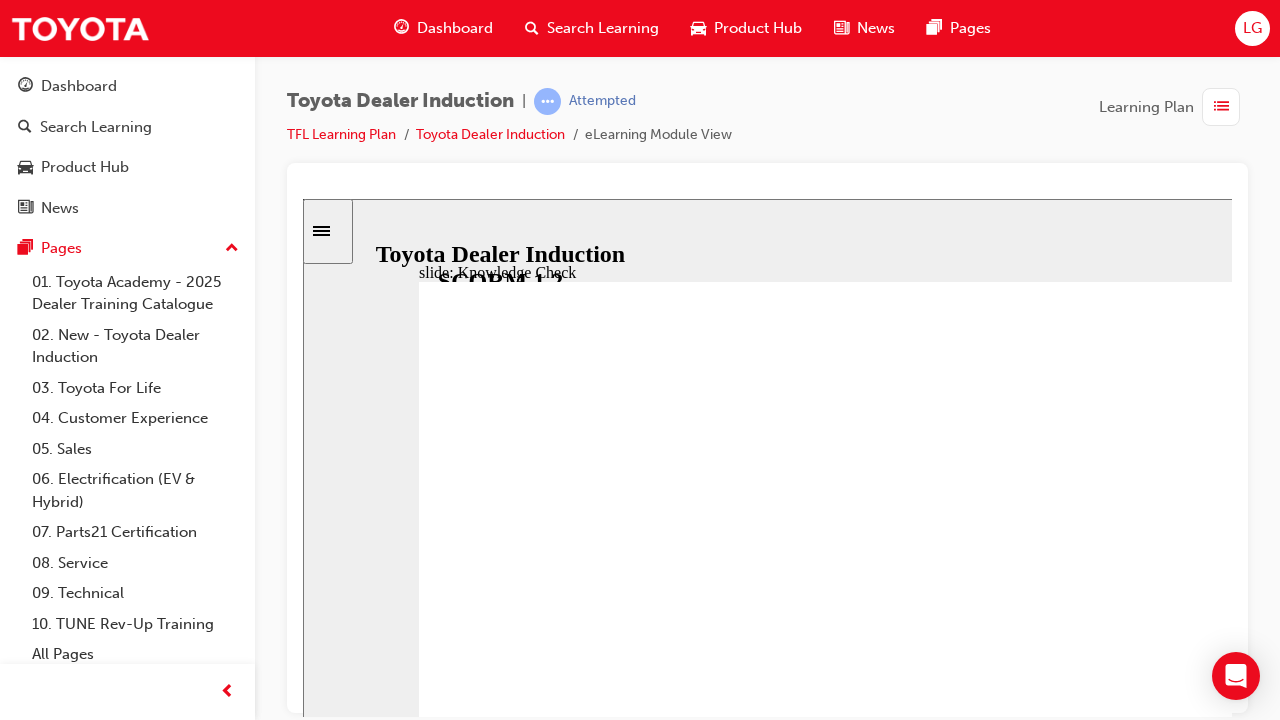 type on "5000" 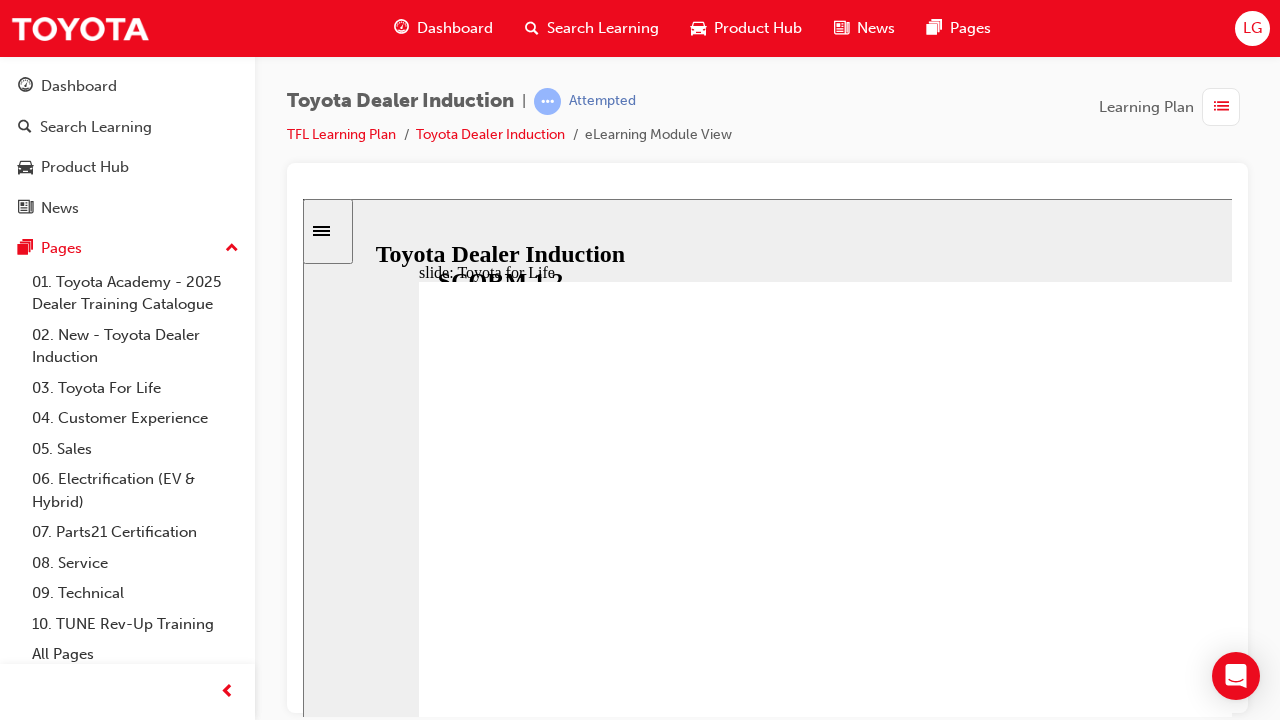 click 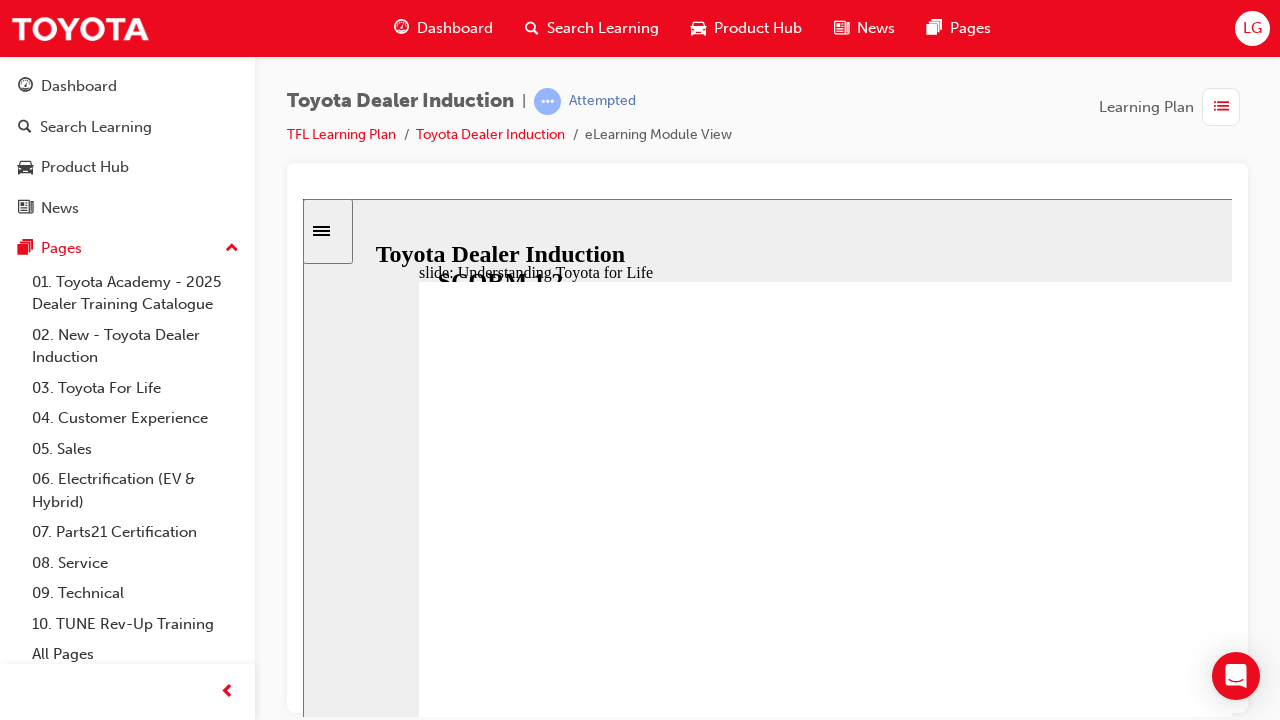 click 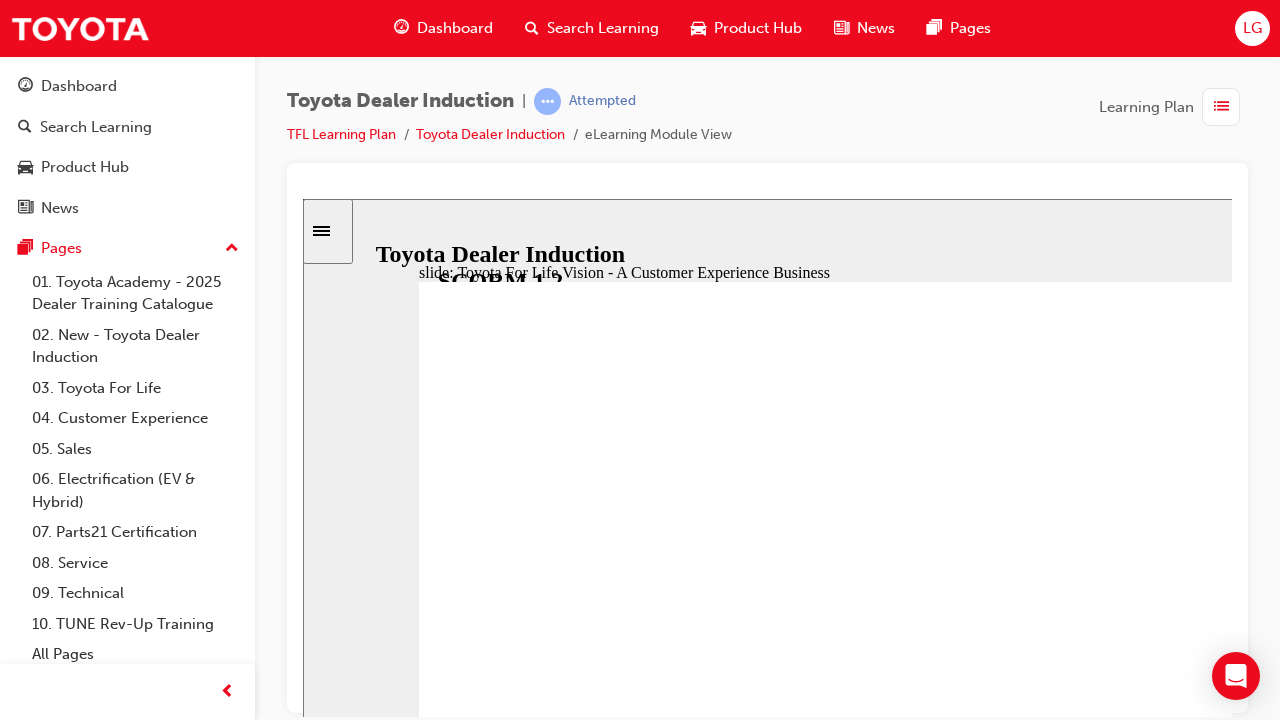 click 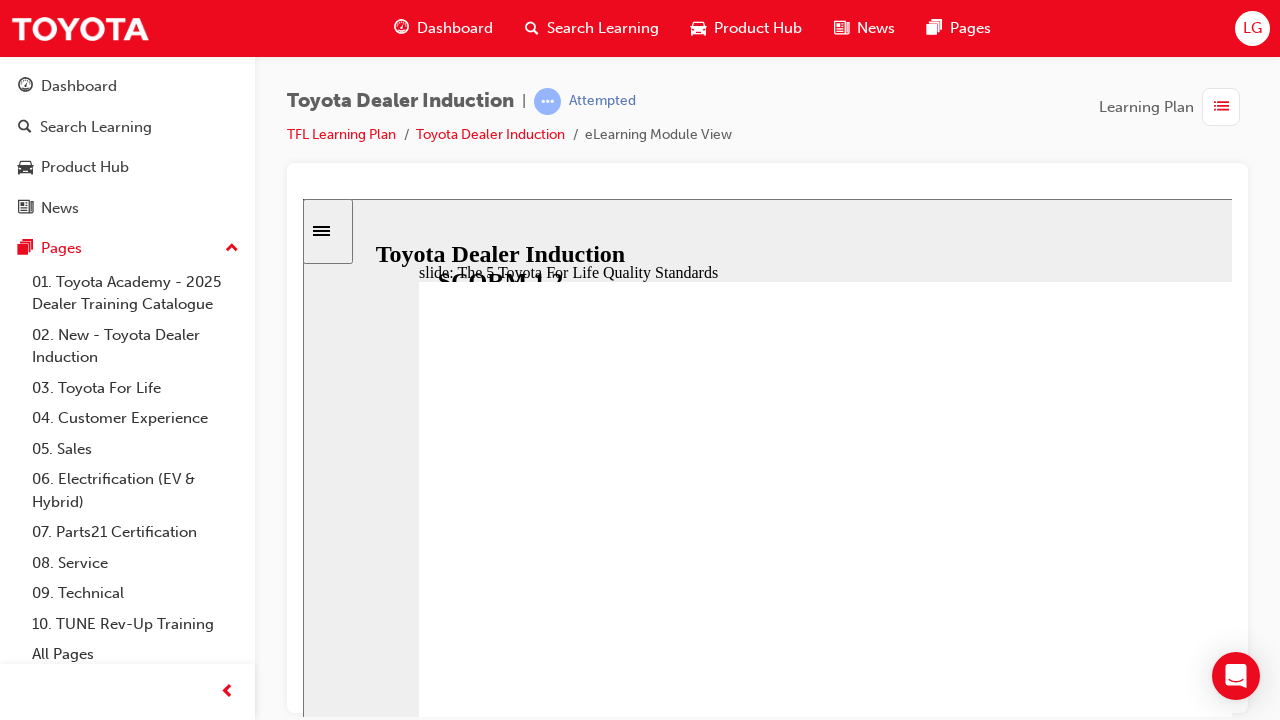 type on "27000" 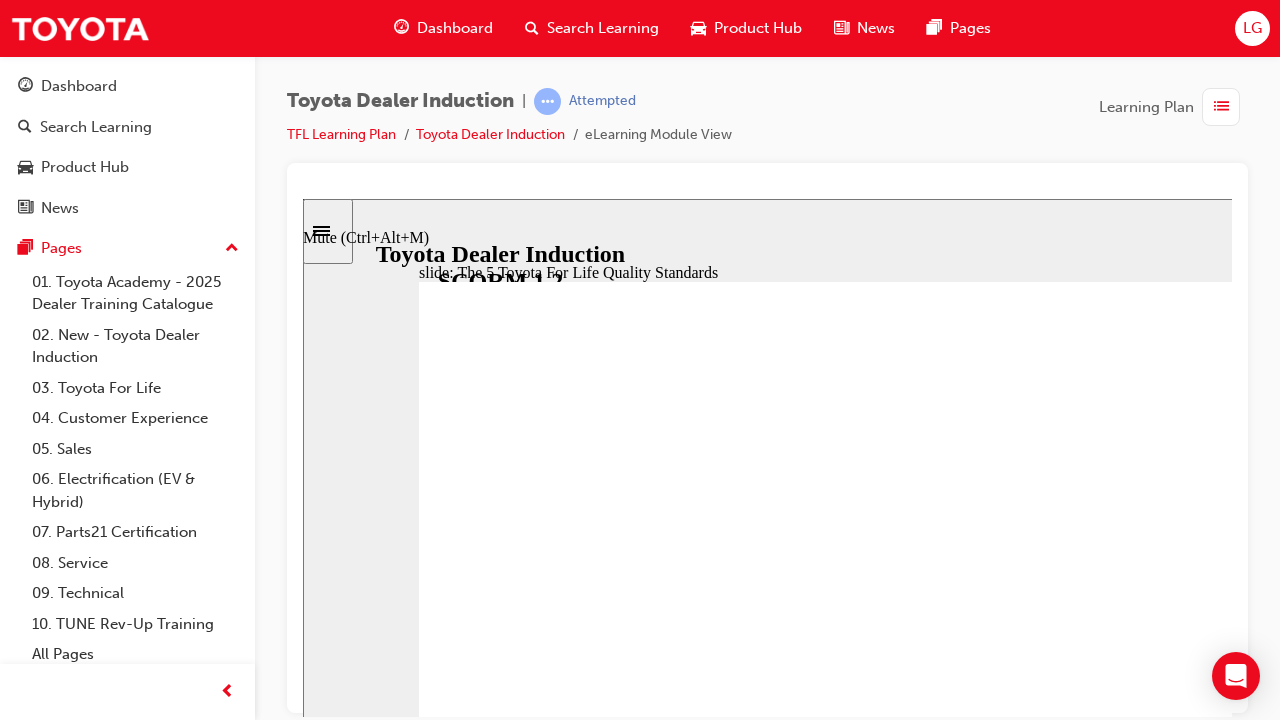 click 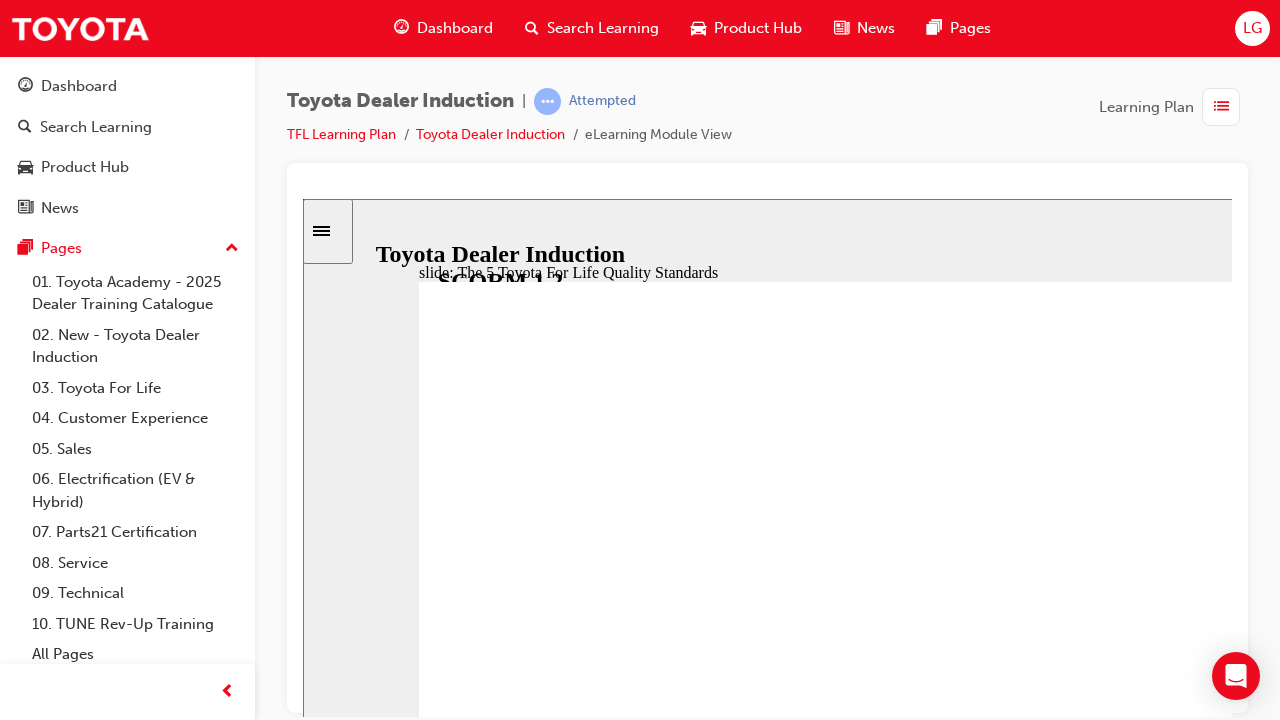 click 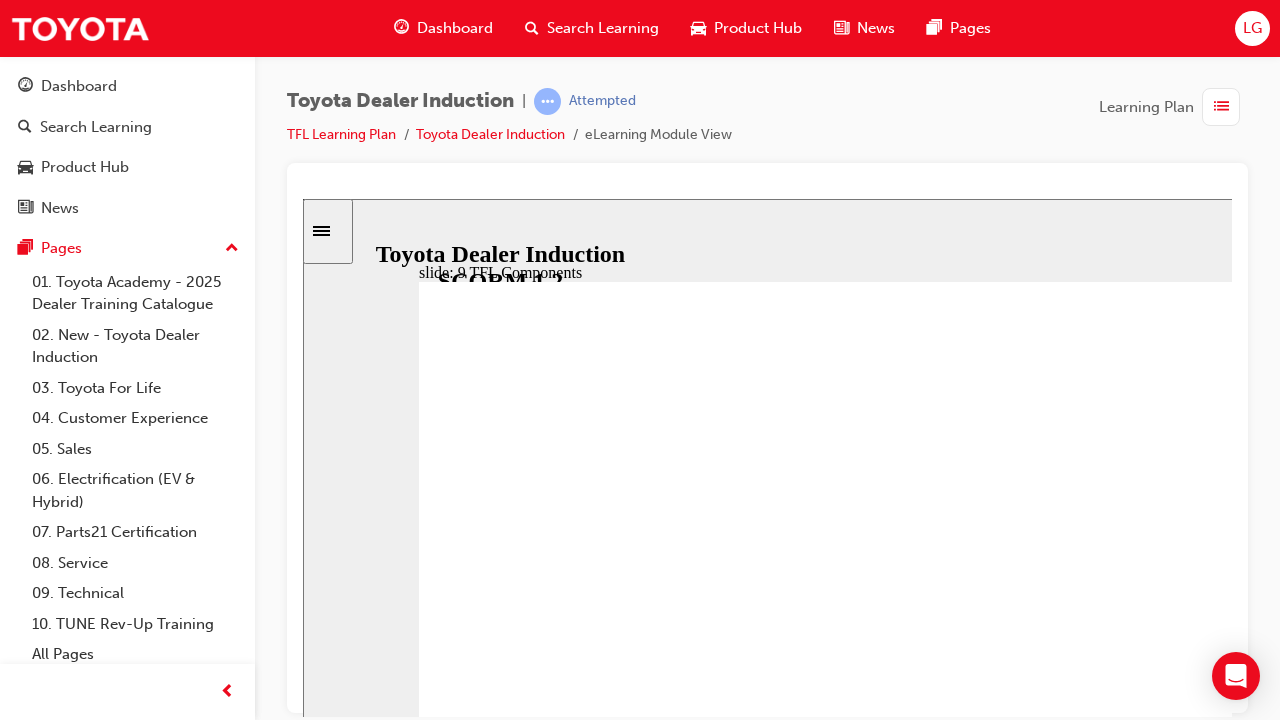 click 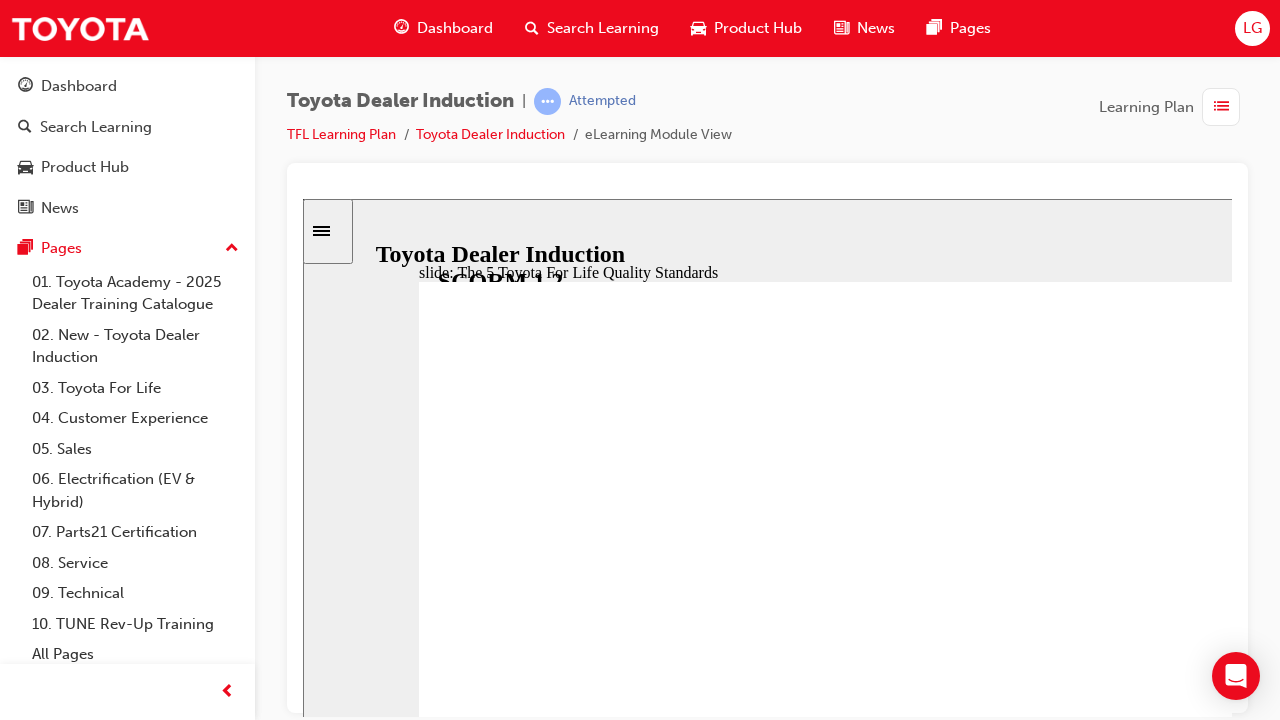 click 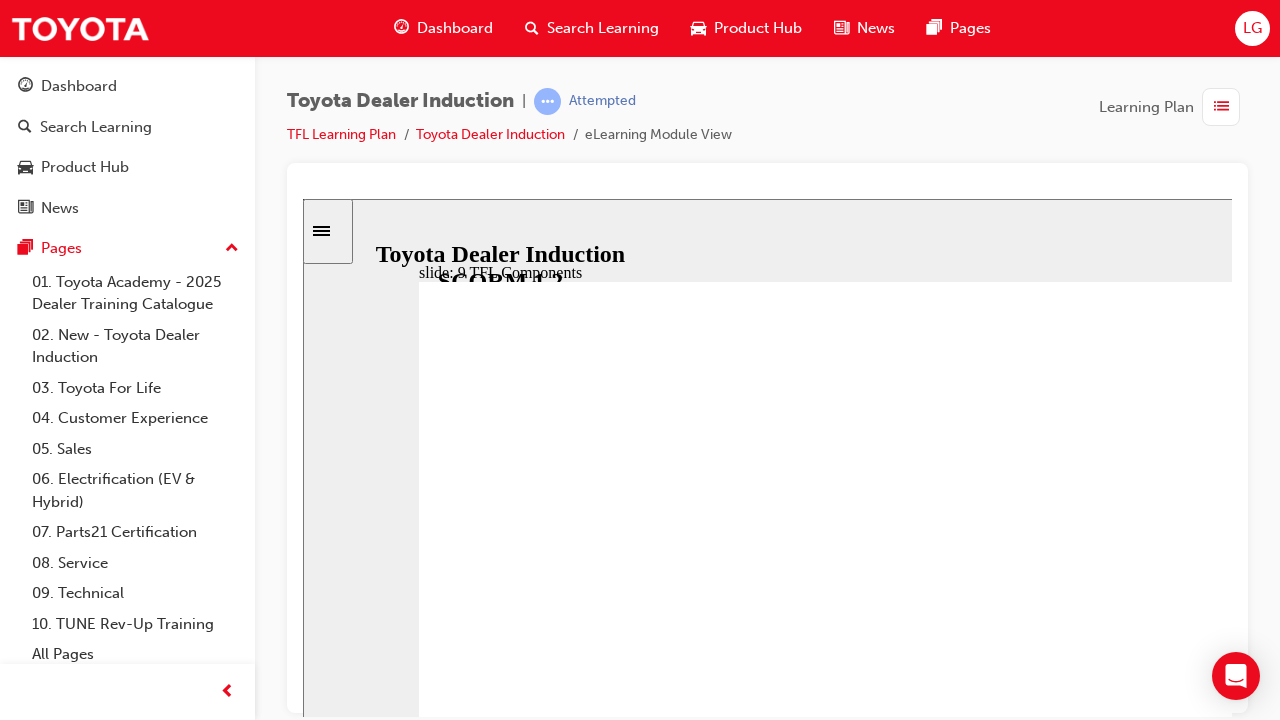 click 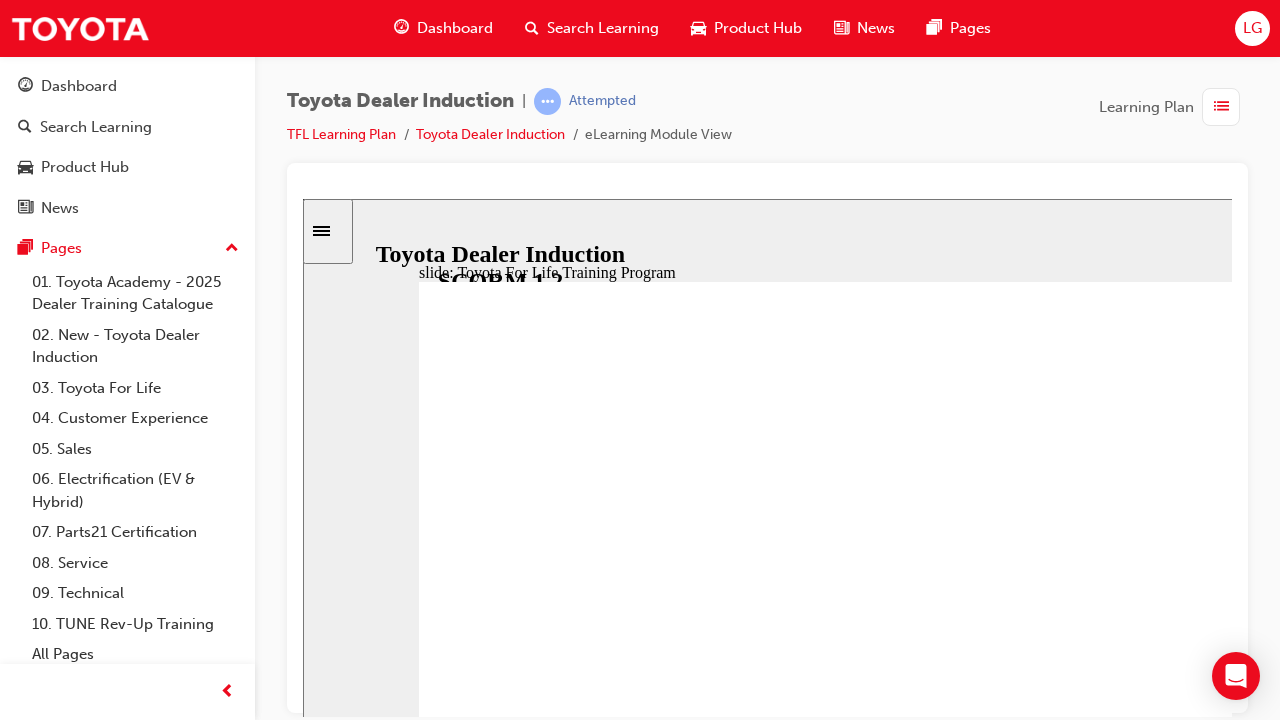 click at bounding box center (943, 1415) 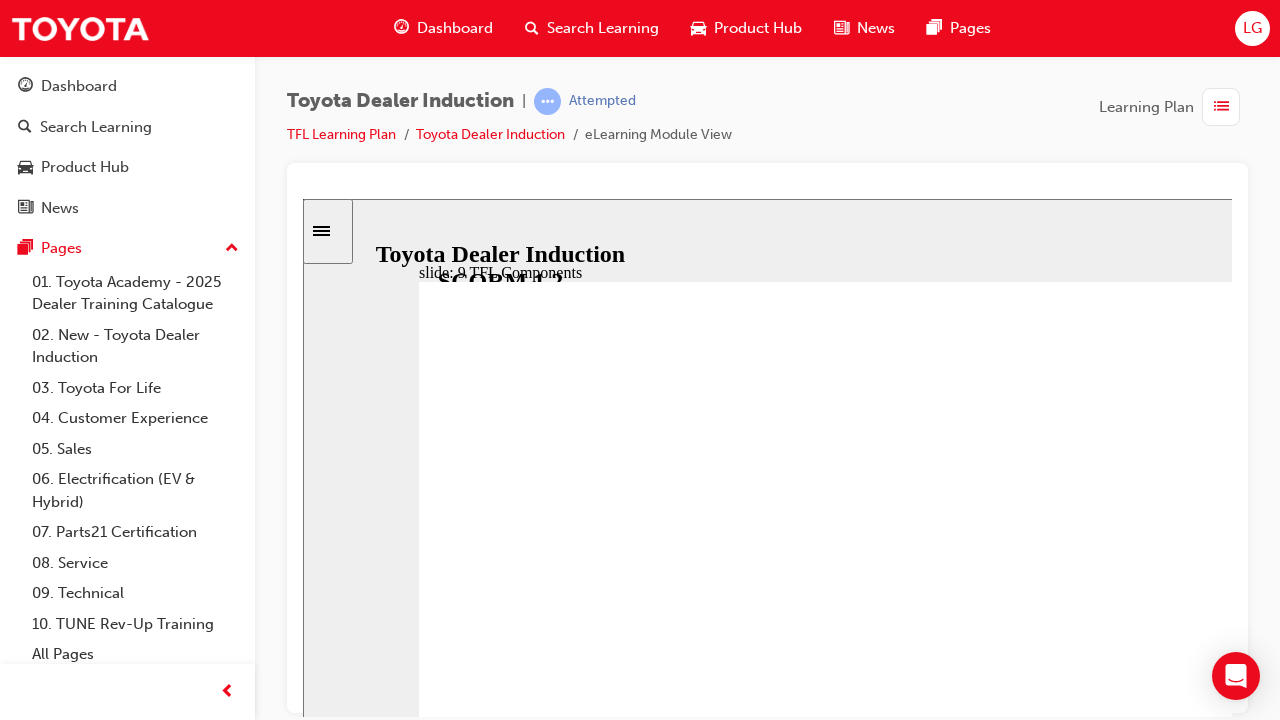 type on "13500" 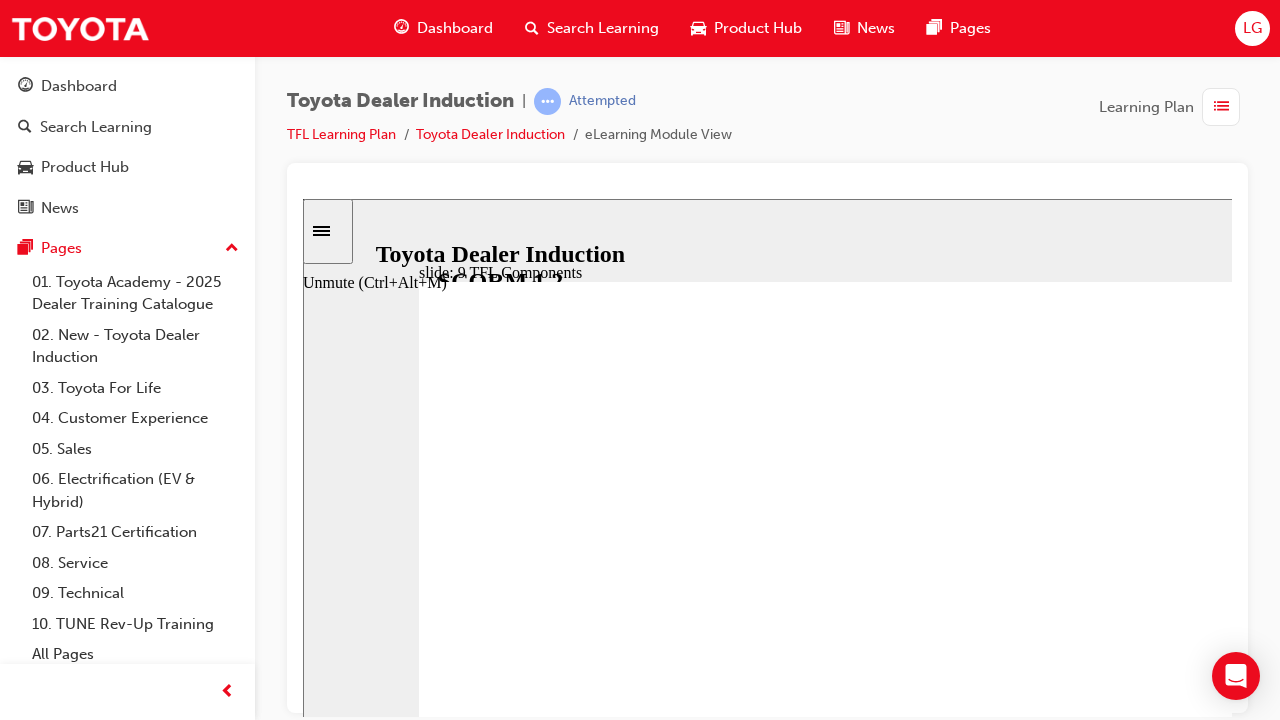 drag, startPoint x: 1521, startPoint y: 846, endPoint x: 1524, endPoint y: 797, distance: 49.09175 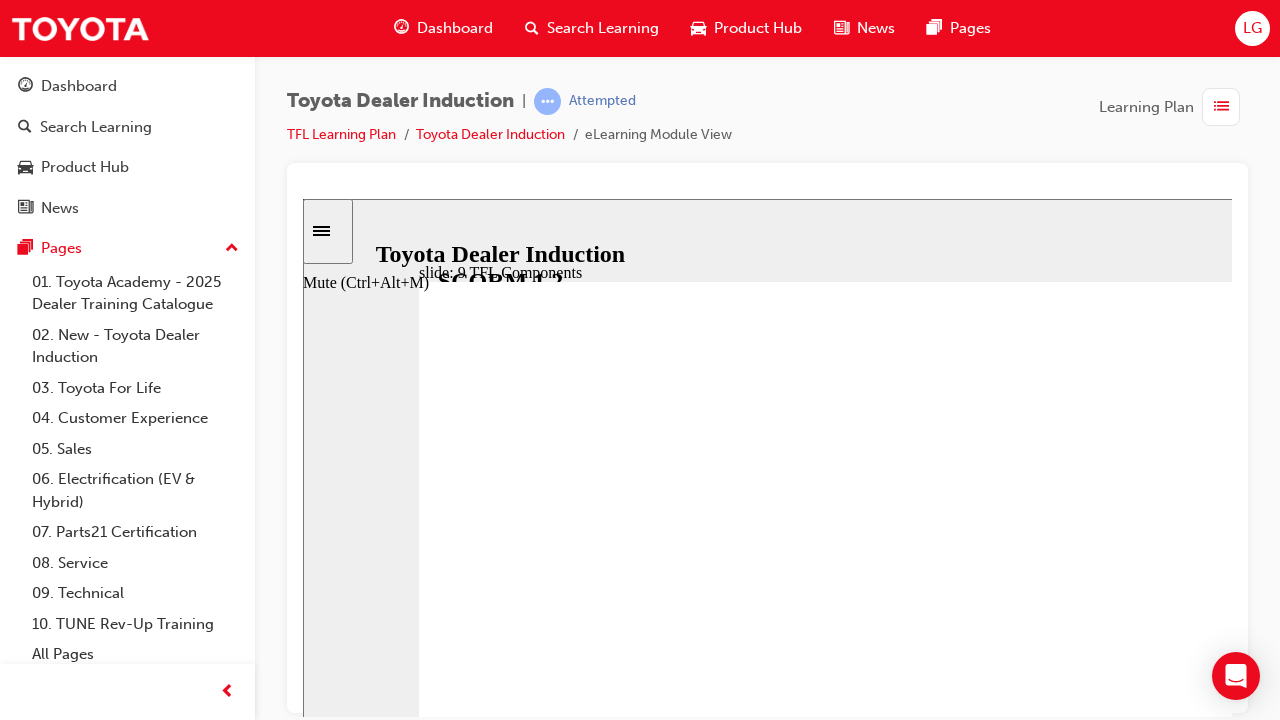 type on "4" 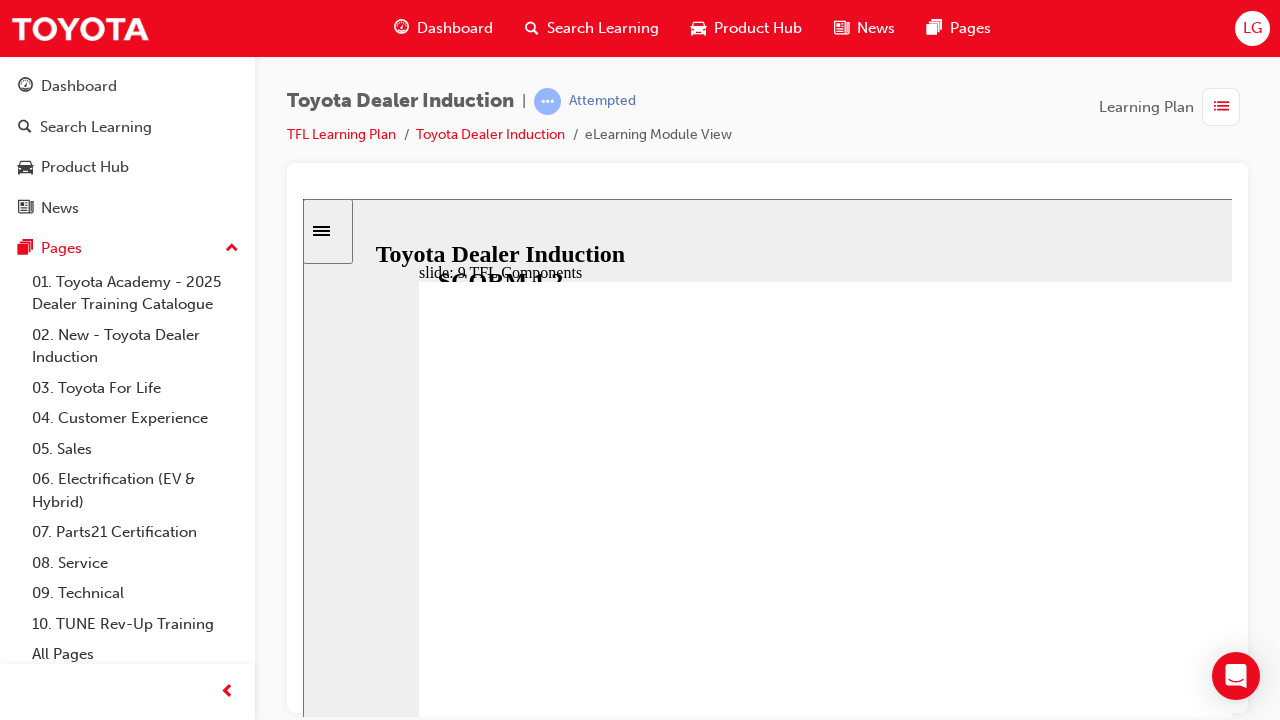 click 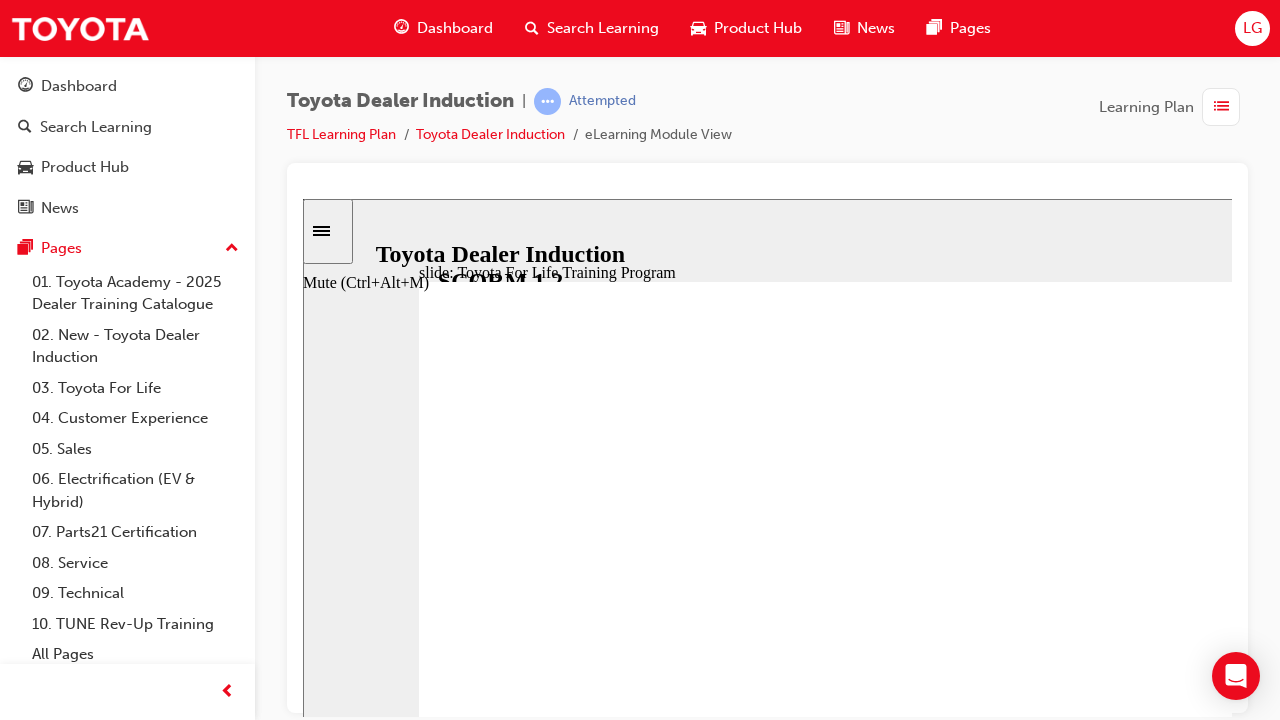 type on "14400" 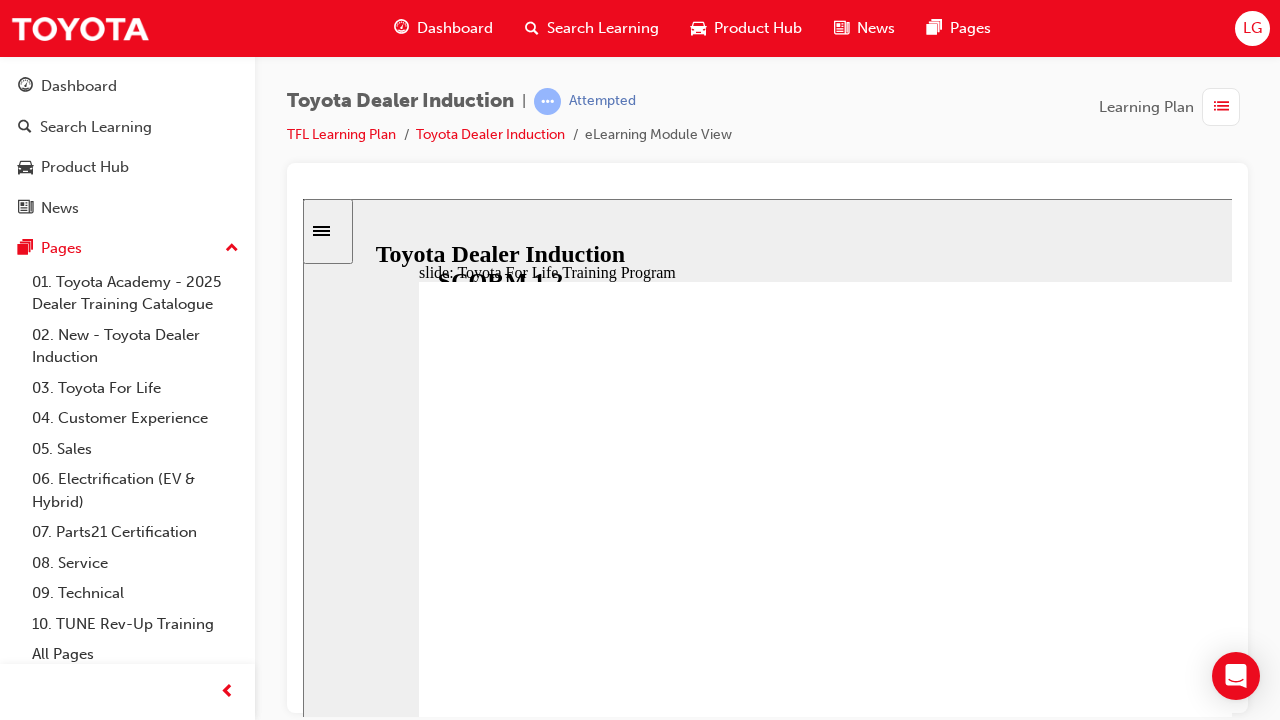 click at bounding box center (328, 230) 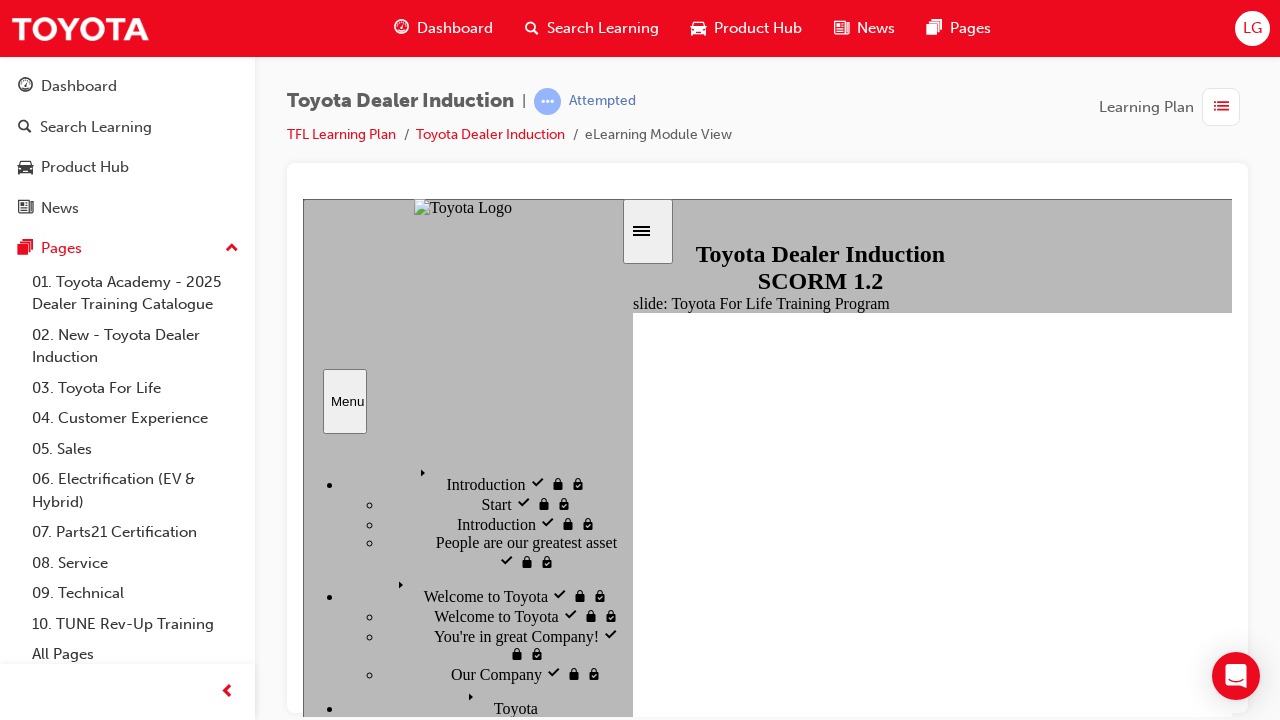 click 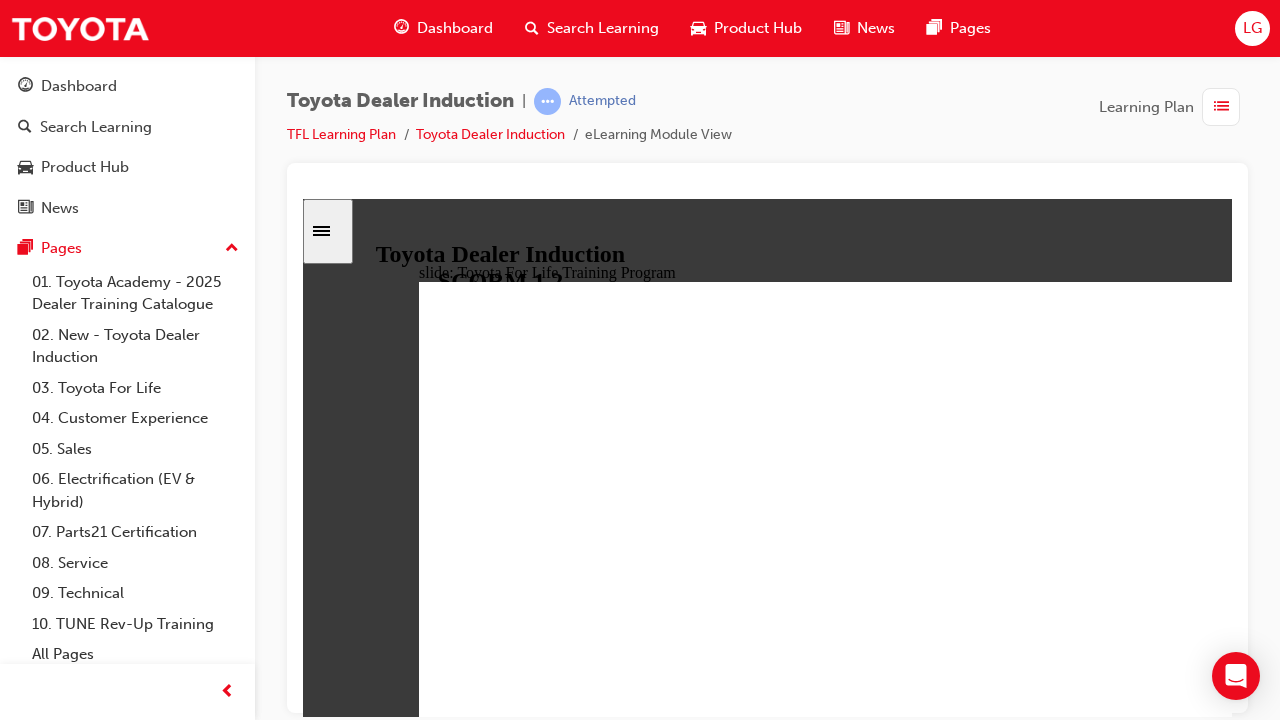 click 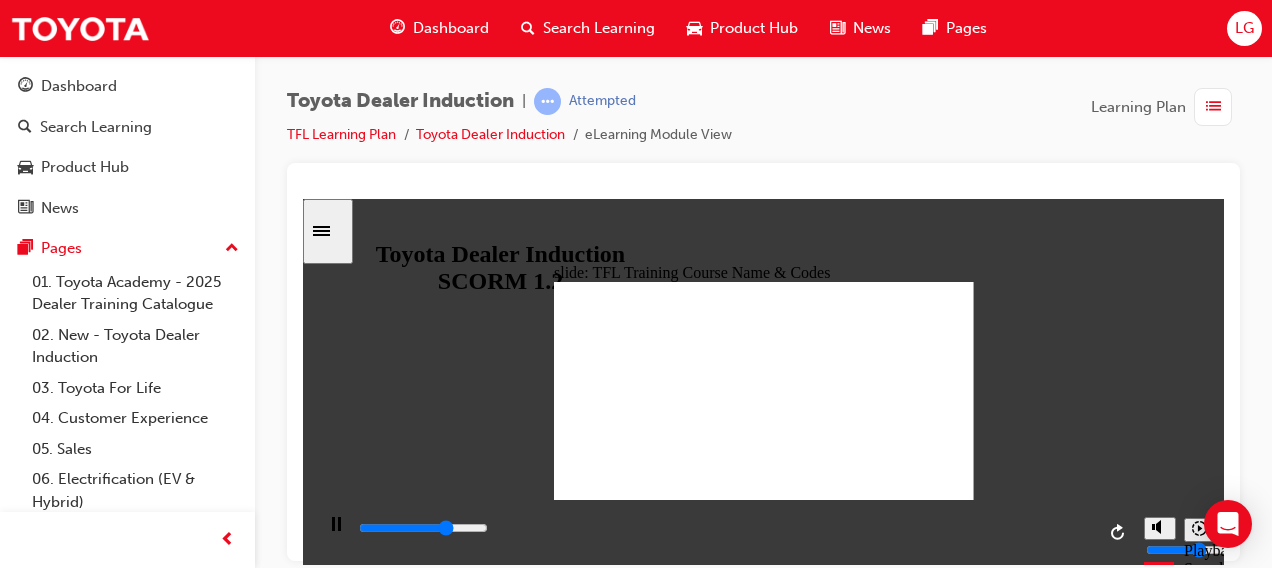 click 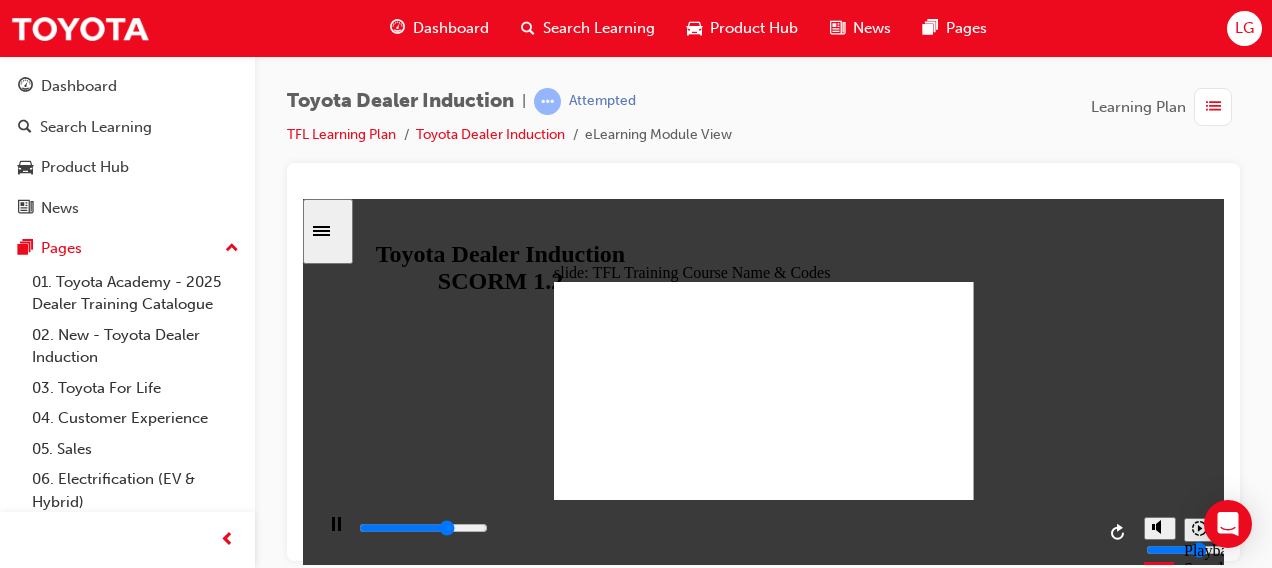 click 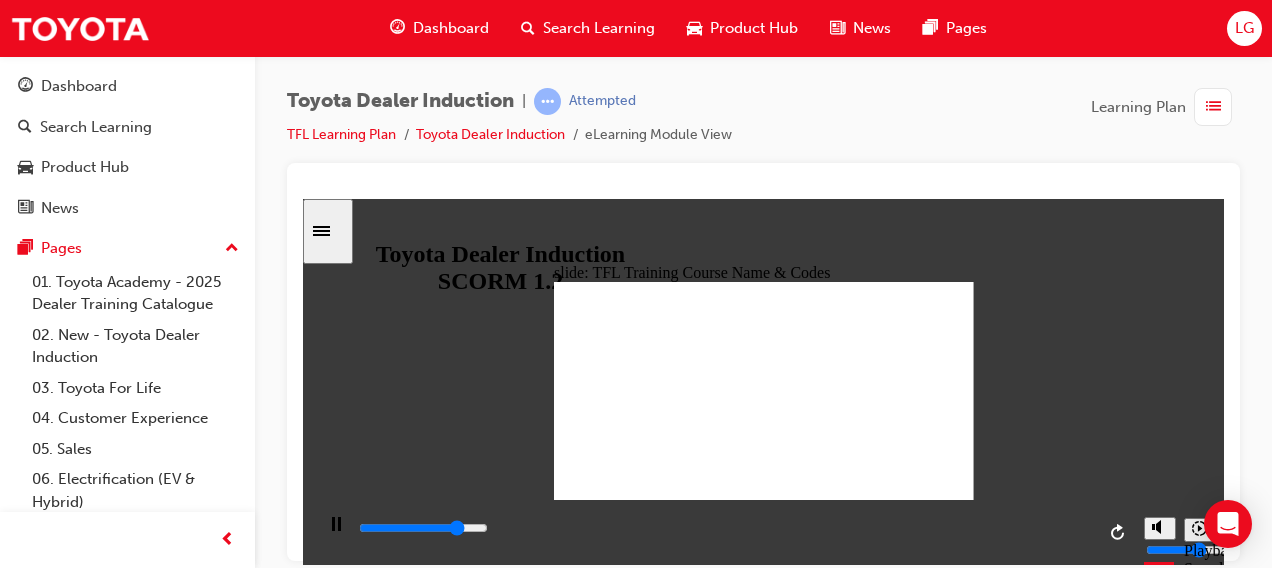click on "Toyota Dealer Induction | Attempted TFL Learning Plan Toyota Dealer Induction eLearning Module View Learning Plan" at bounding box center (763, 125) 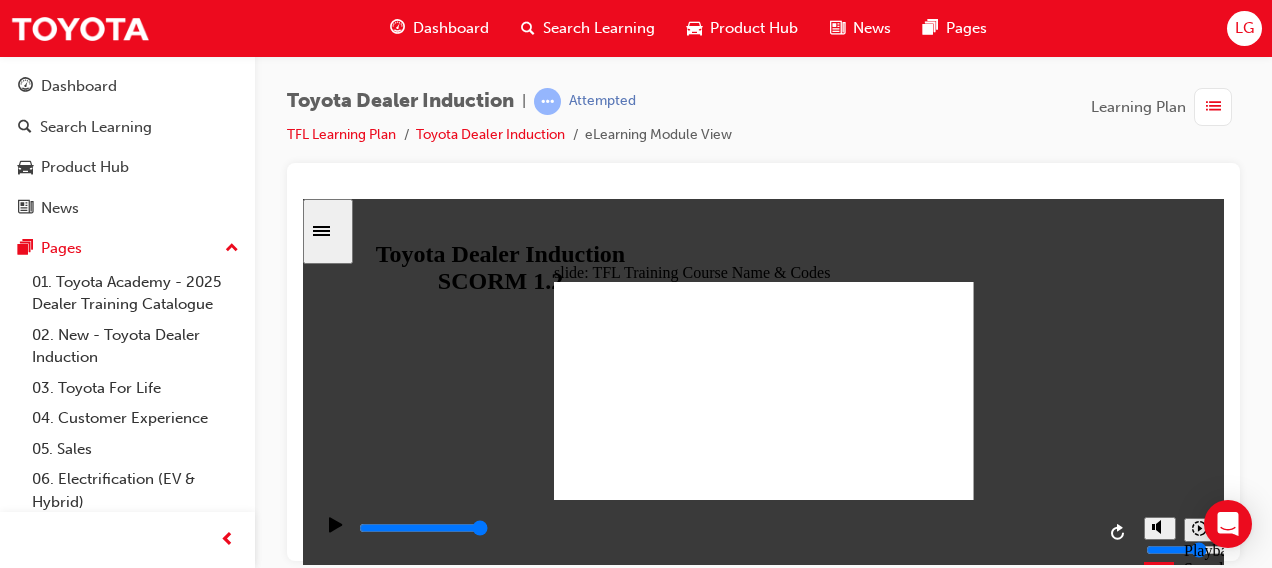 click on "Toyota Dealer Induction | Attempted TFL Learning Plan Toyota Dealer Induction eLearning Module View Learning Plan" at bounding box center (763, 125) 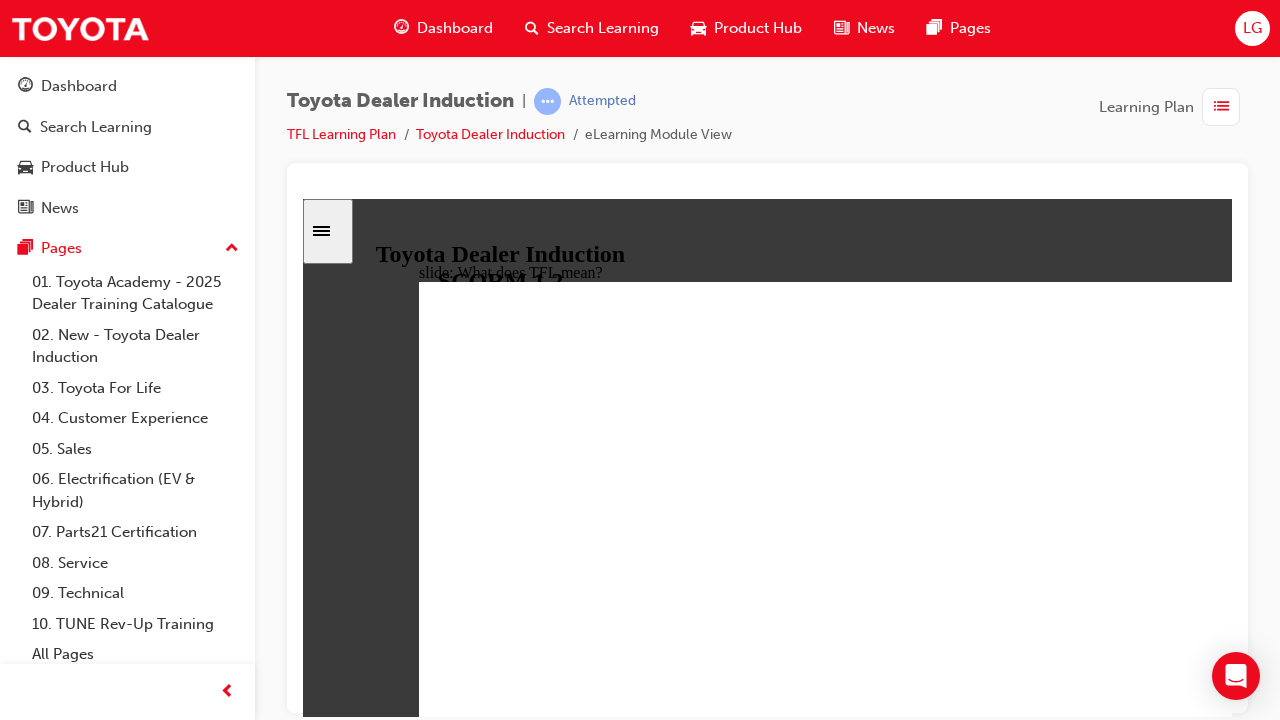 type on "10800" 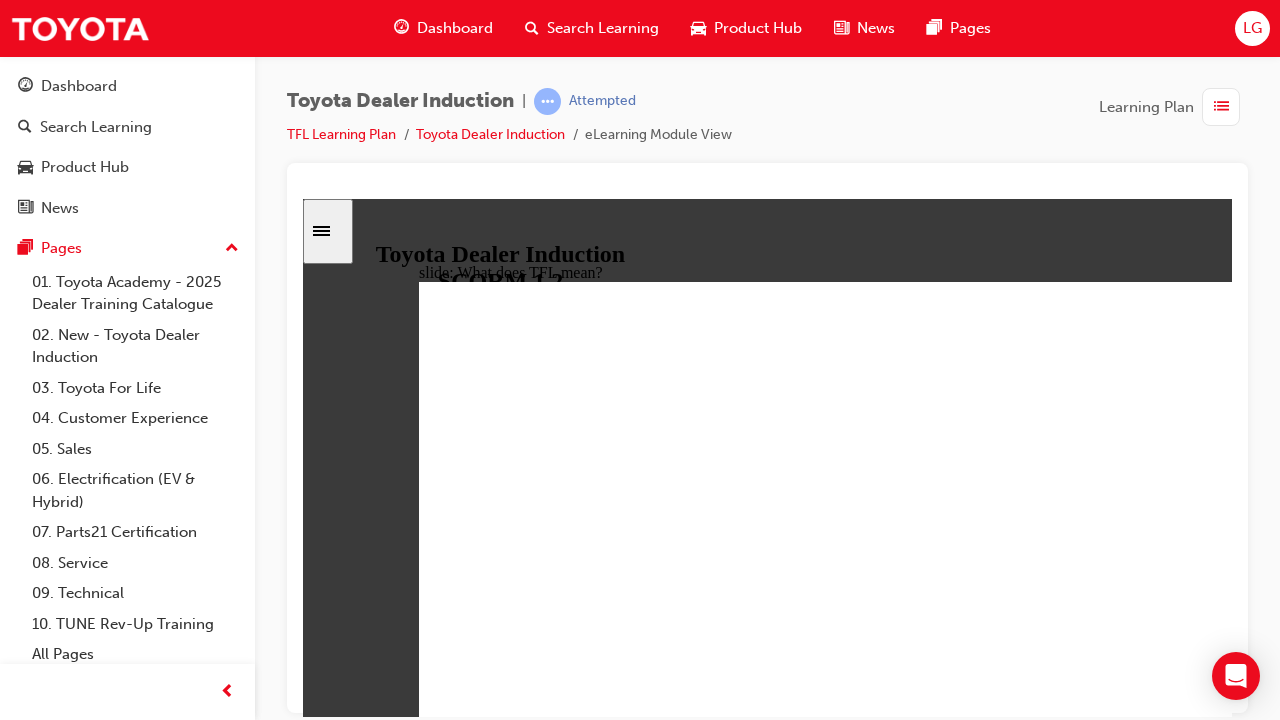click 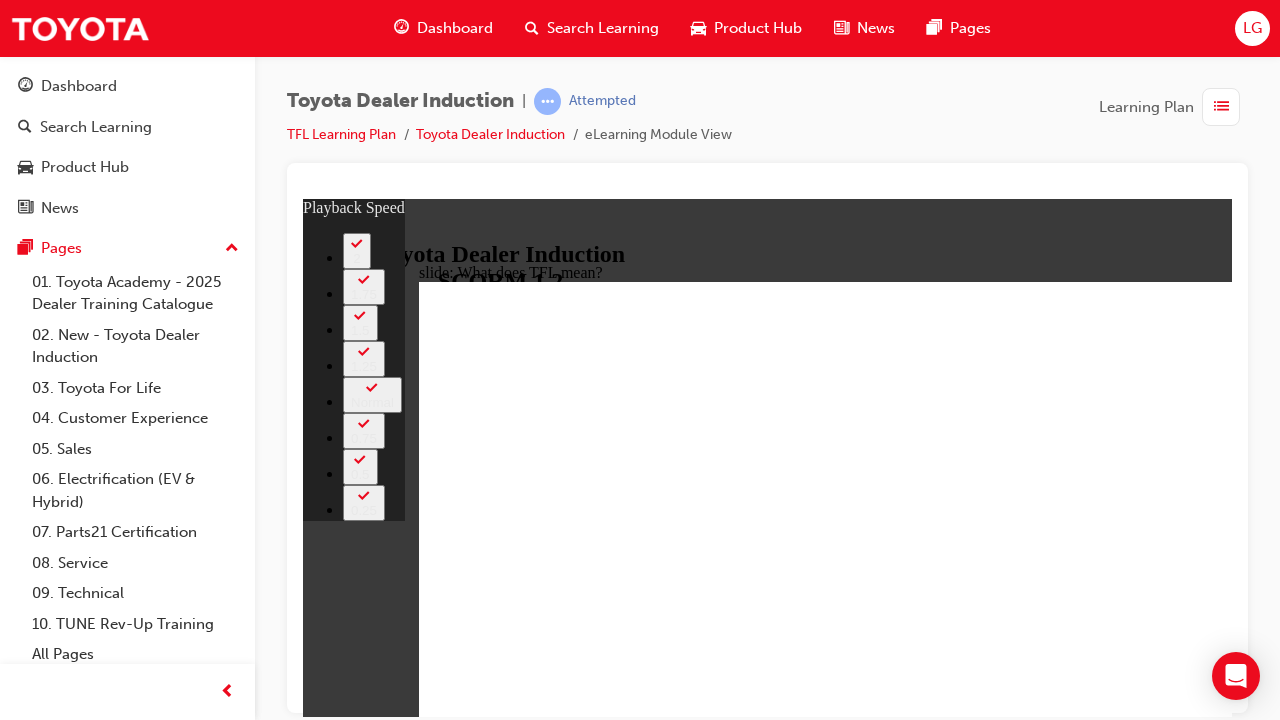 drag, startPoint x: 1423, startPoint y: 290, endPoint x: 1418, endPoint y: 311, distance: 21.587032 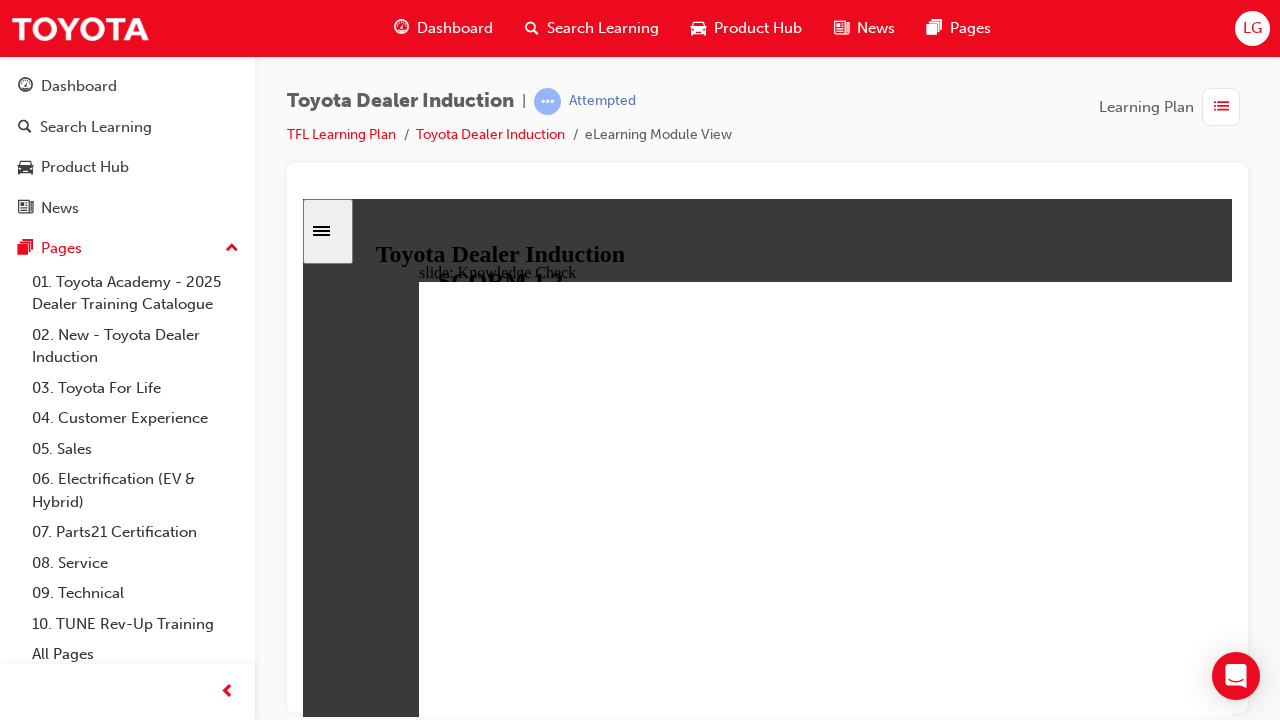type on "5000" 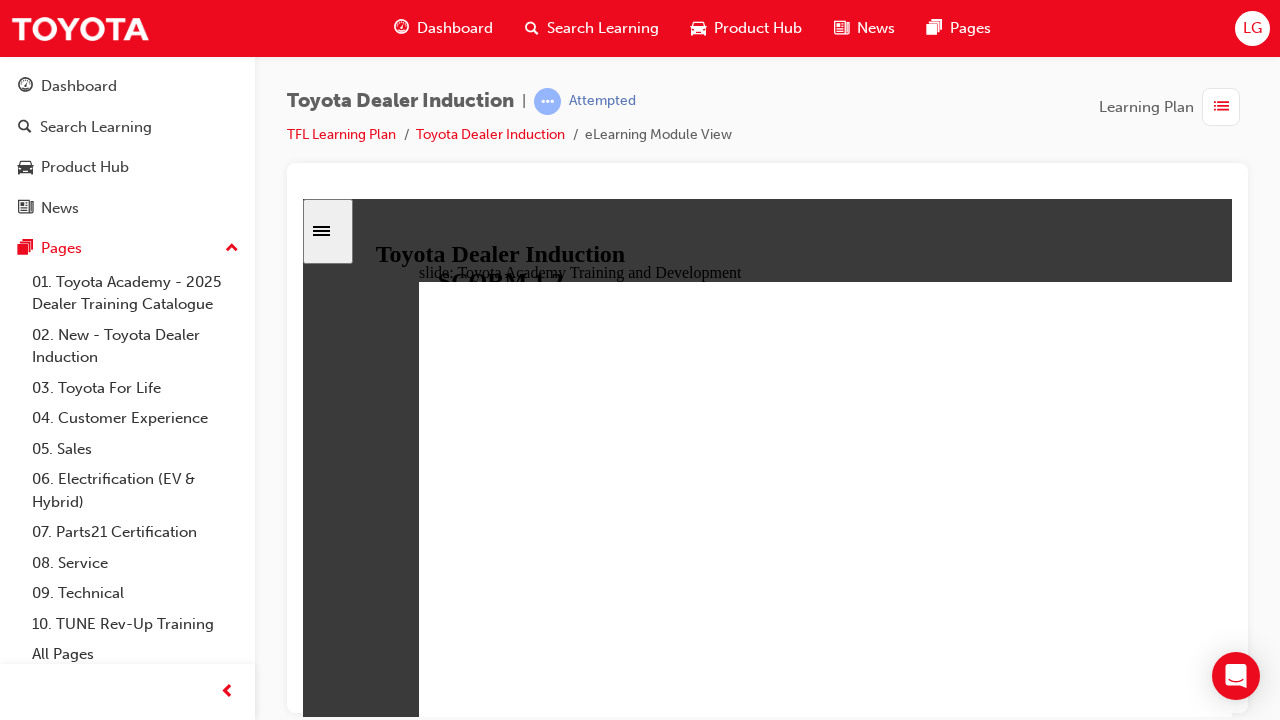 click 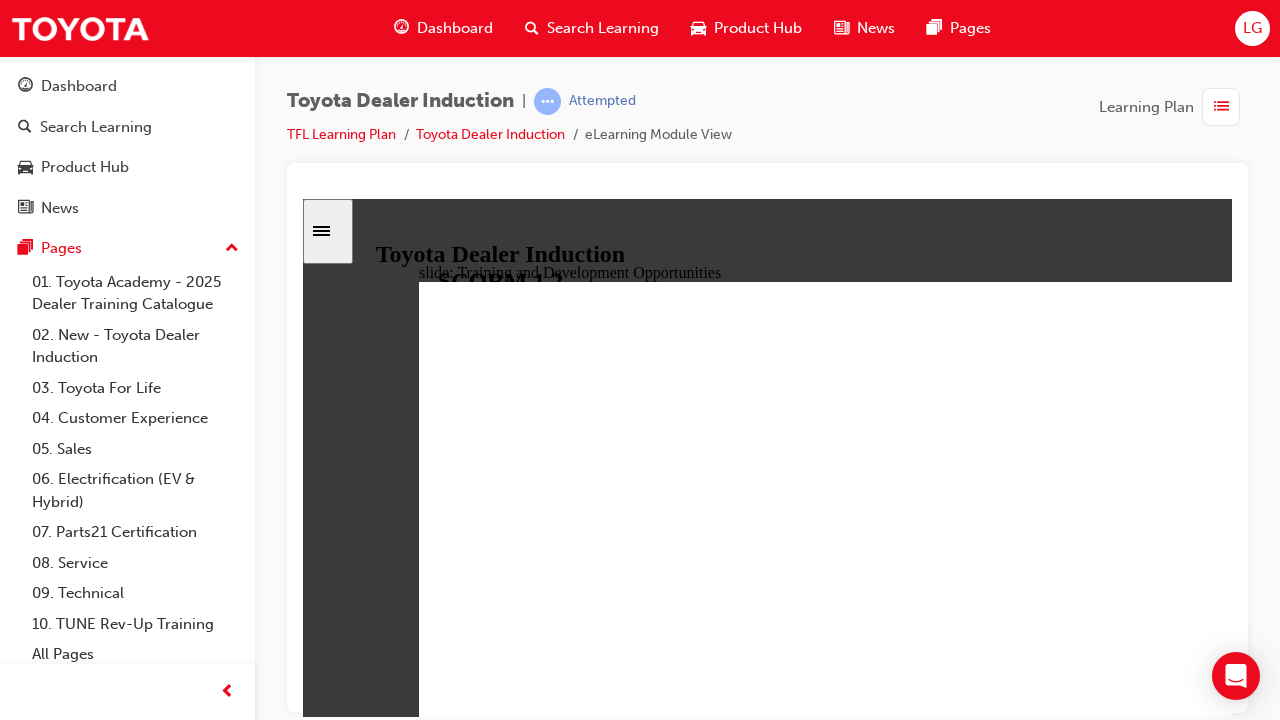 type on "33700" 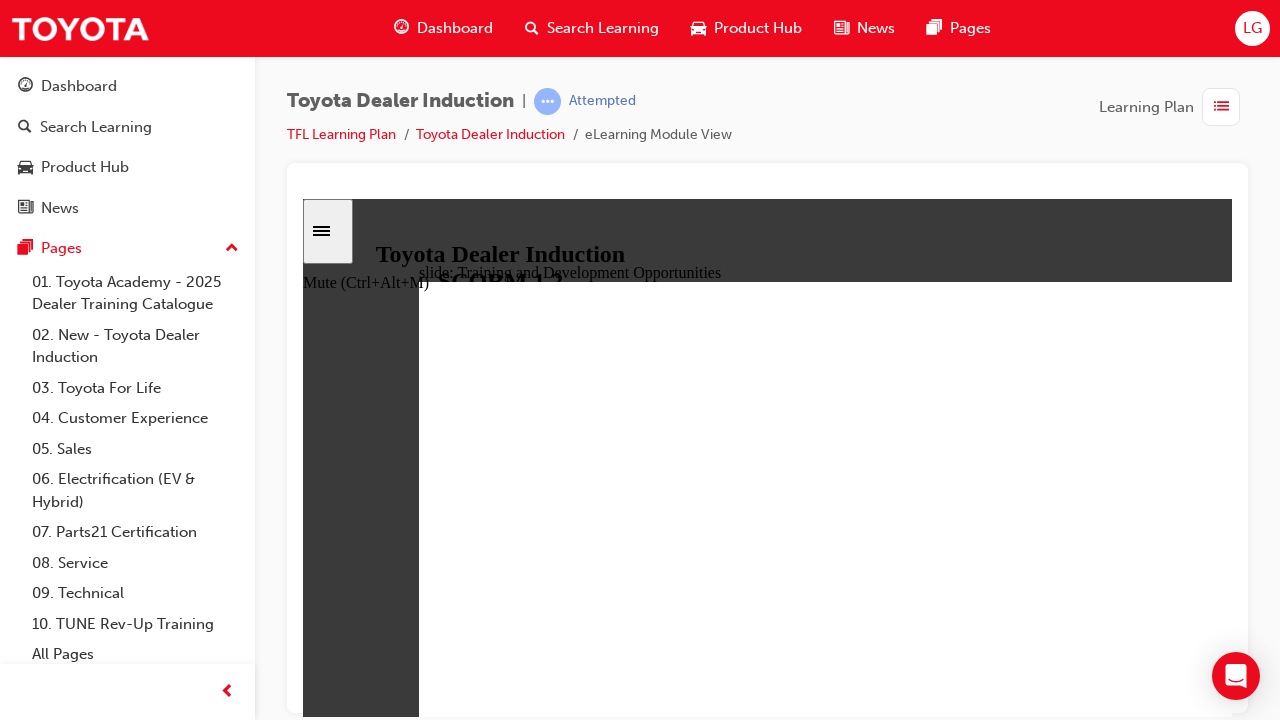 type on "33800" 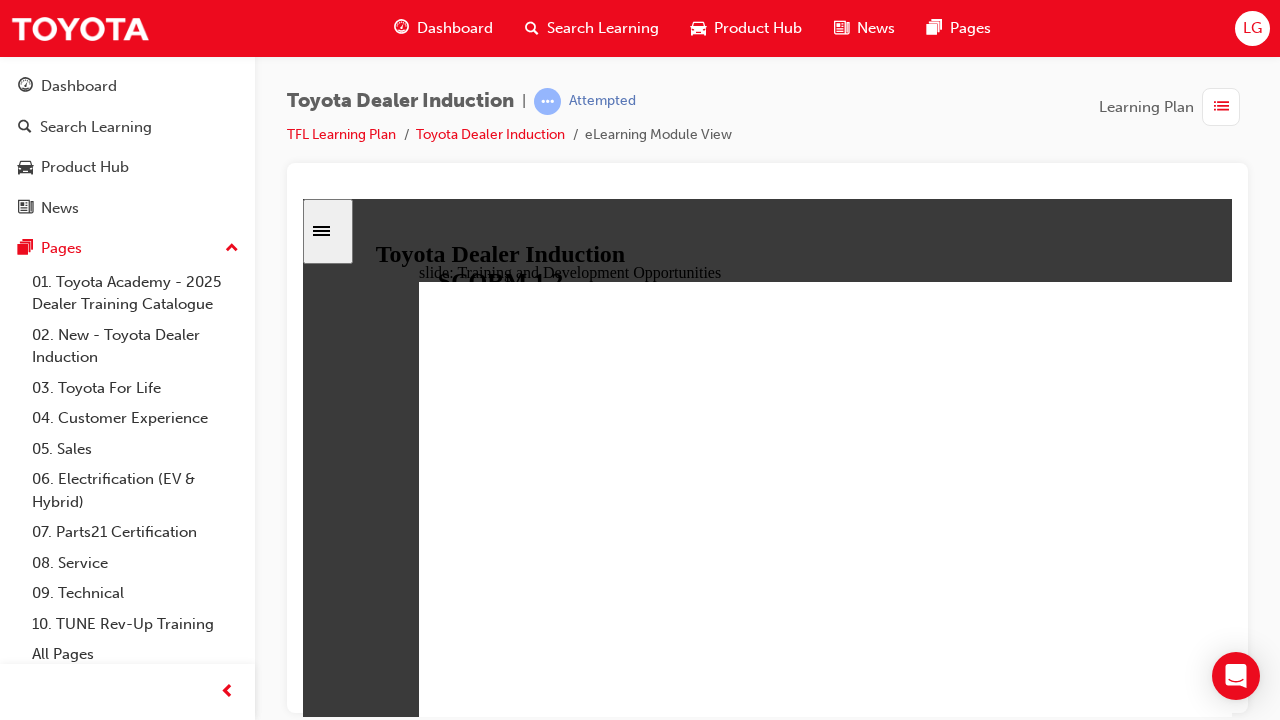 click 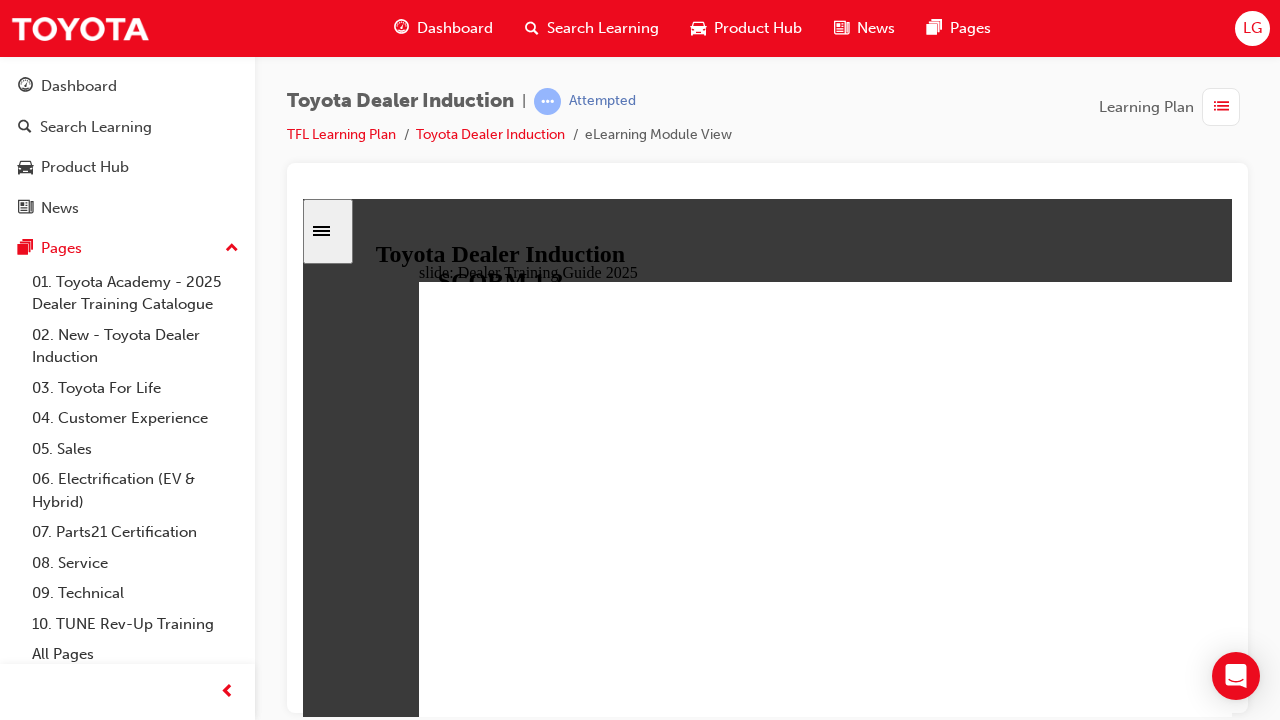 click 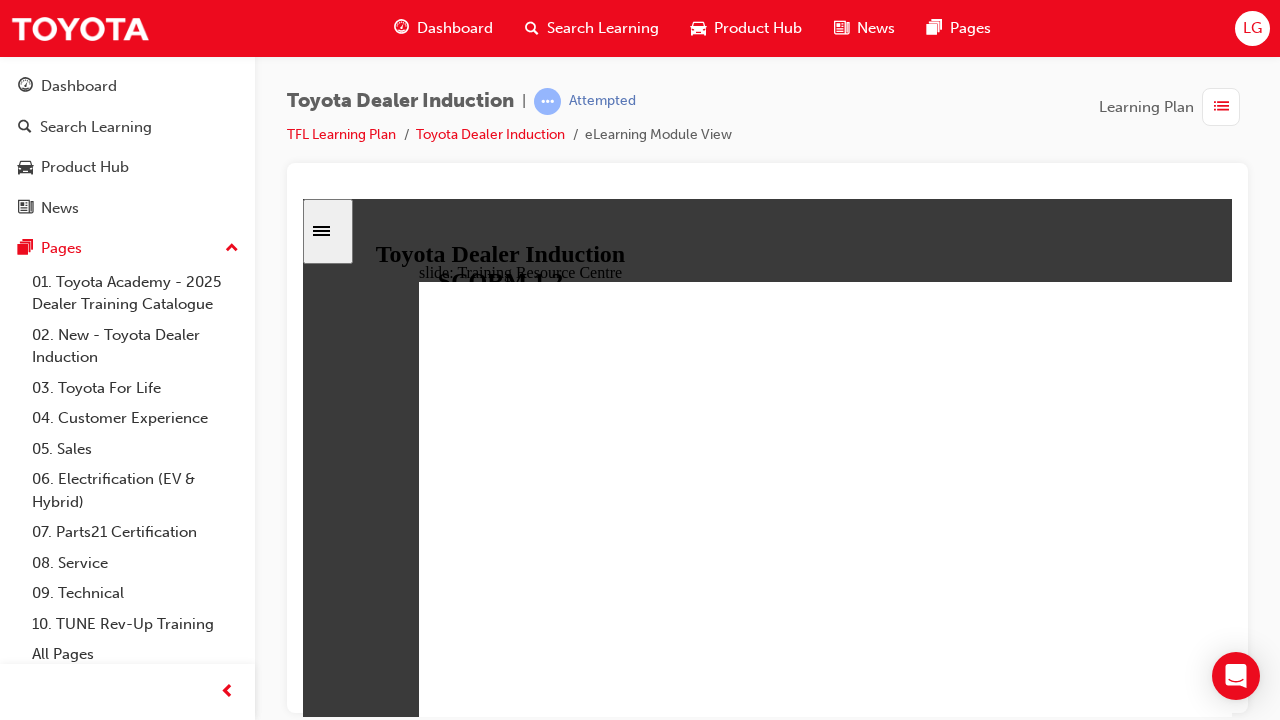 click 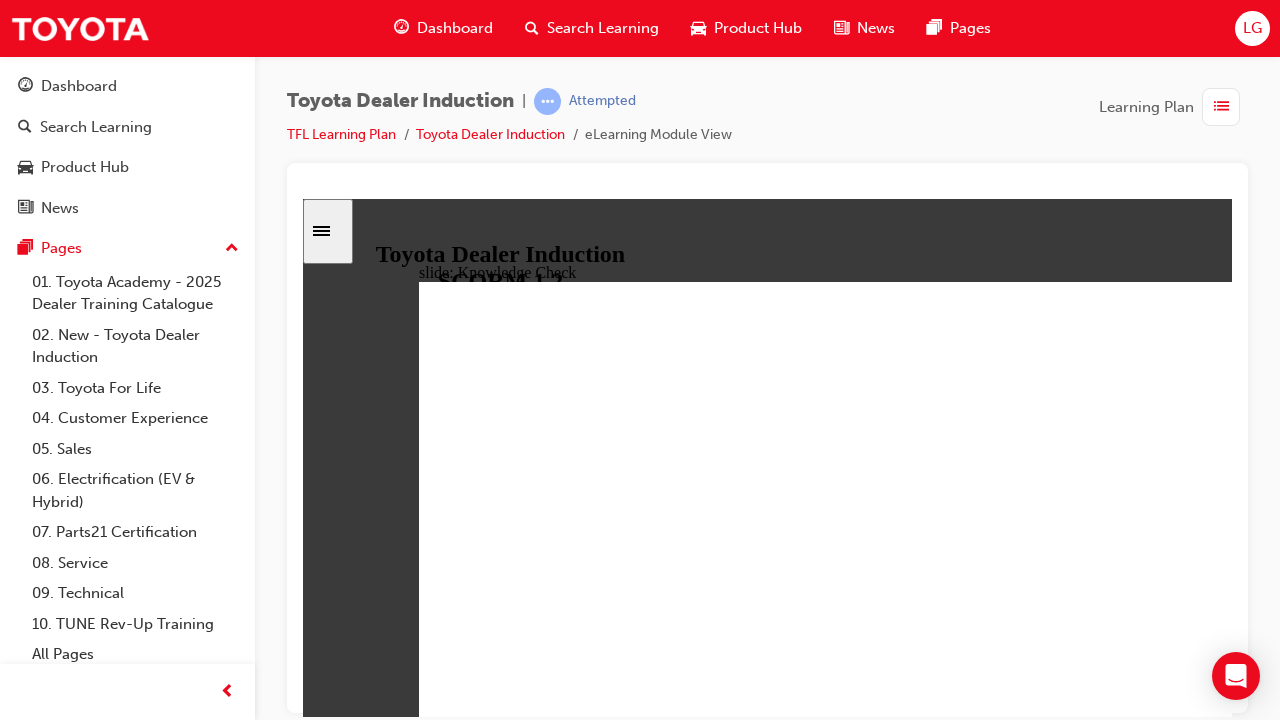 type on "5000" 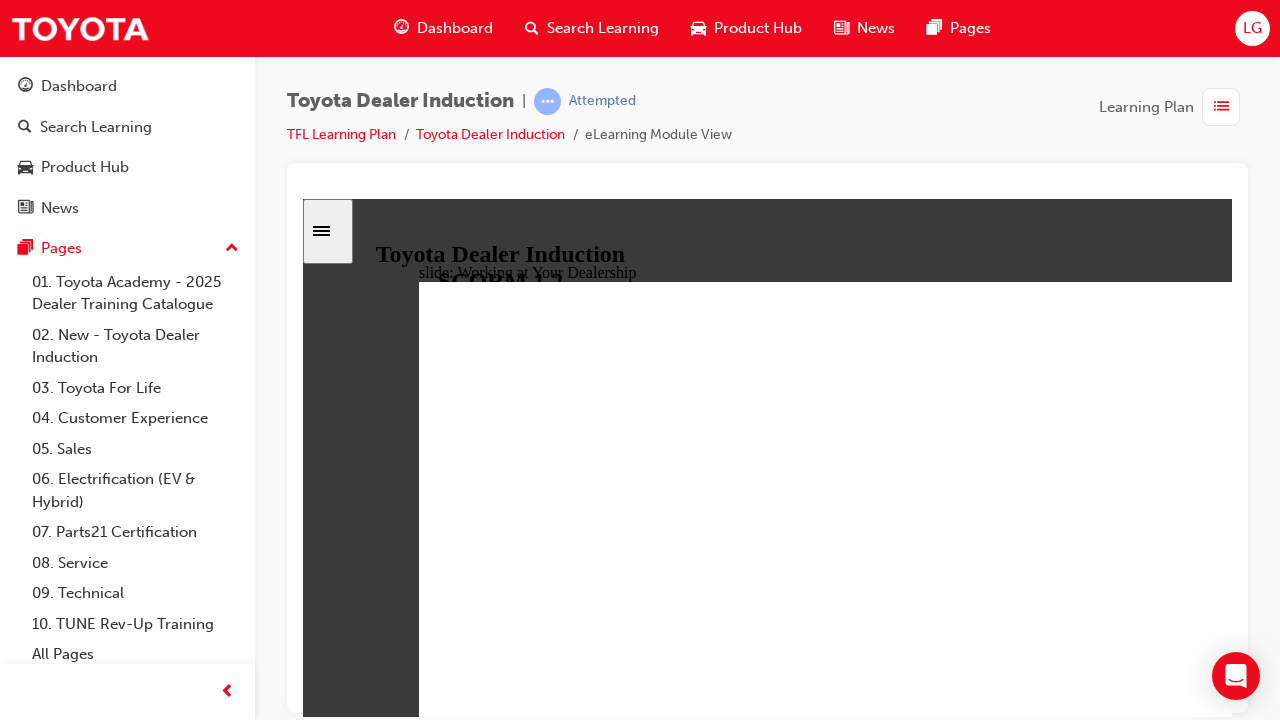 click 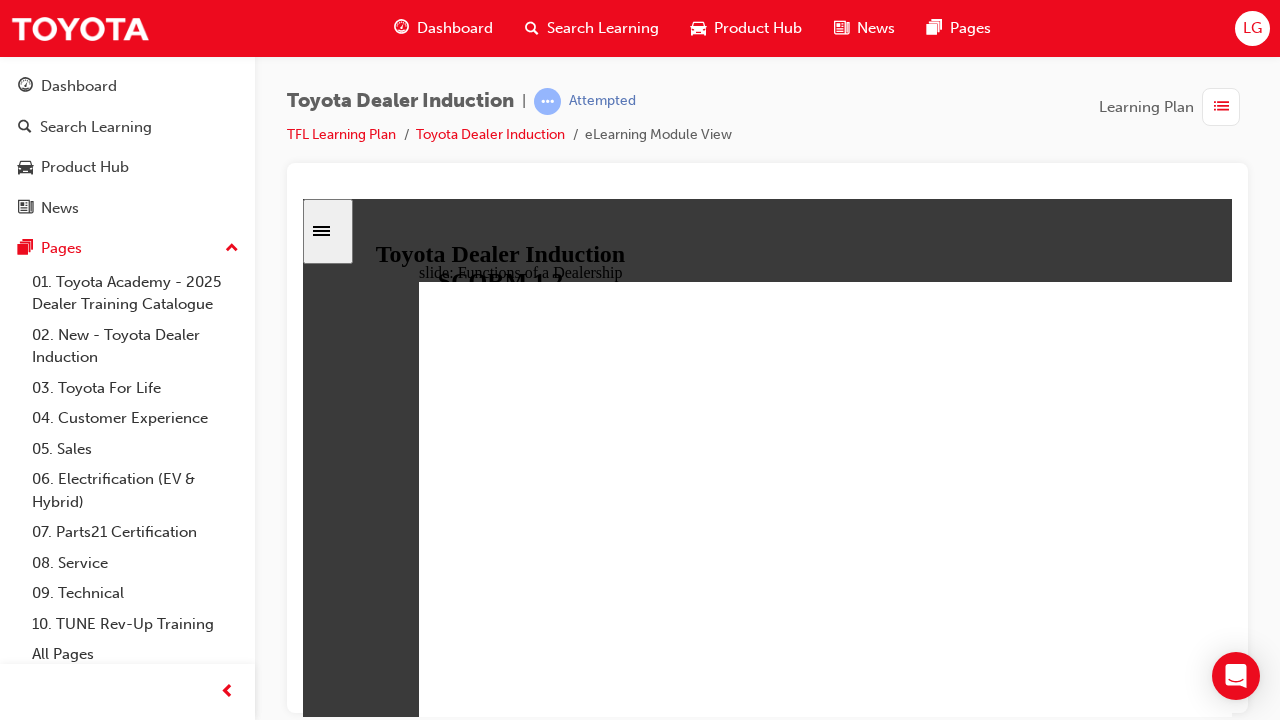 click 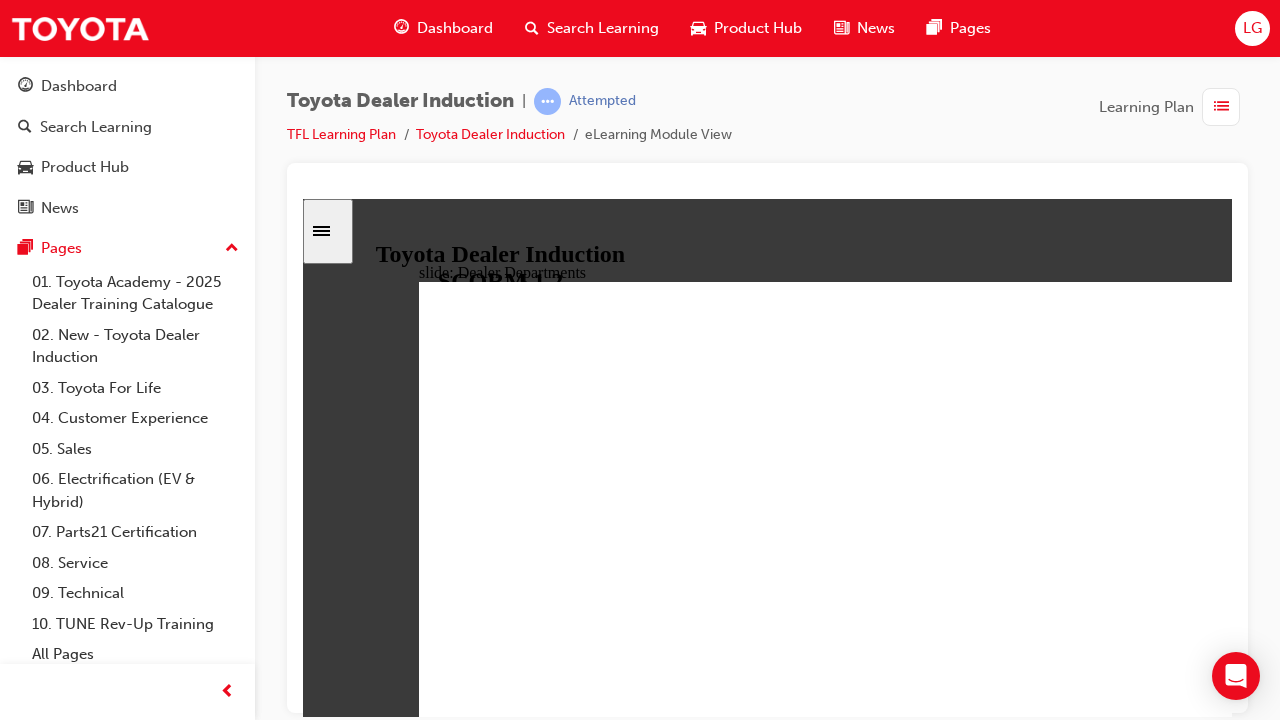 click 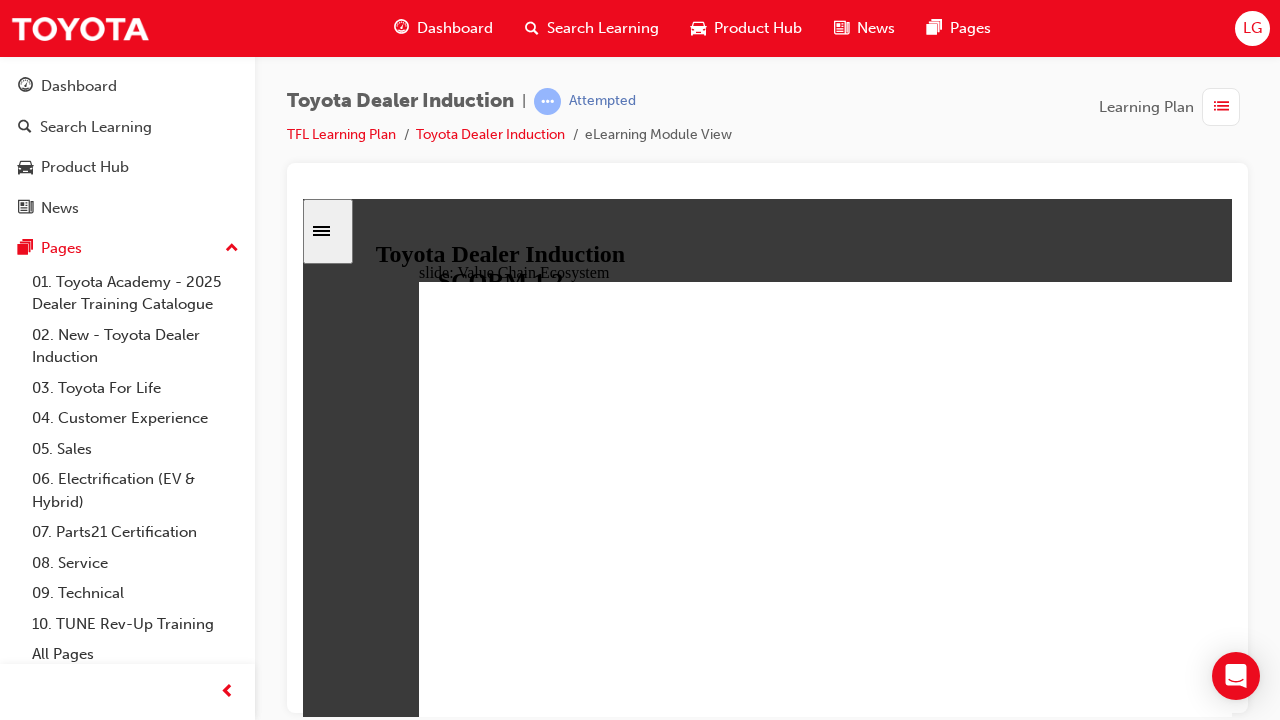 click 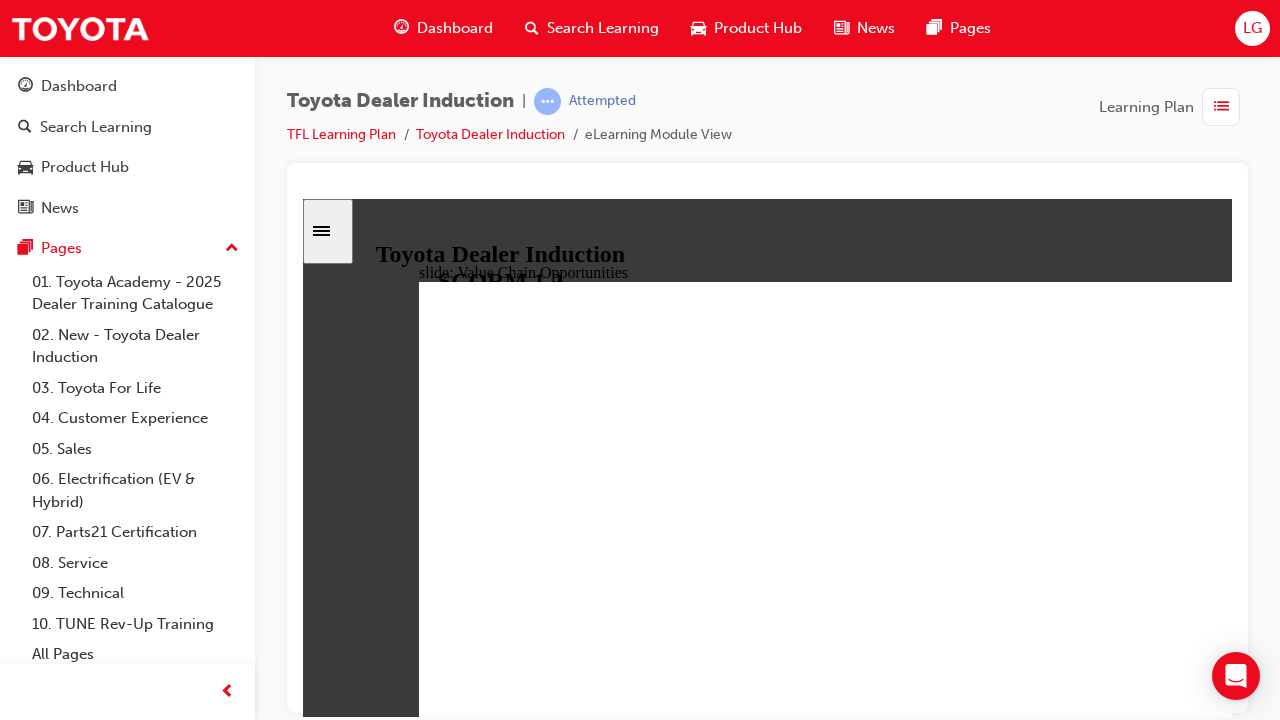click 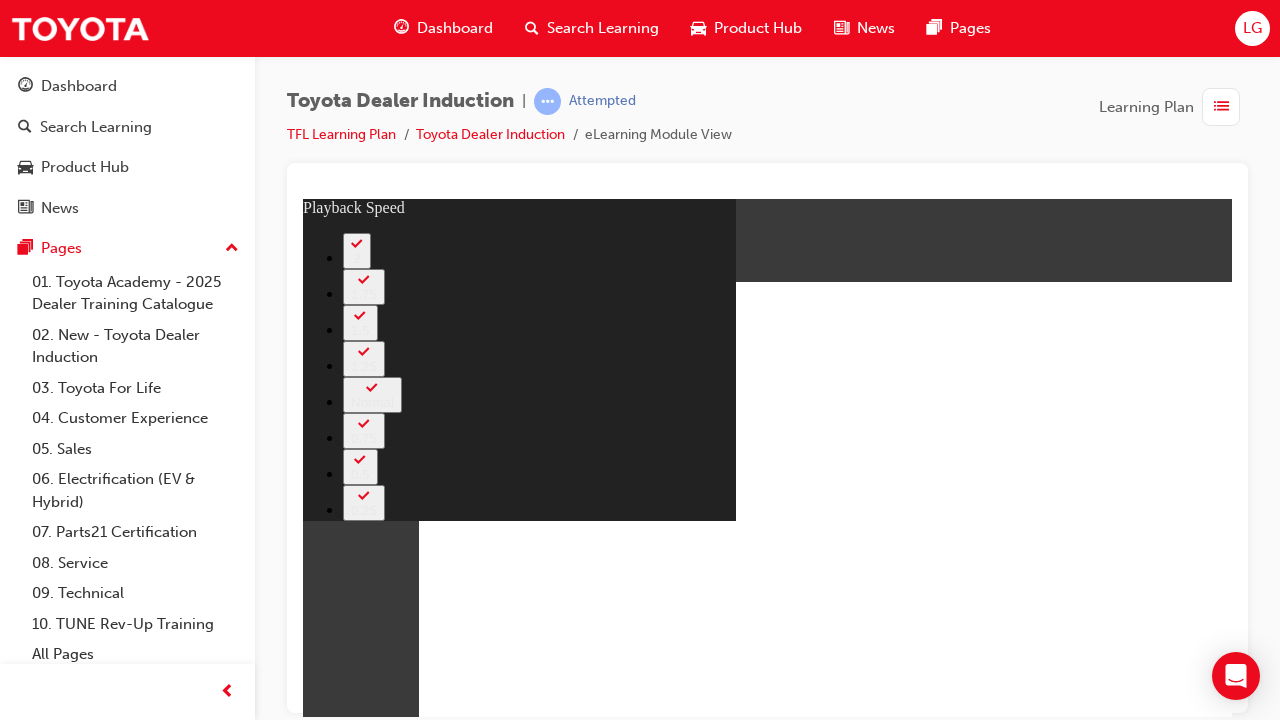 type on "7000" 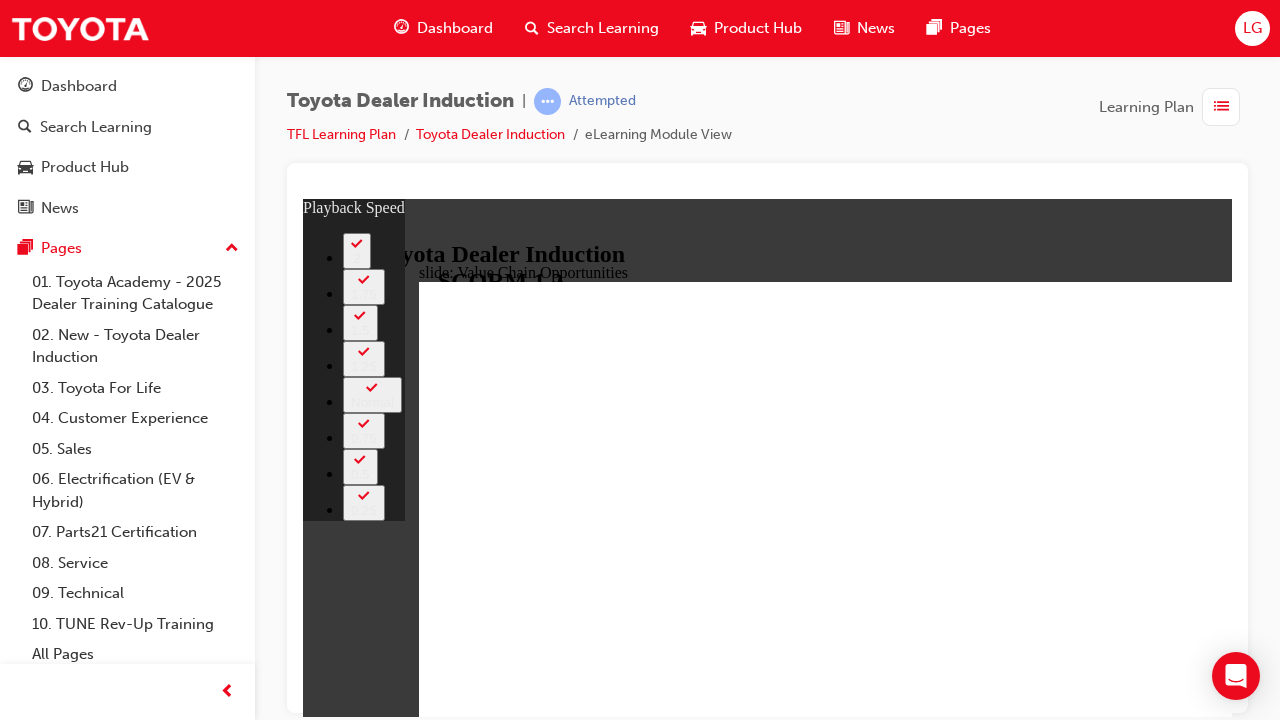 click 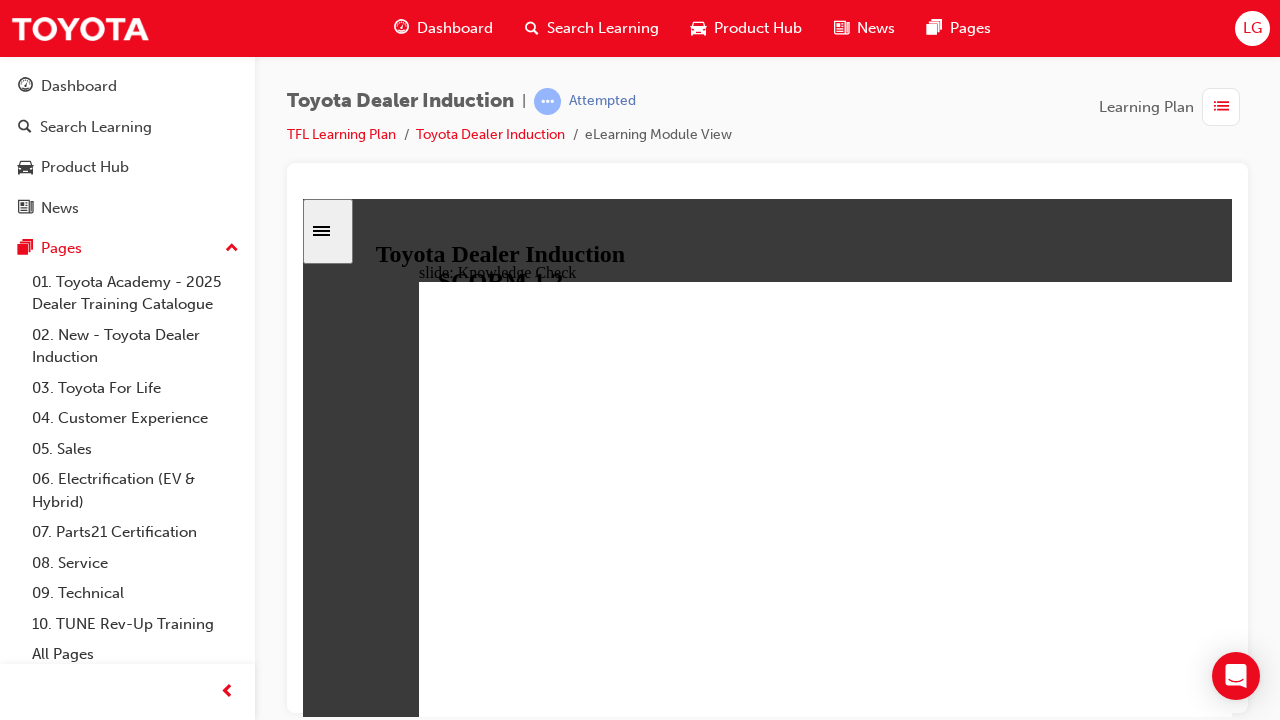 type on "5000" 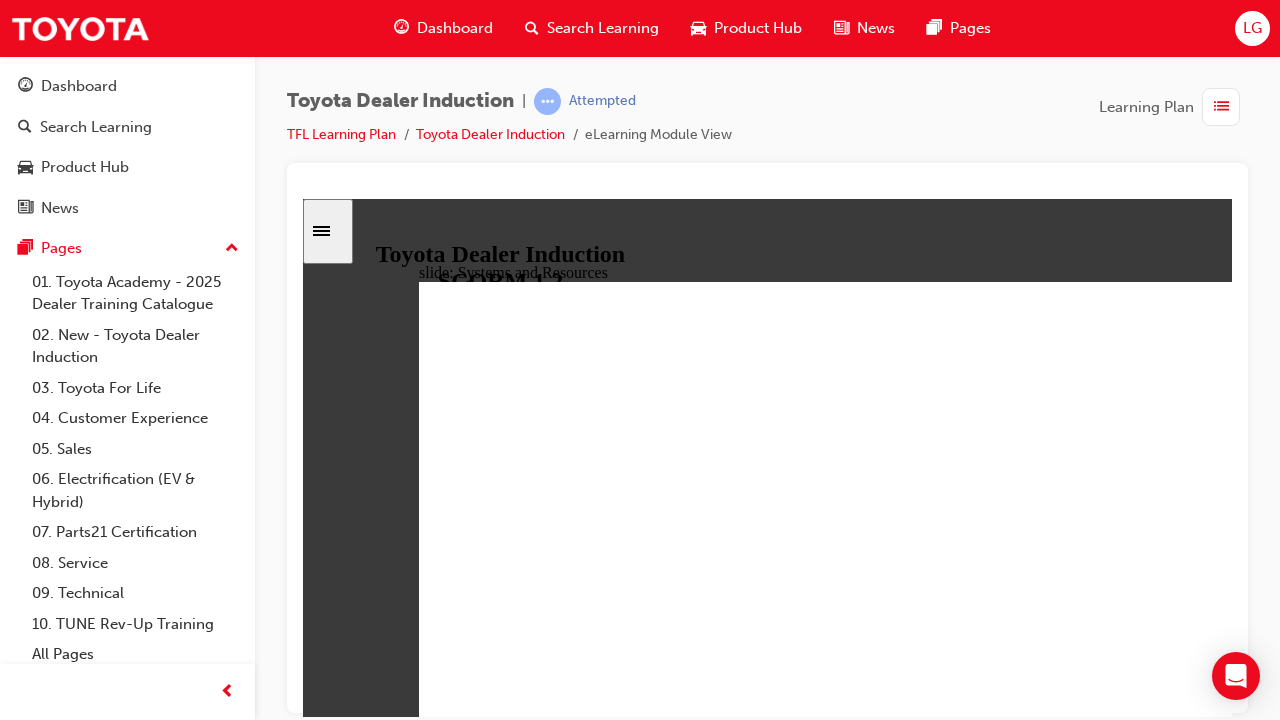 click 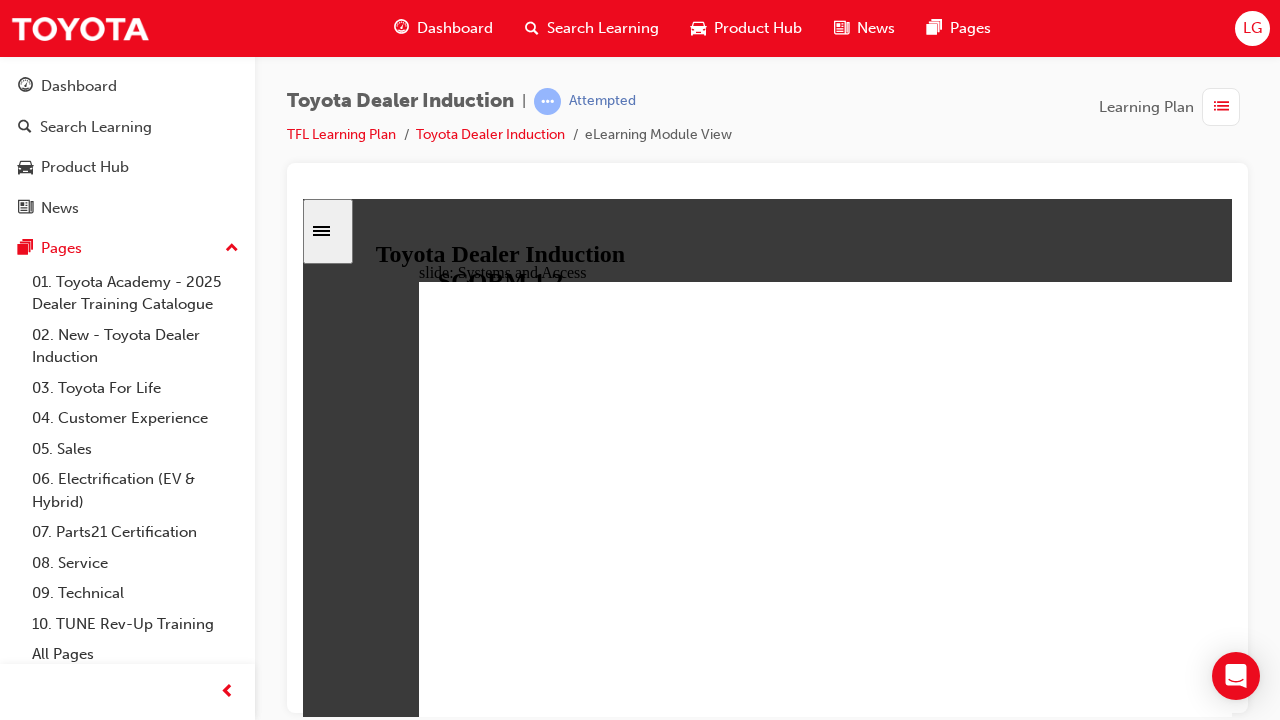 click 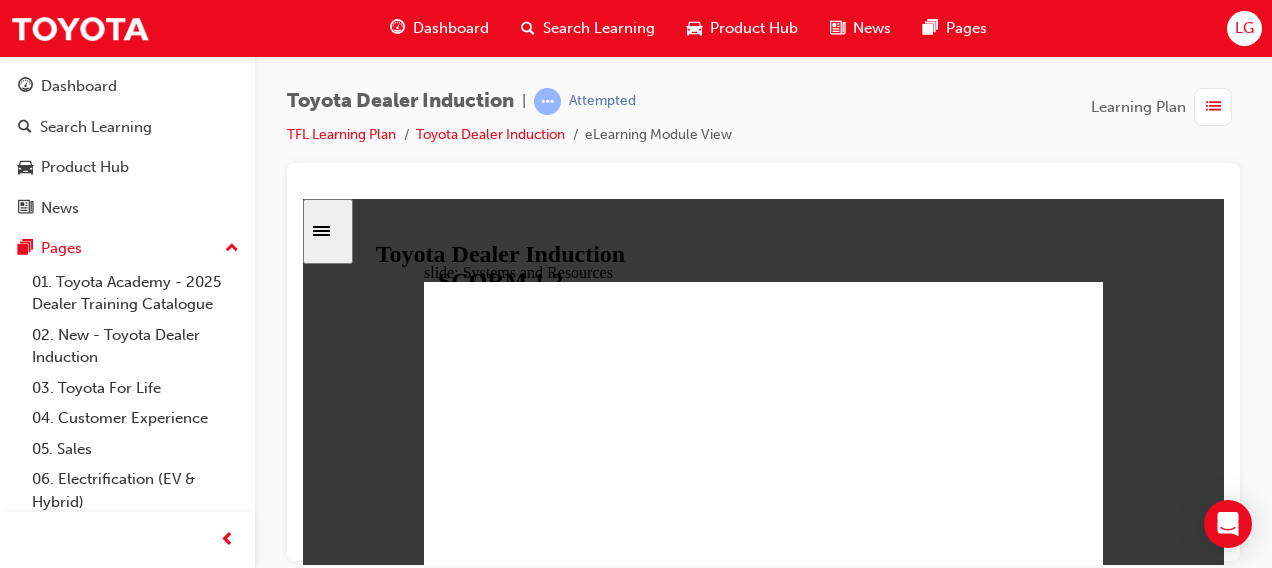 type on "3300" 